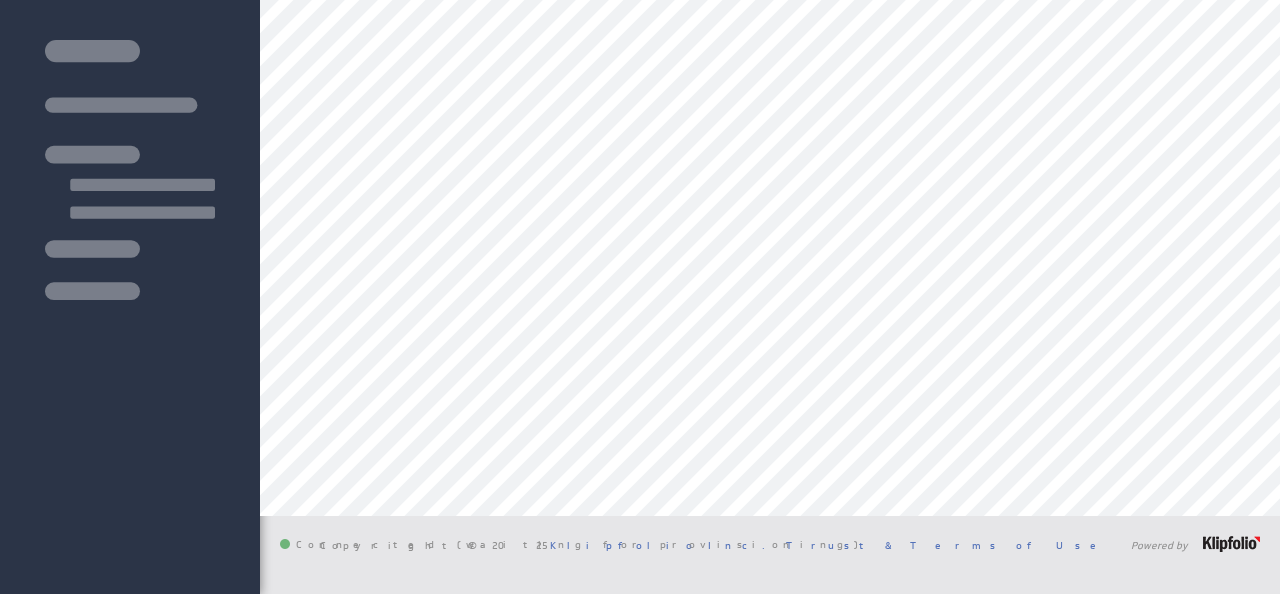 scroll, scrollTop: 0, scrollLeft: 0, axis: both 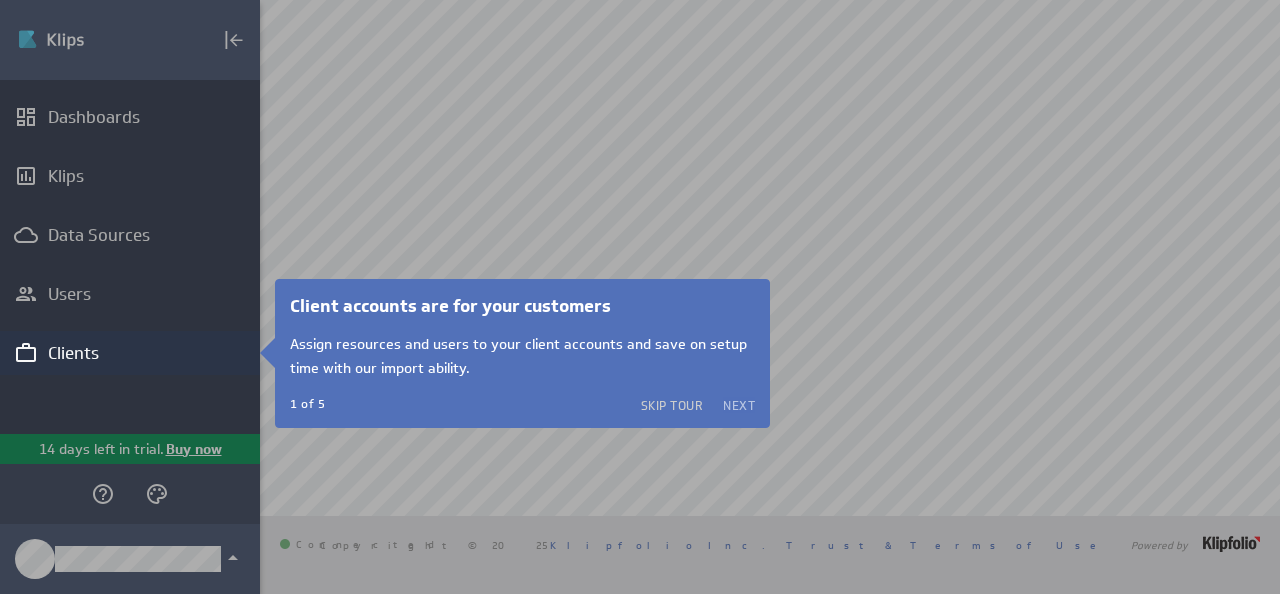 click on "Next" at bounding box center [739, 405] 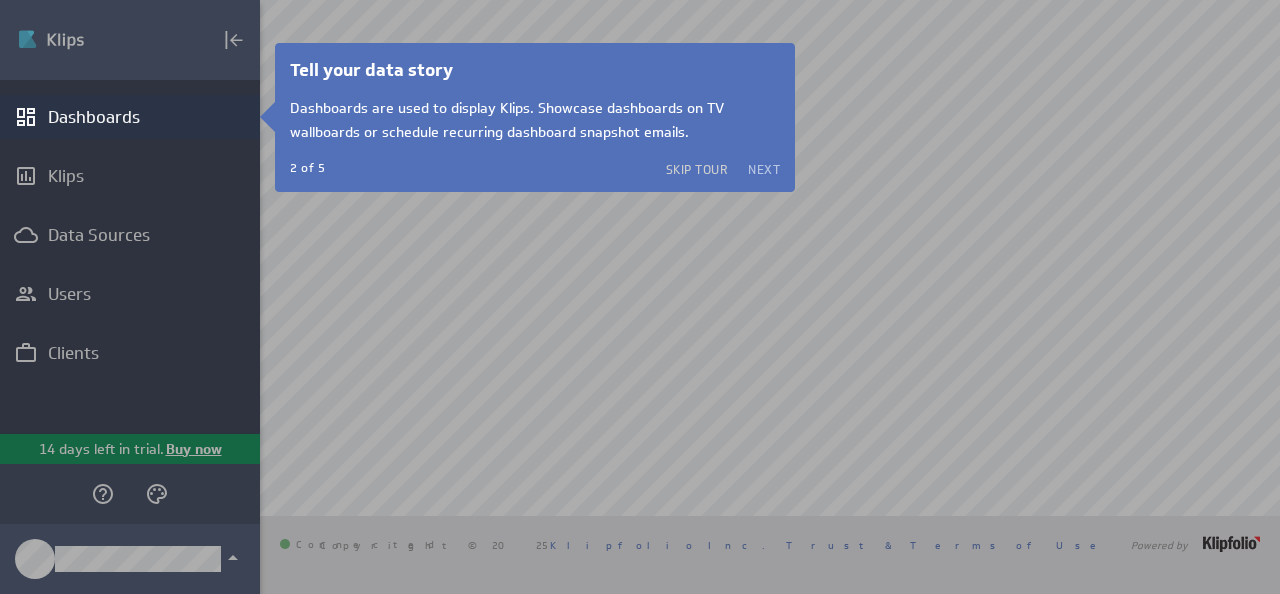 click on "Next" at bounding box center (764, 169) 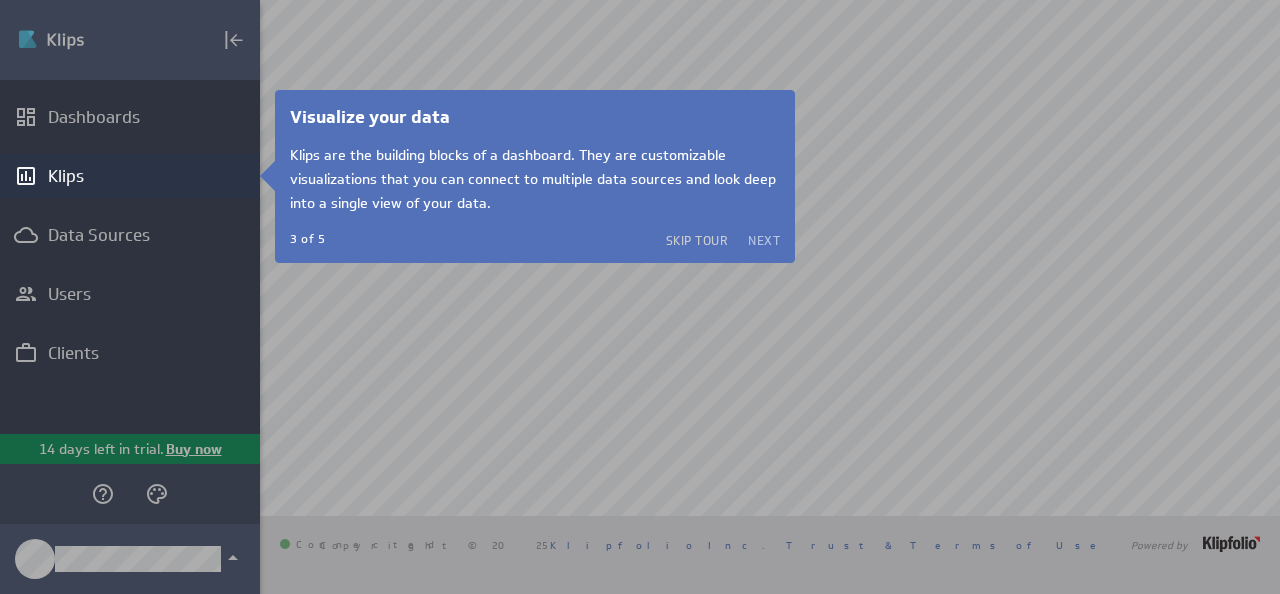 click on "Next" at bounding box center (764, 240) 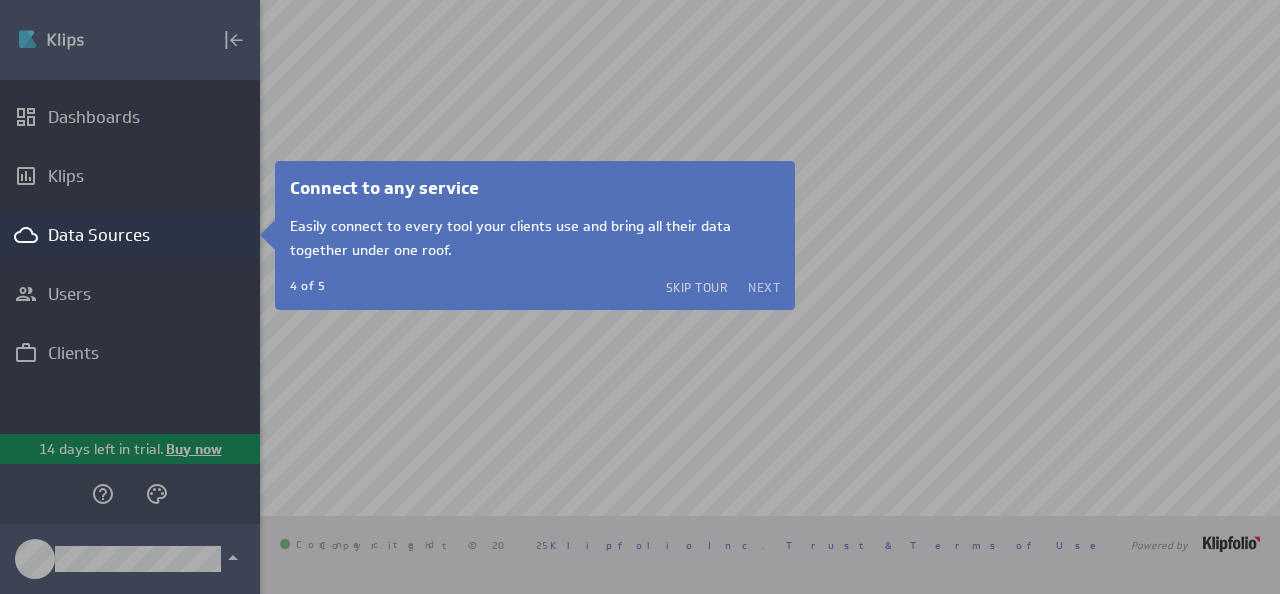 click on "Next" at bounding box center [764, 287] 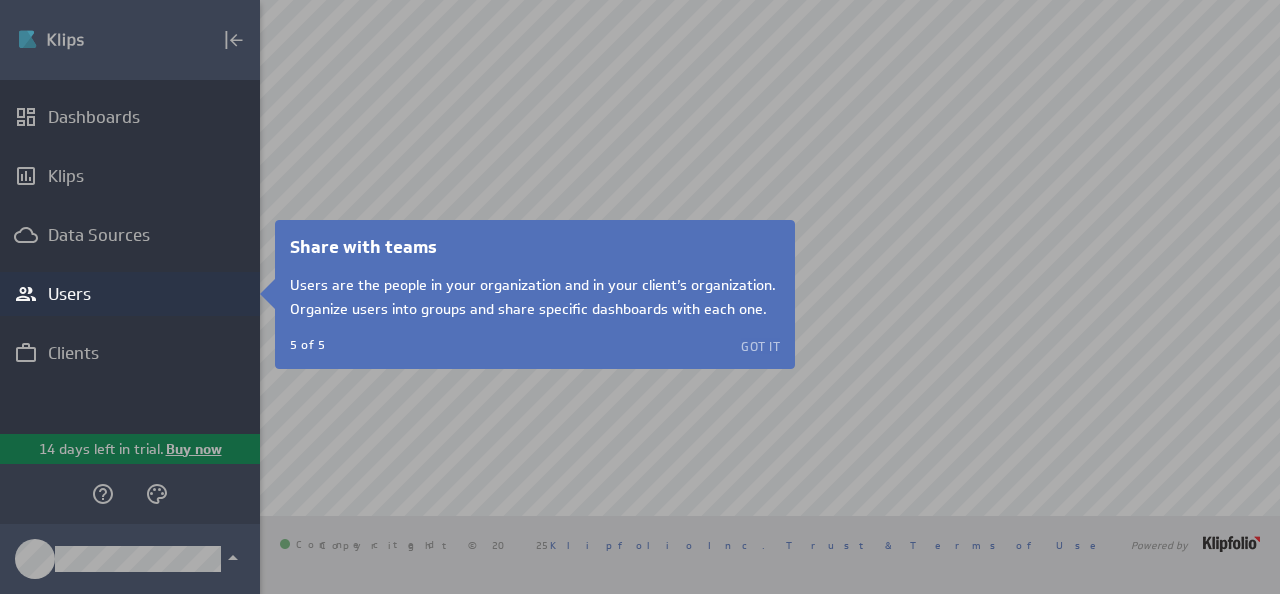 click on "Got it" at bounding box center [760, 346] 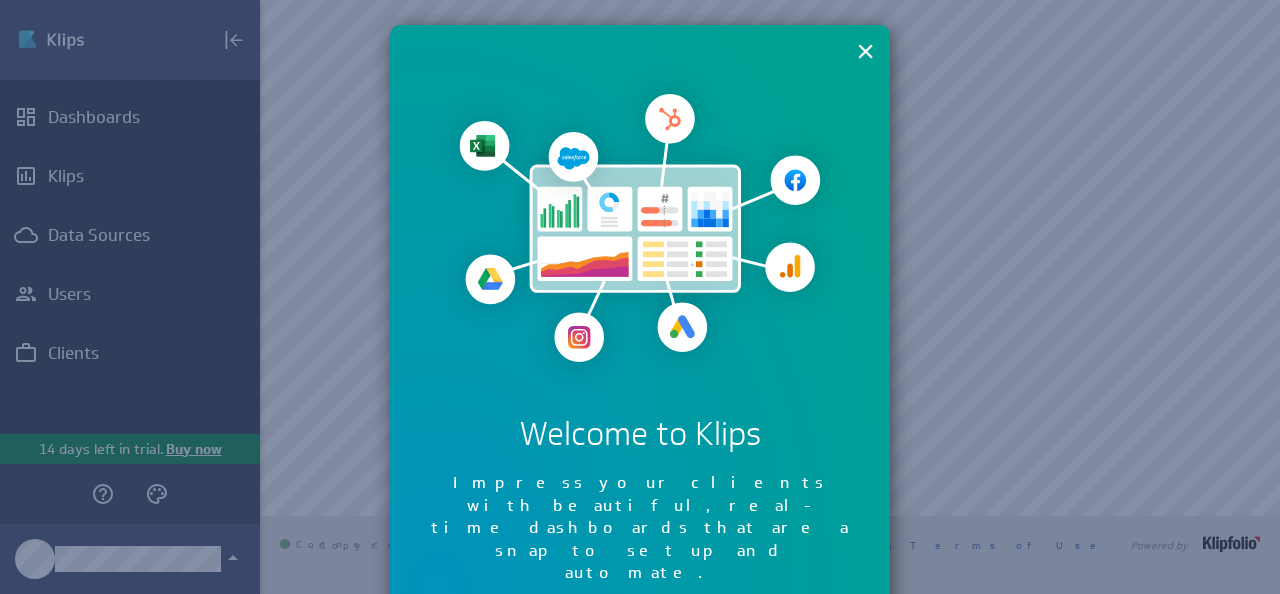 click on "Continue" at bounding box center [691, 644] 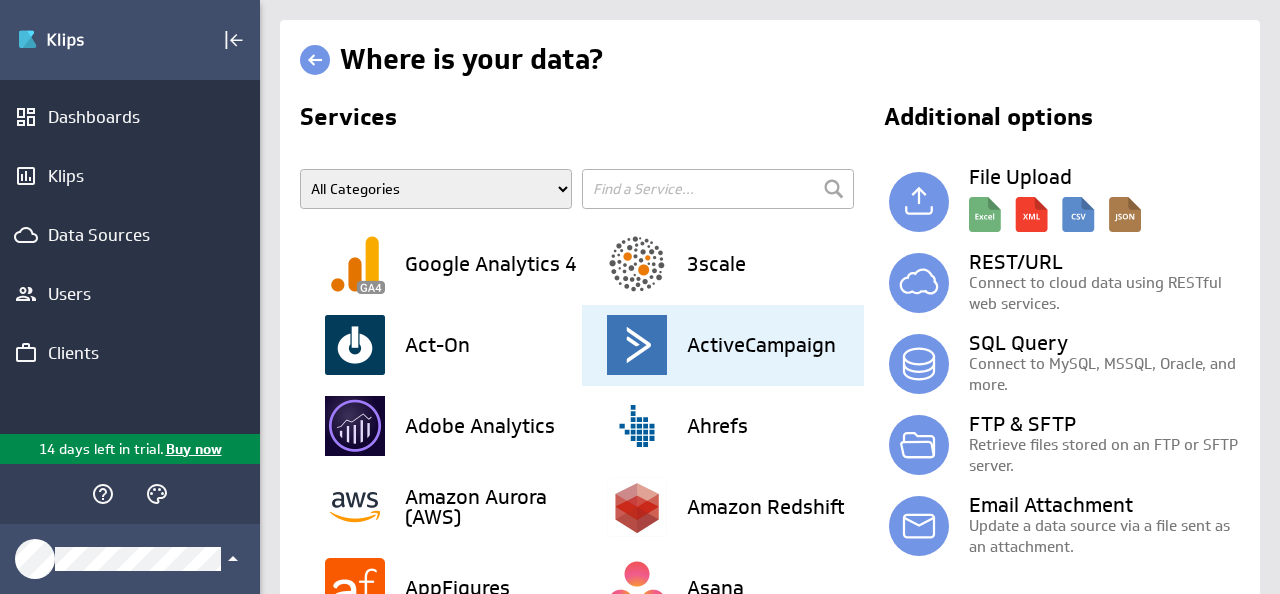 scroll, scrollTop: 0, scrollLeft: 0, axis: both 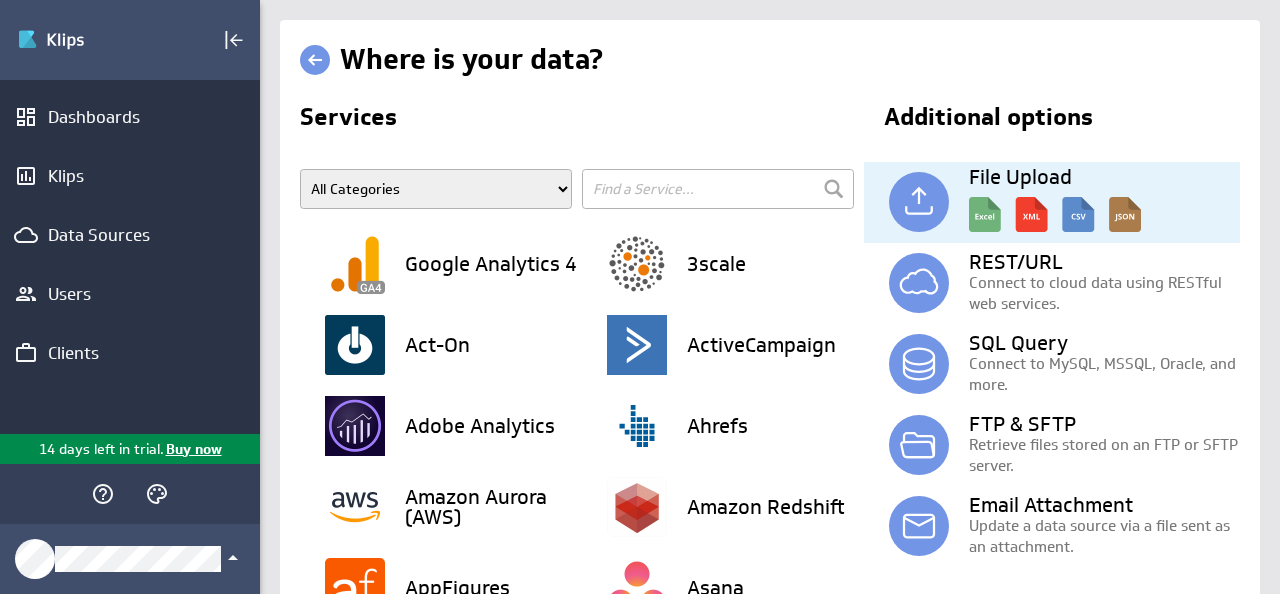 click at bounding box center [919, 202] 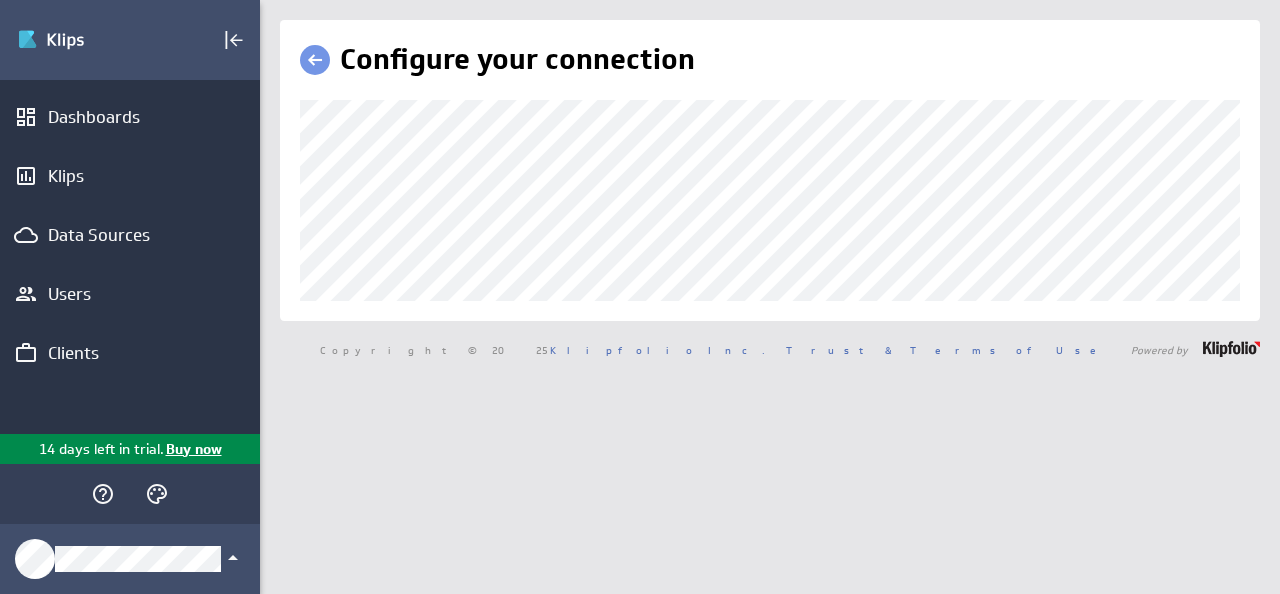 scroll, scrollTop: 0, scrollLeft: 0, axis: both 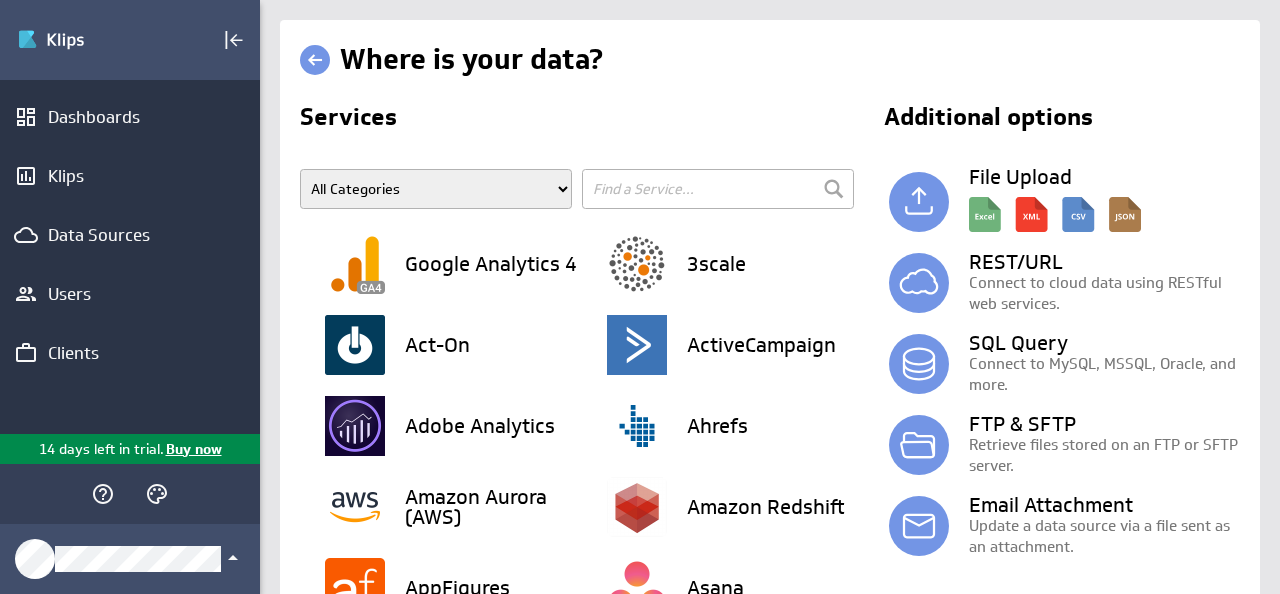 click at bounding box center (315, 60) 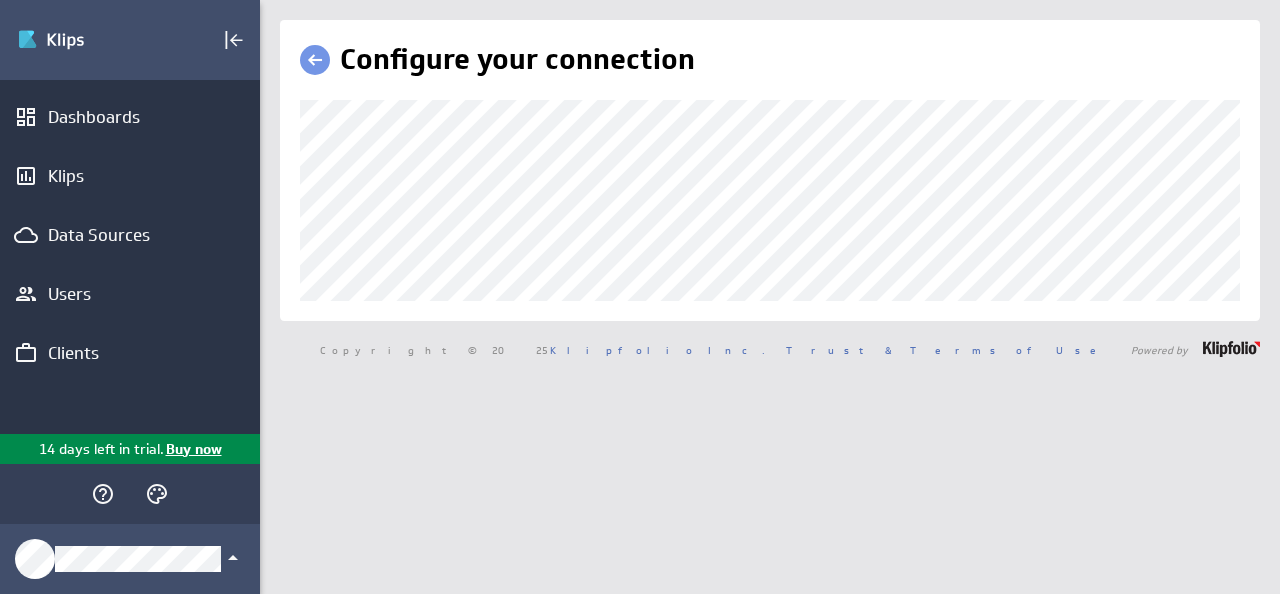 scroll, scrollTop: 0, scrollLeft: 0, axis: both 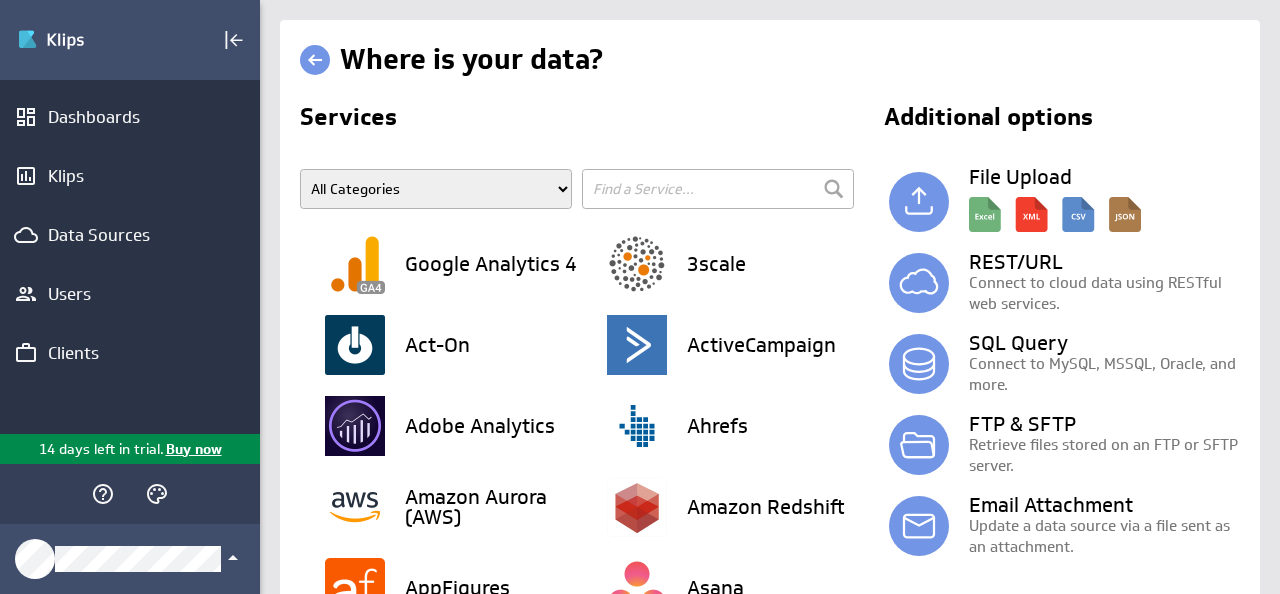 click at bounding box center (315, 60) 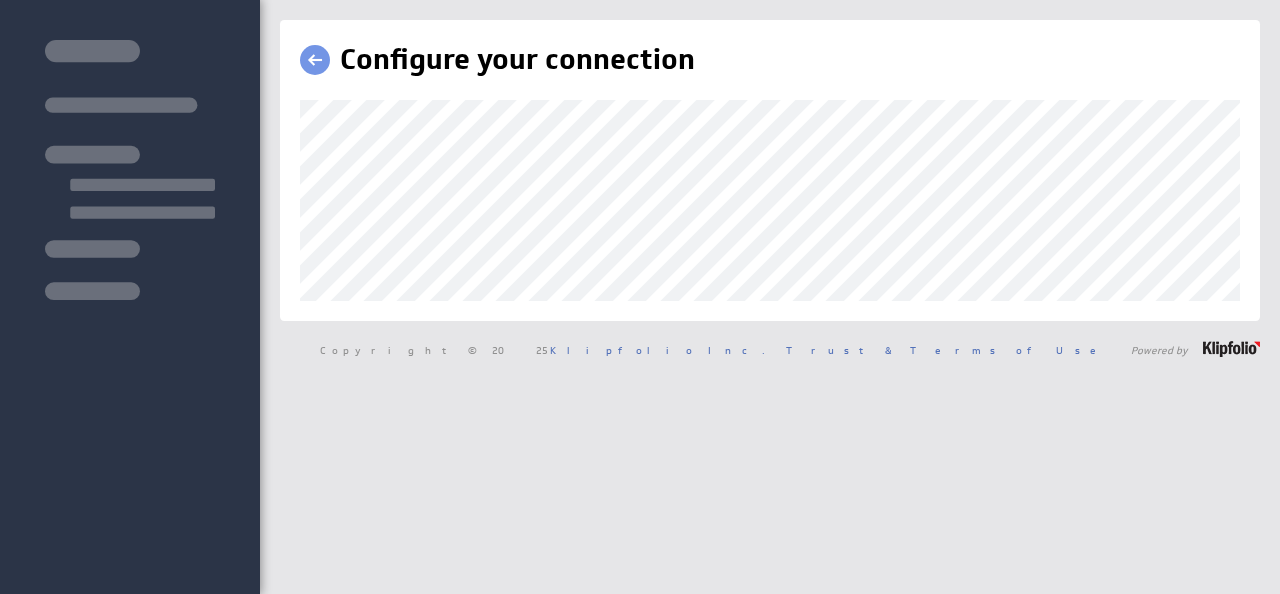 scroll, scrollTop: 0, scrollLeft: 0, axis: both 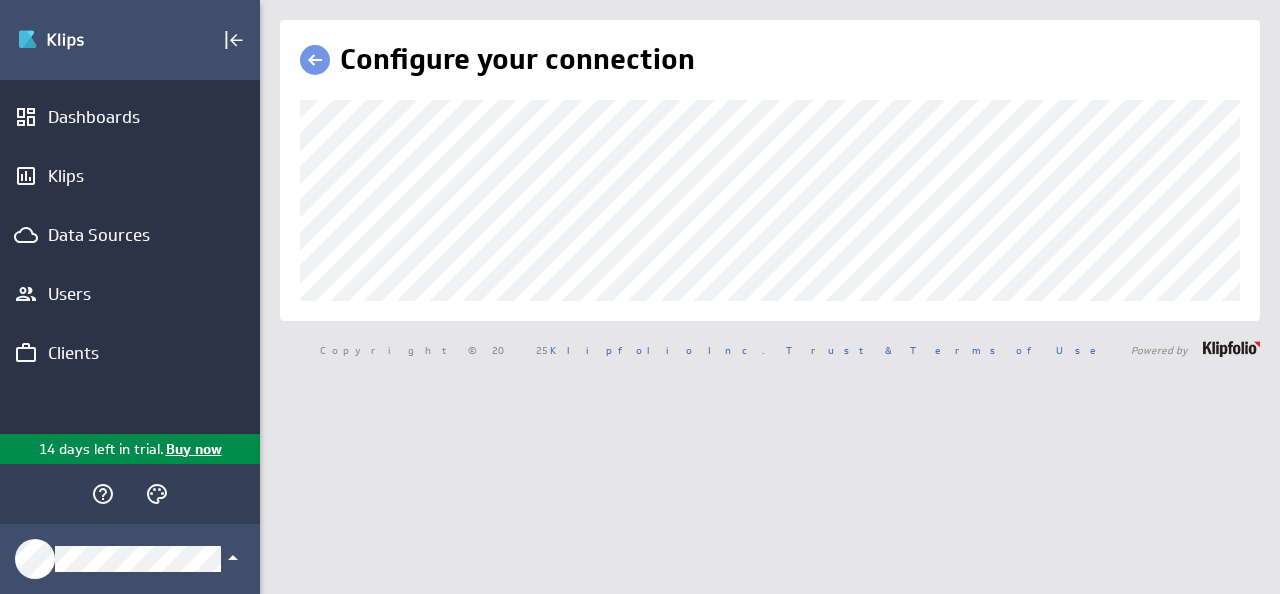 click at bounding box center [315, 60] 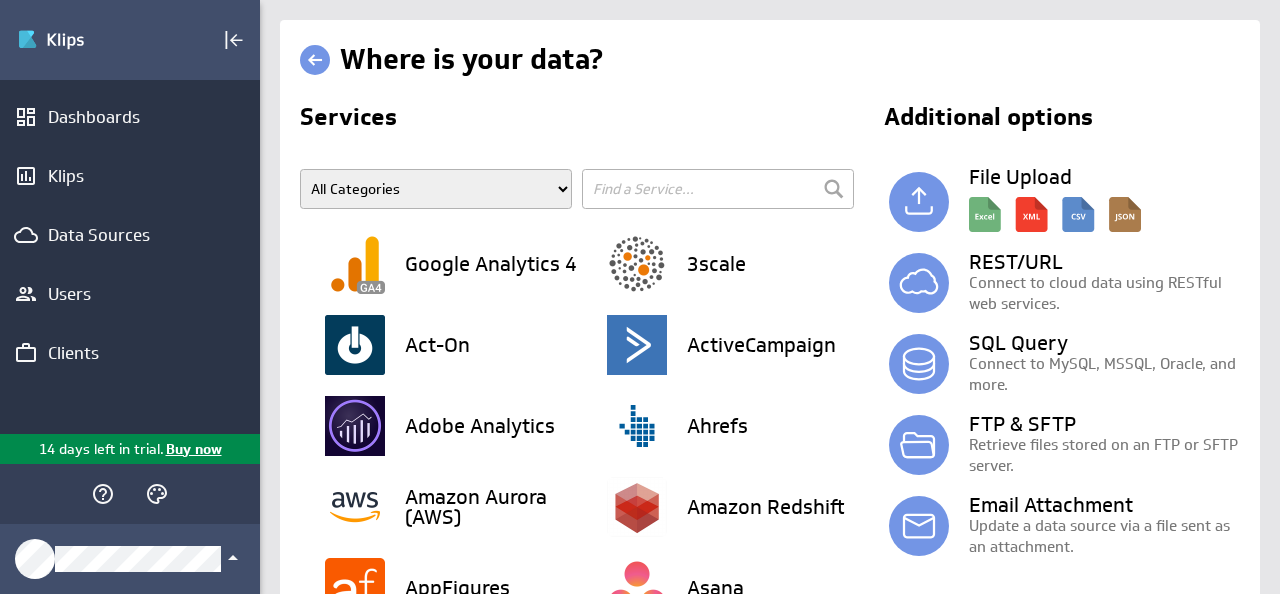 scroll, scrollTop: 0, scrollLeft: 0, axis: both 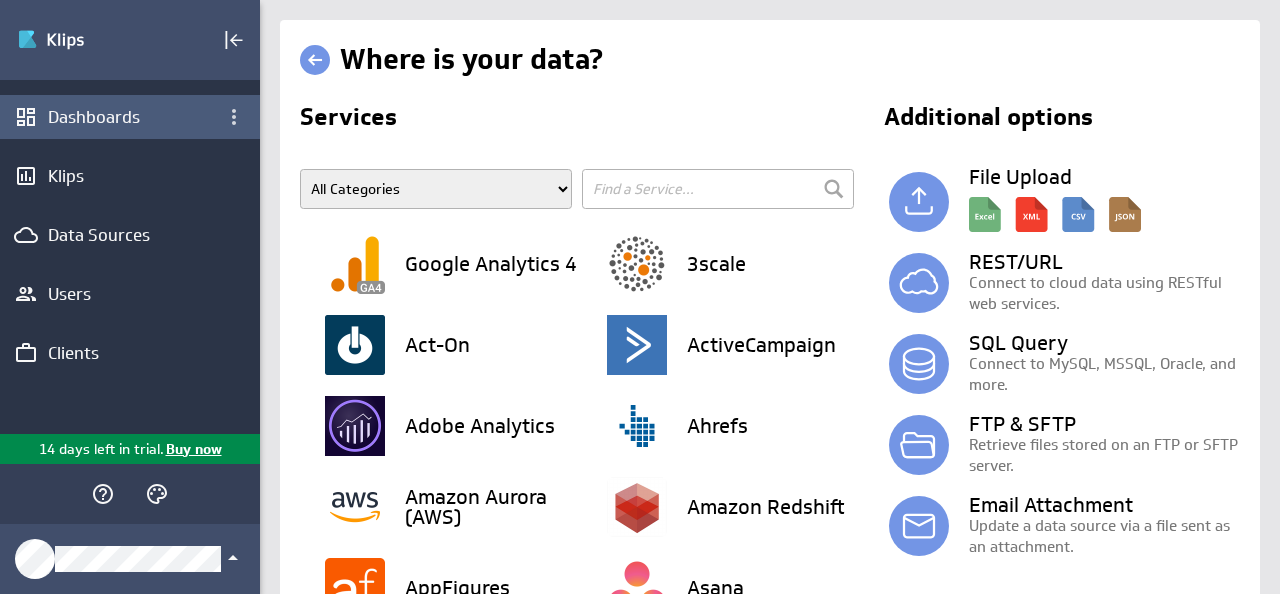 click on "Dashboards" at bounding box center (130, 117) 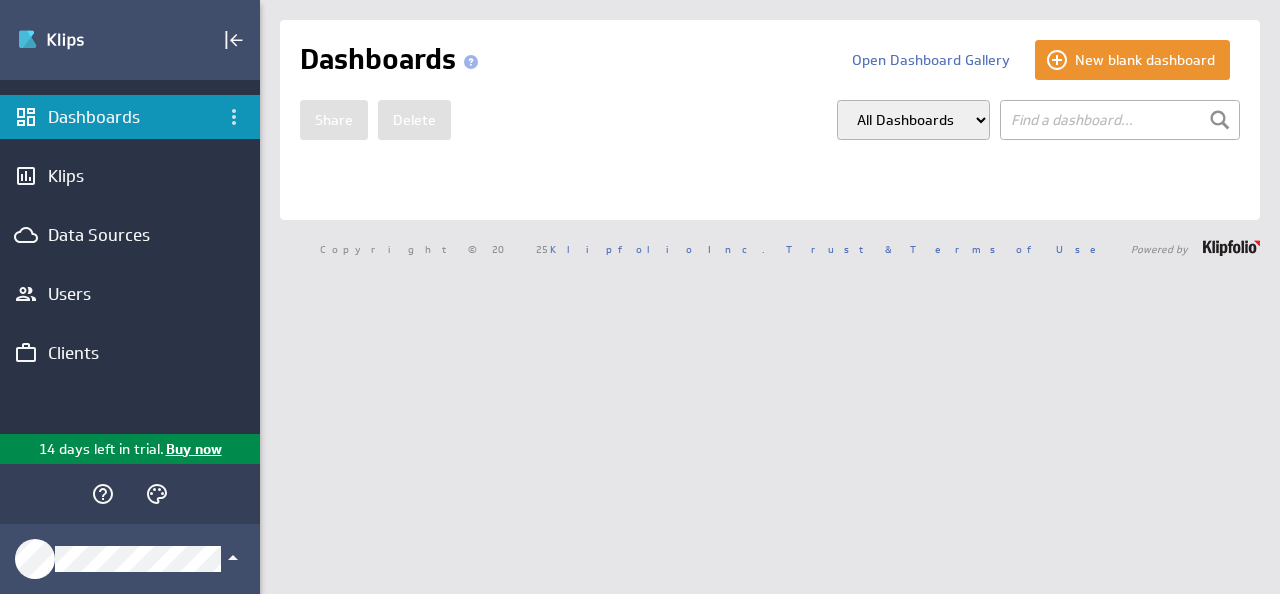 scroll, scrollTop: 0, scrollLeft: 0, axis: both 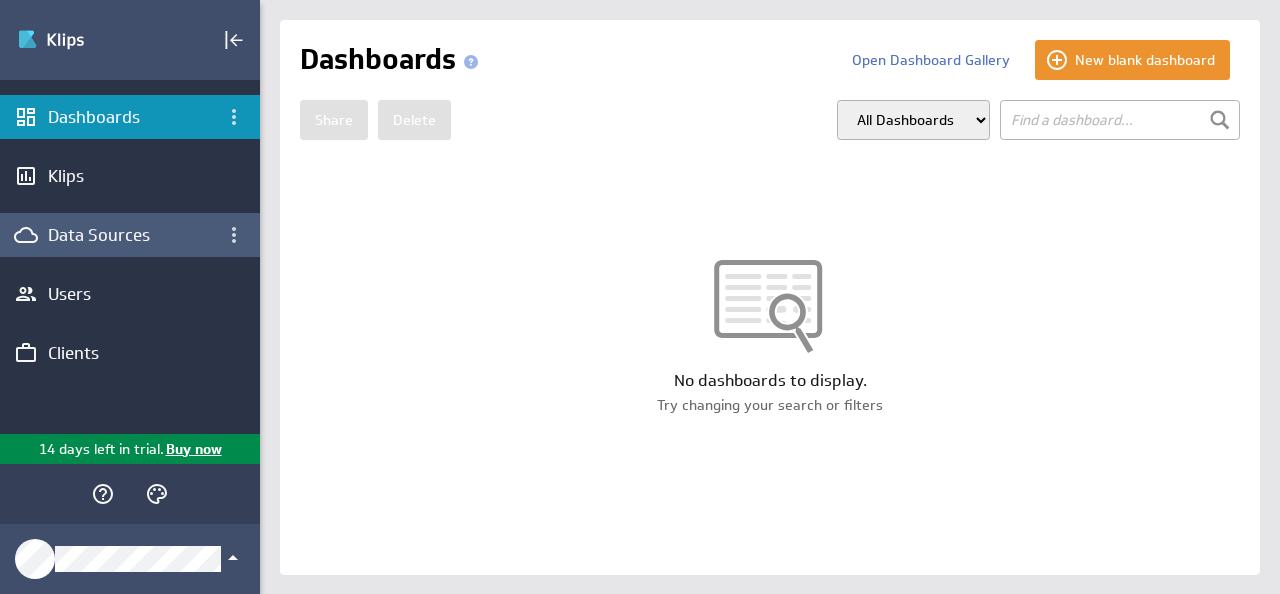 click on "Data Sources" at bounding box center (130, 235) 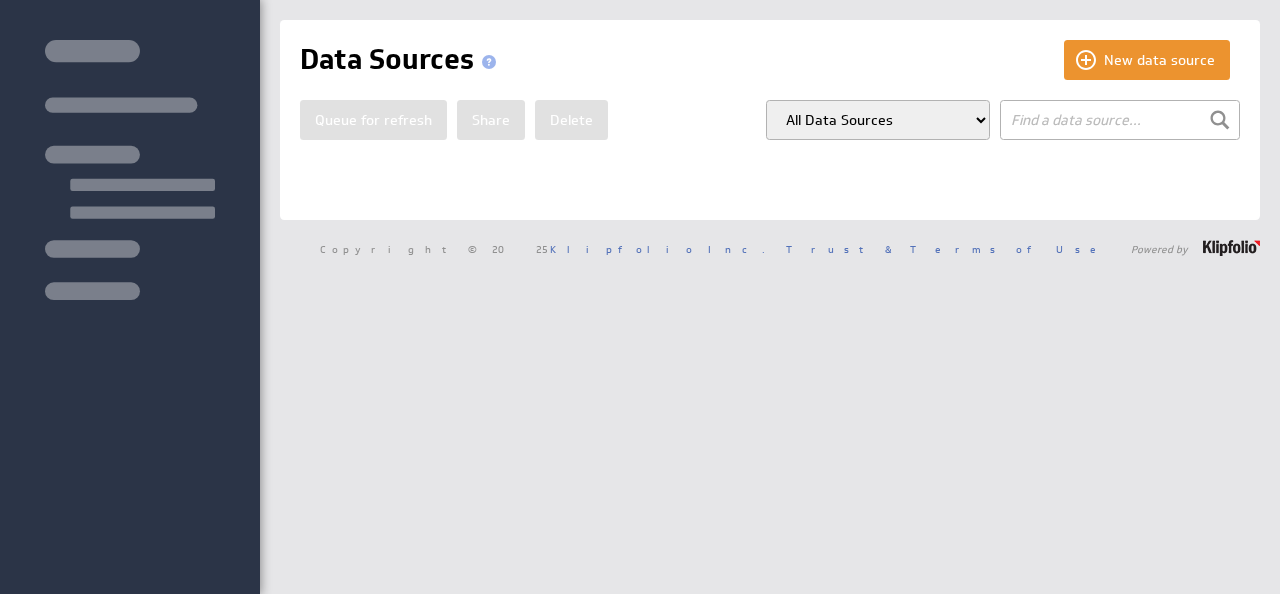 scroll, scrollTop: 0, scrollLeft: 0, axis: both 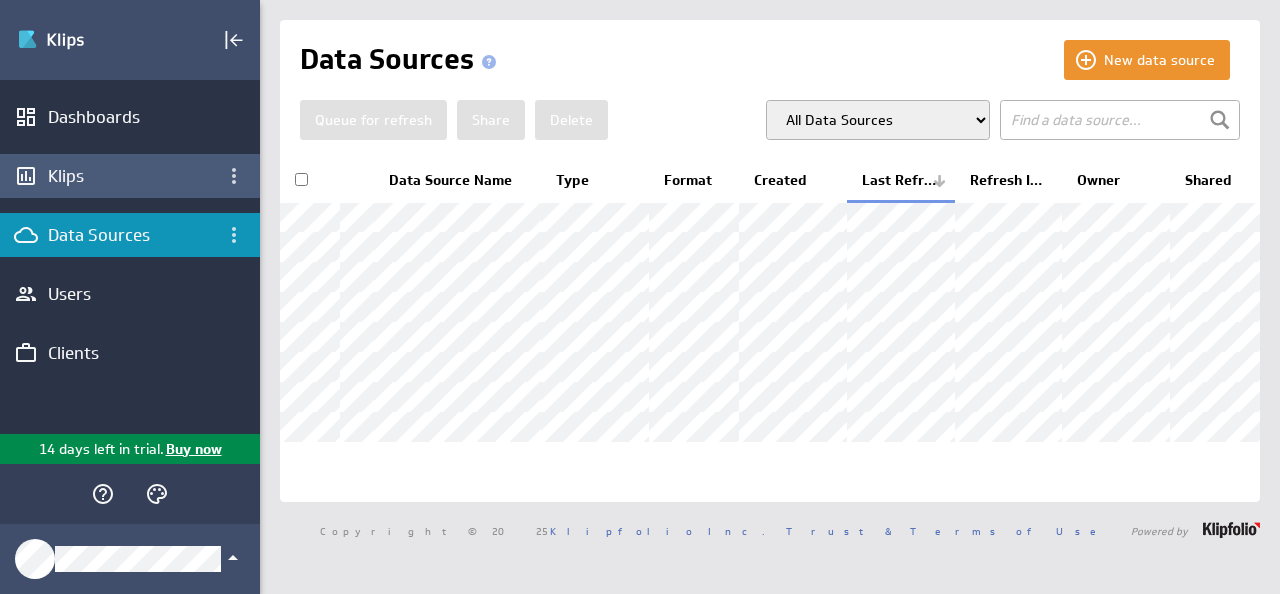 click on "Klips" at bounding box center [130, 176] 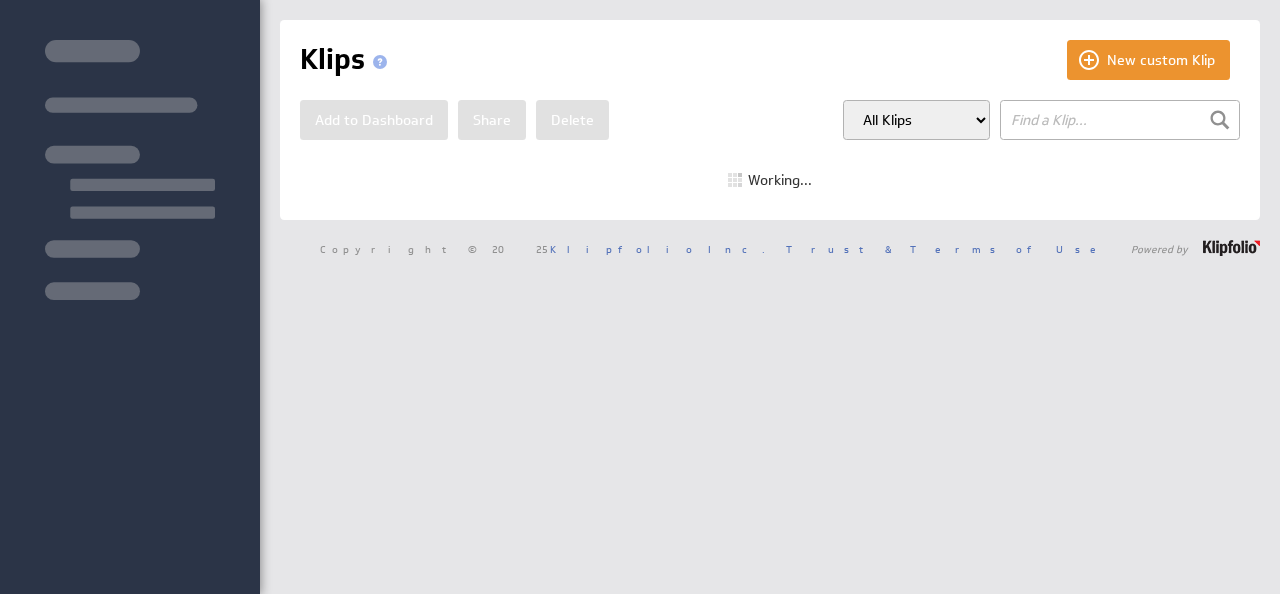 scroll, scrollTop: 0, scrollLeft: 0, axis: both 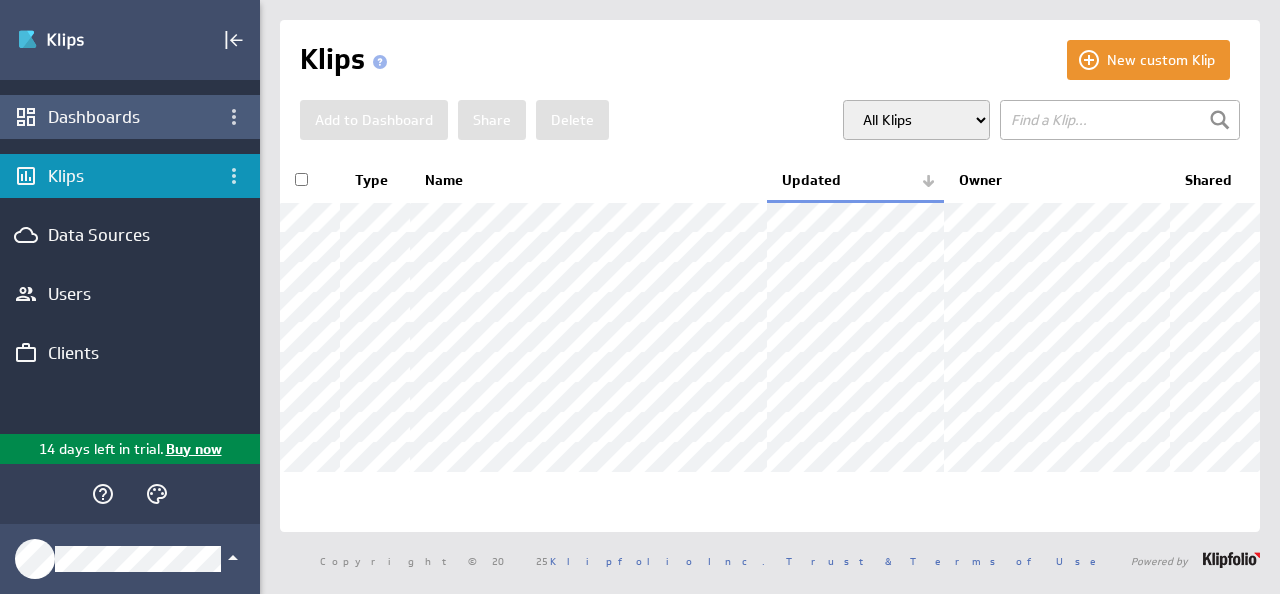 click on "Dashboards" at bounding box center [130, 117] 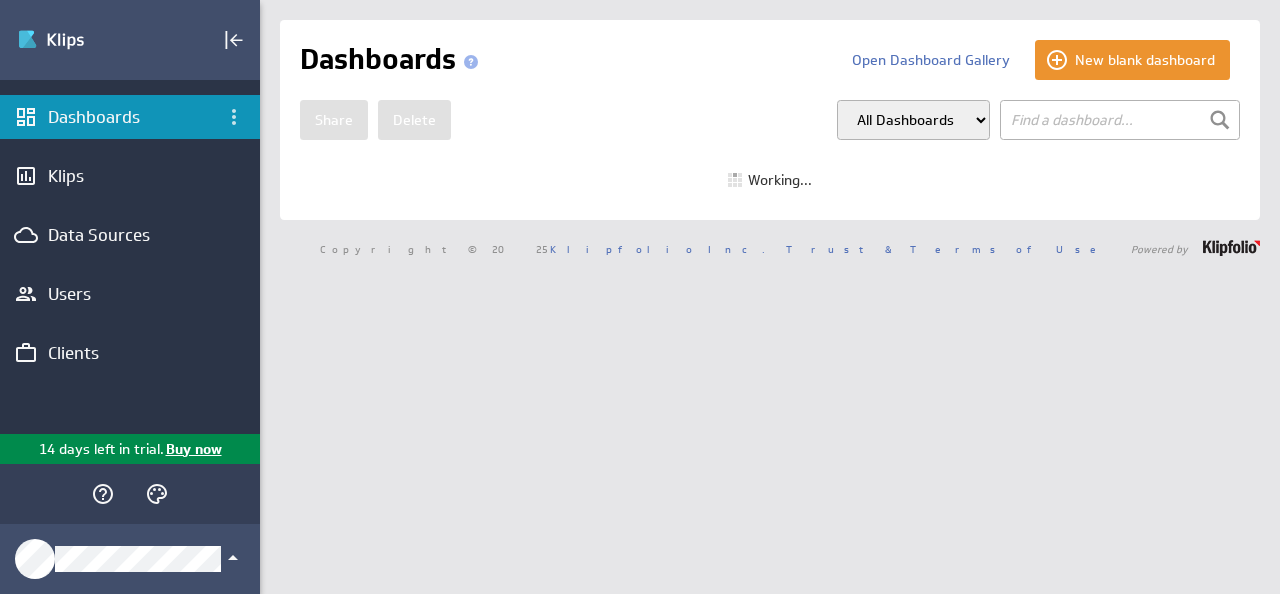 scroll, scrollTop: 0, scrollLeft: 0, axis: both 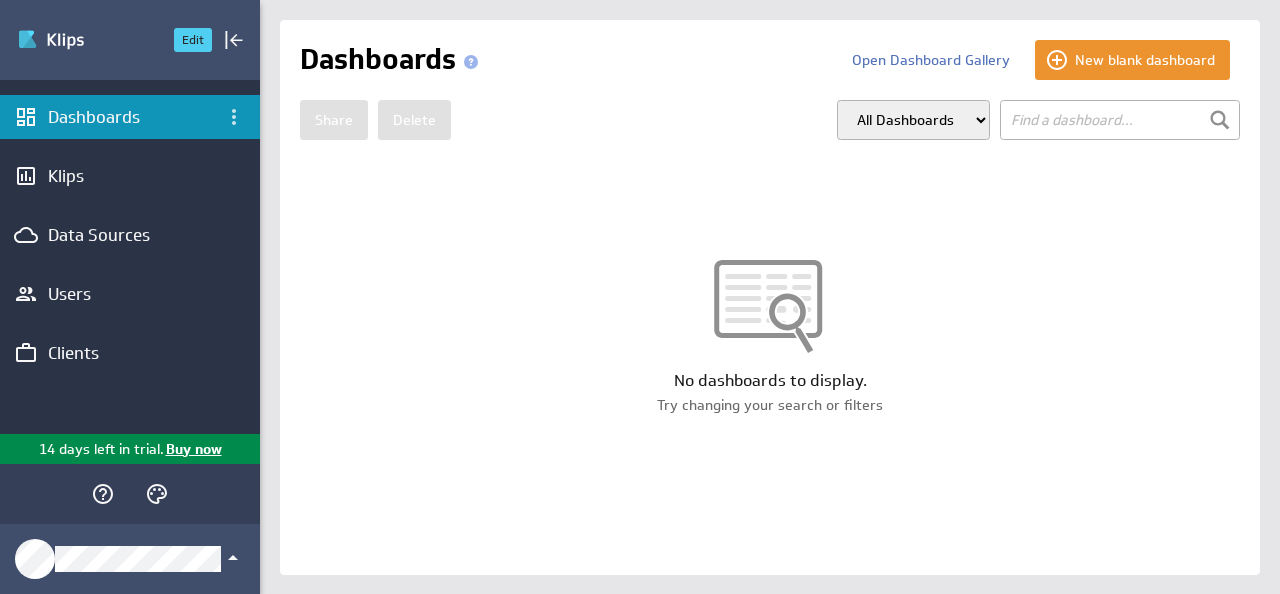 click on "Edit" at bounding box center [114, 40] 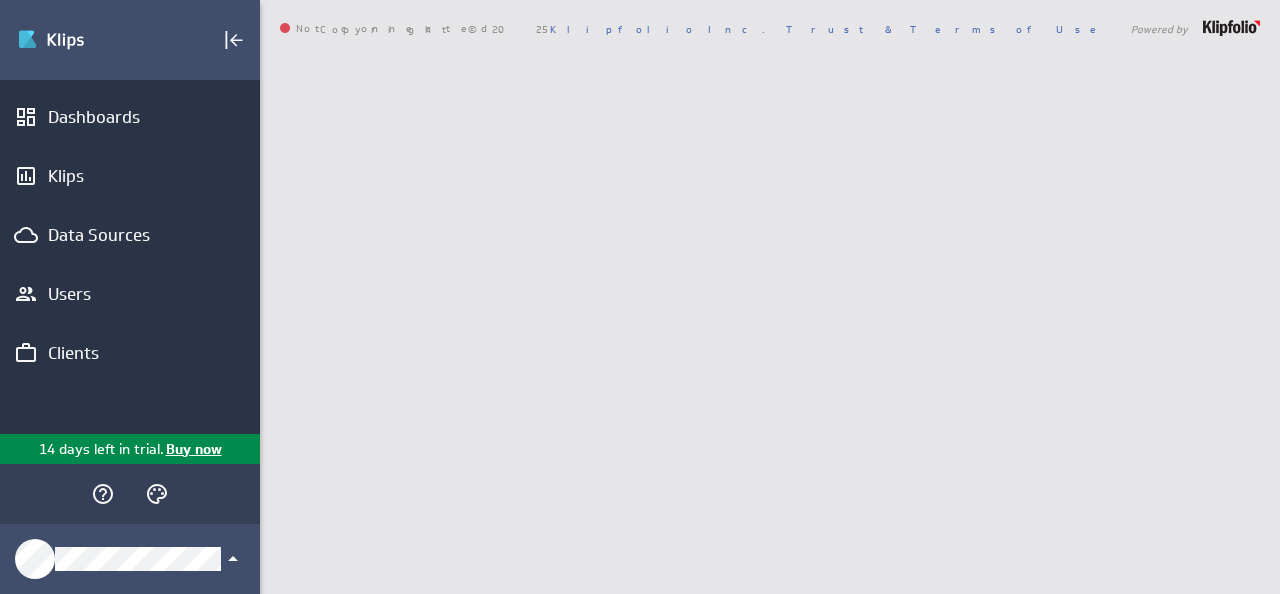 scroll, scrollTop: 0, scrollLeft: 0, axis: both 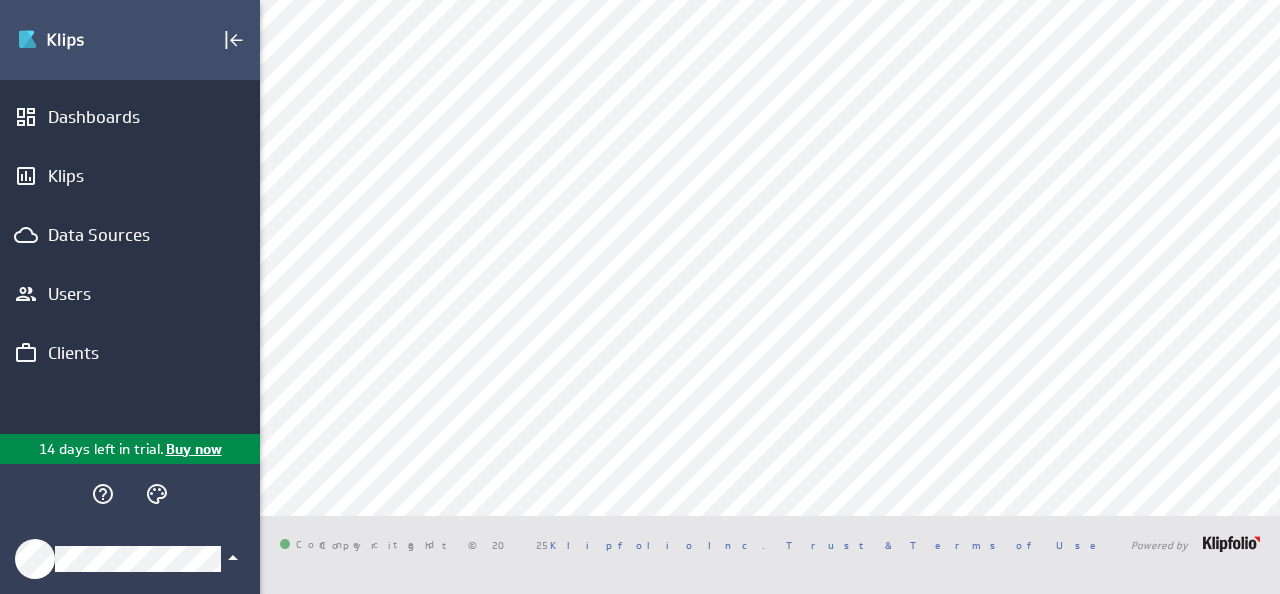 click 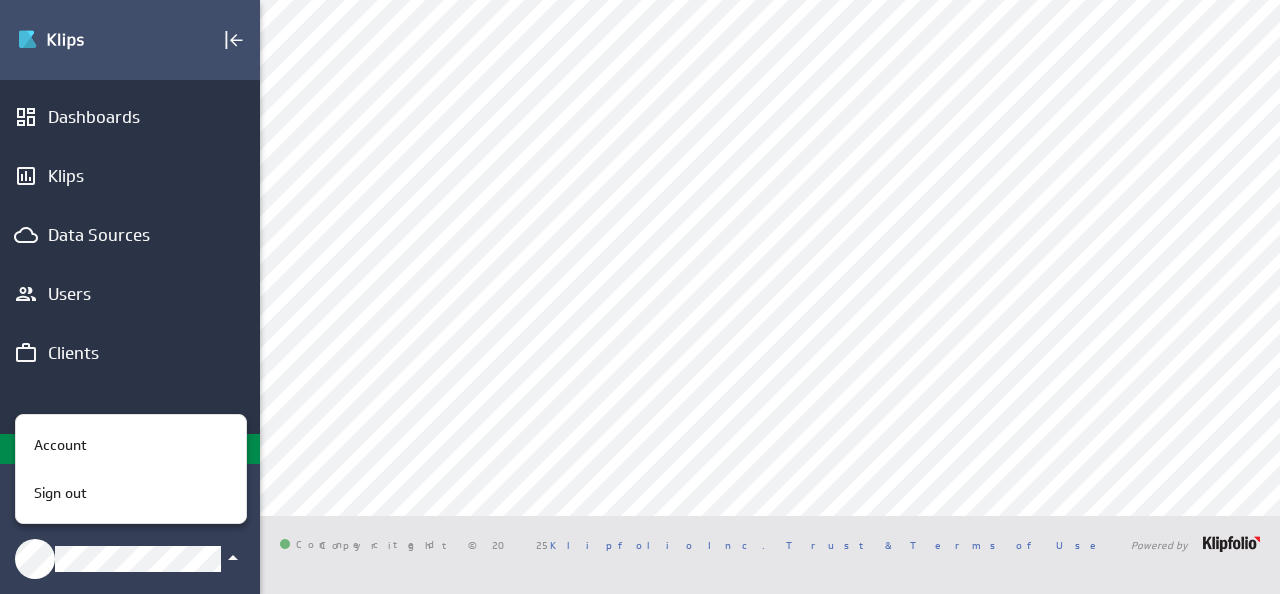 click at bounding box center (640, 297) 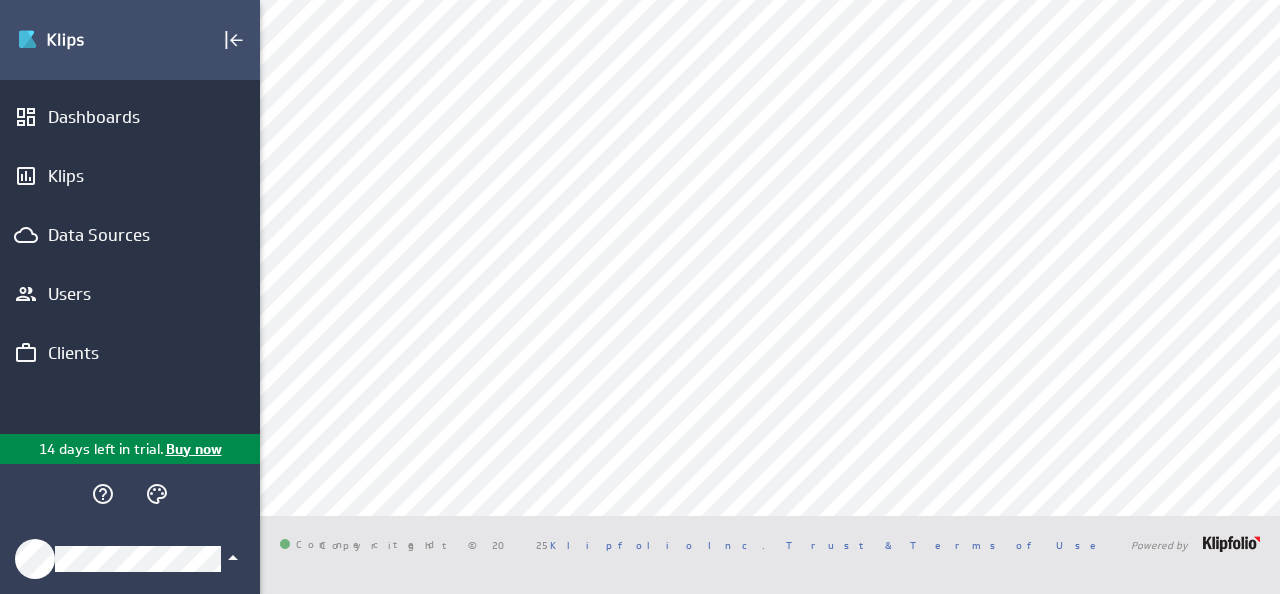 click 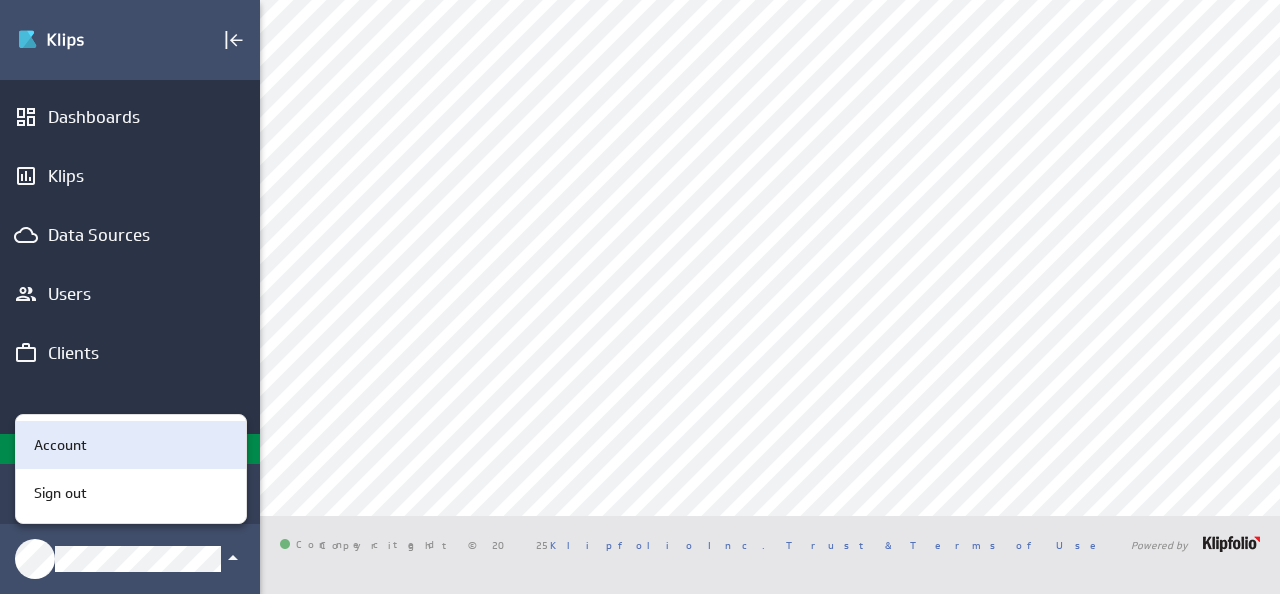 click on "Account" at bounding box center [60, 445] 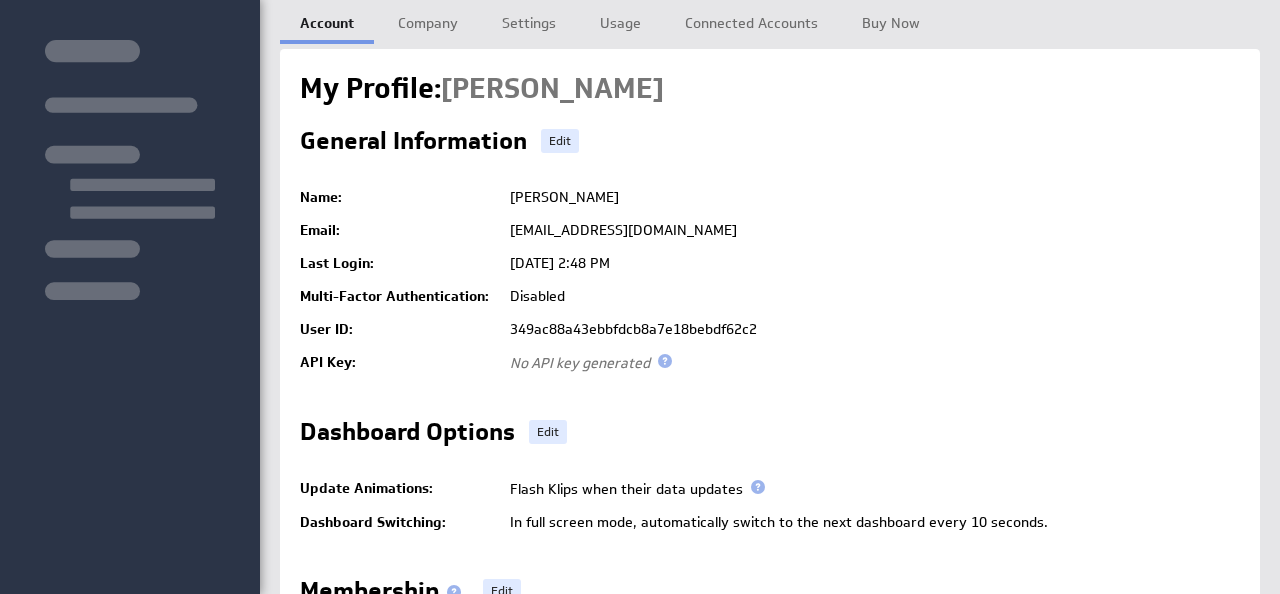 scroll, scrollTop: 0, scrollLeft: 0, axis: both 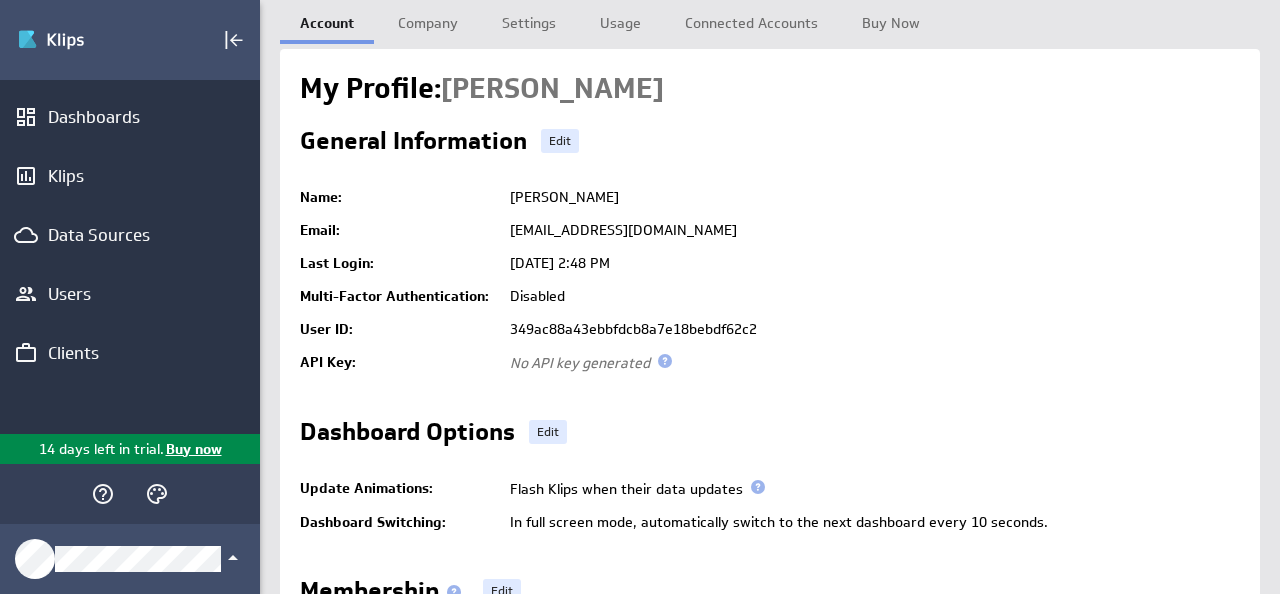 click on "Account
Company
Settings" at bounding box center [770, 365] 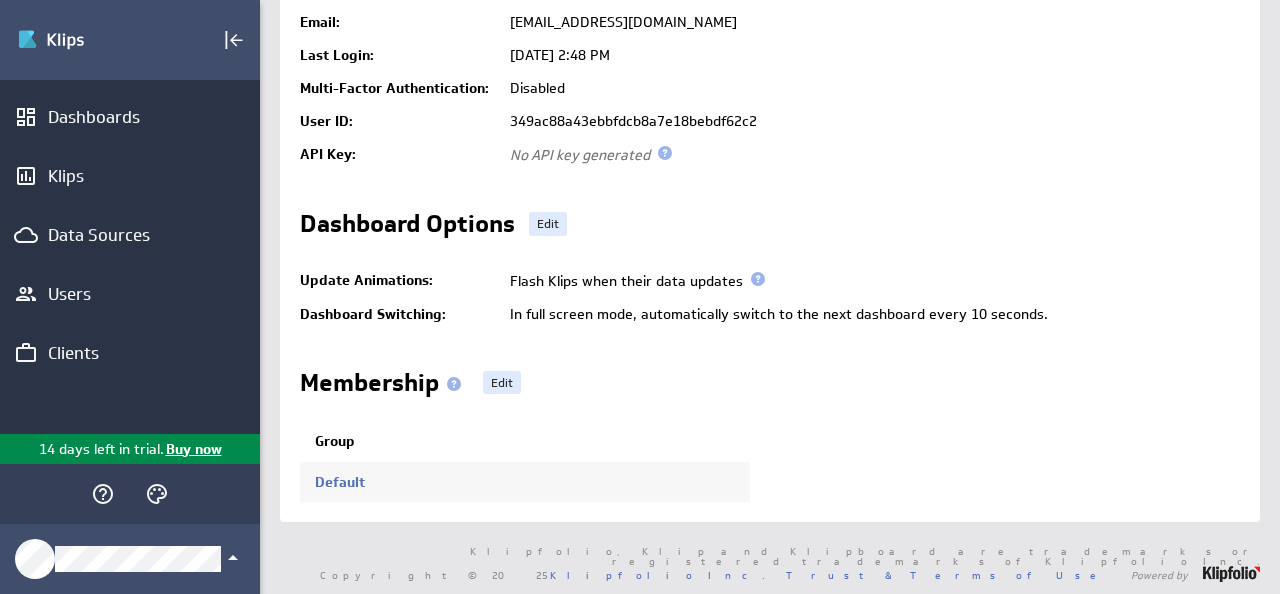 scroll, scrollTop: 232, scrollLeft: 0, axis: vertical 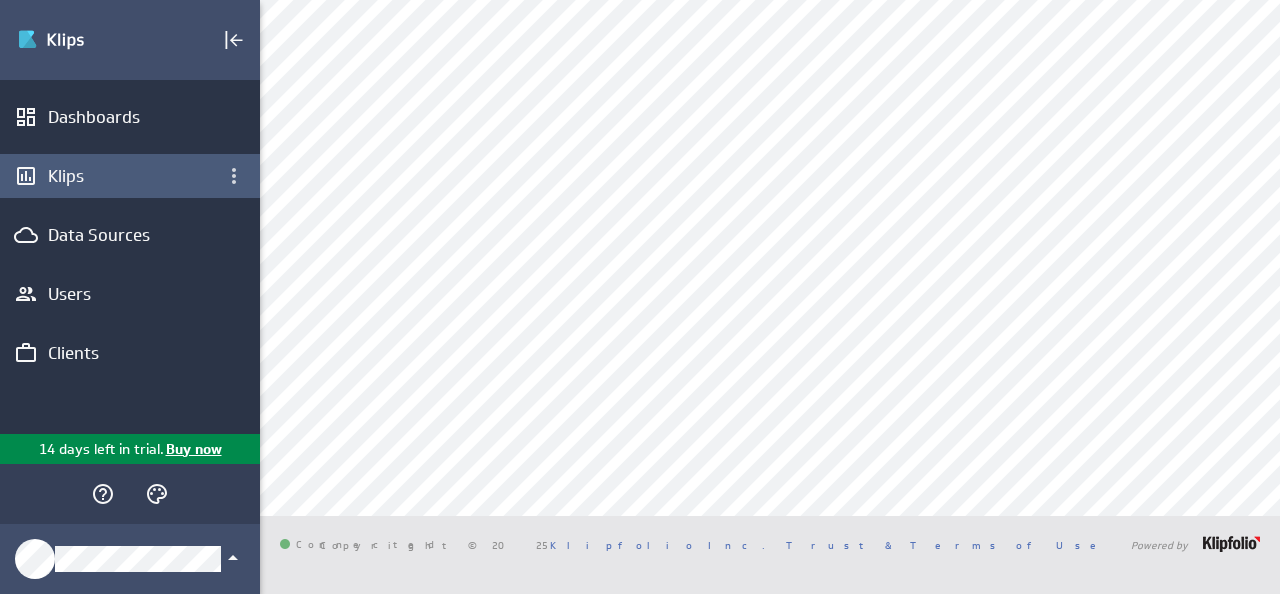 click on "Klips" at bounding box center (130, 176) 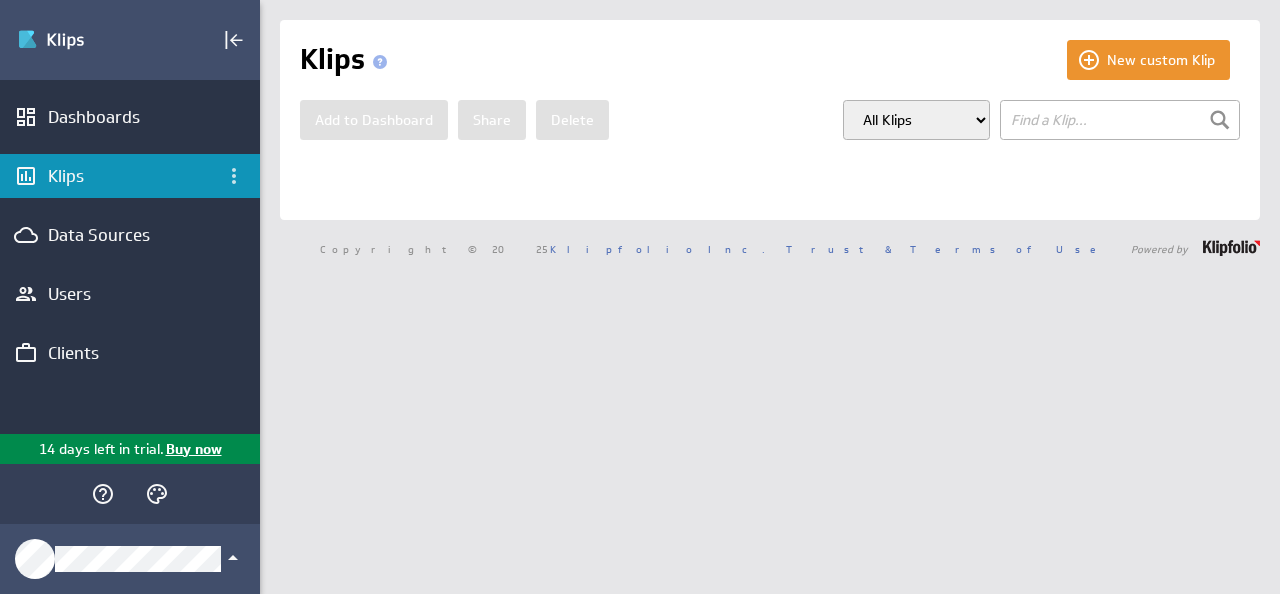 scroll, scrollTop: 0, scrollLeft: 0, axis: both 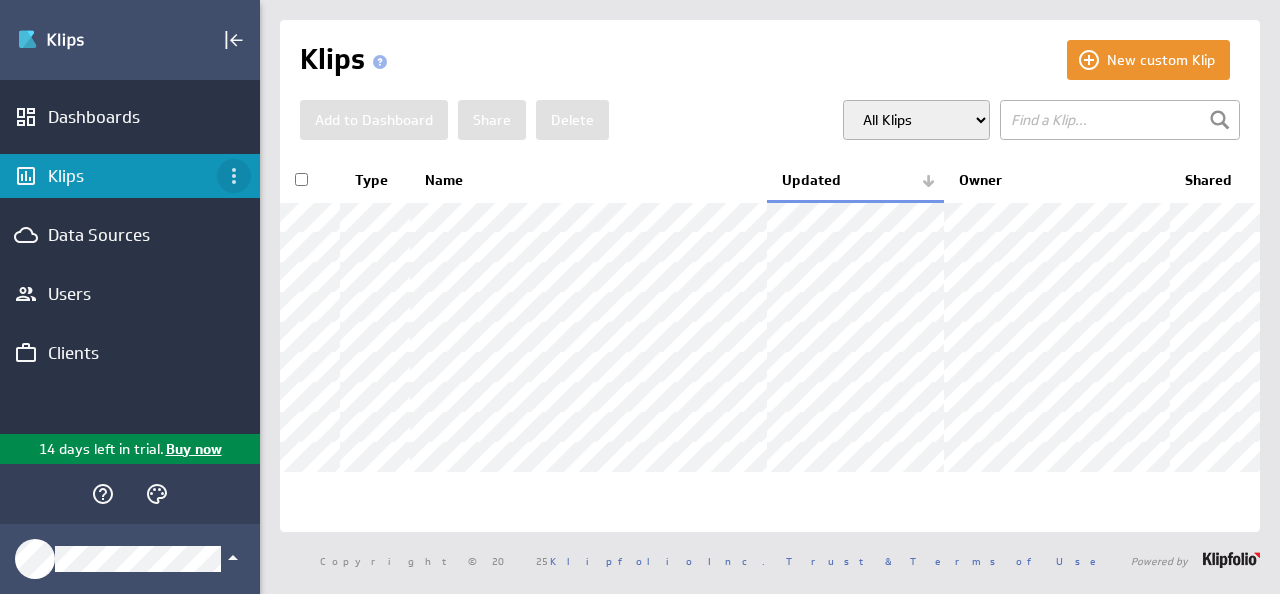 click 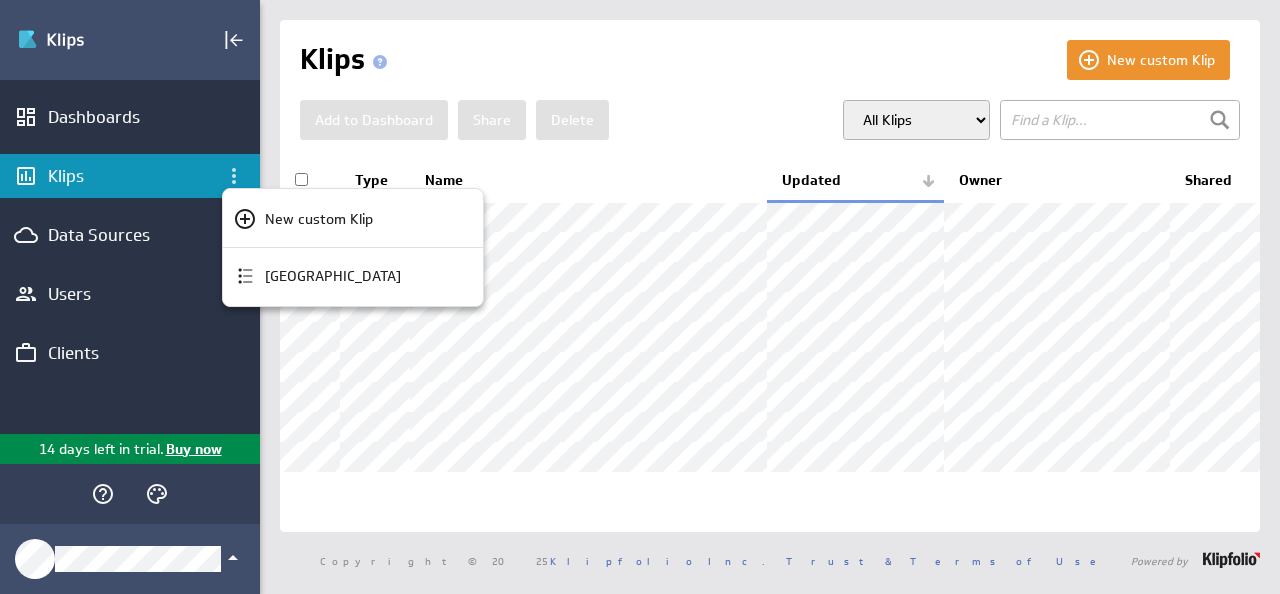 click at bounding box center [640, 297] 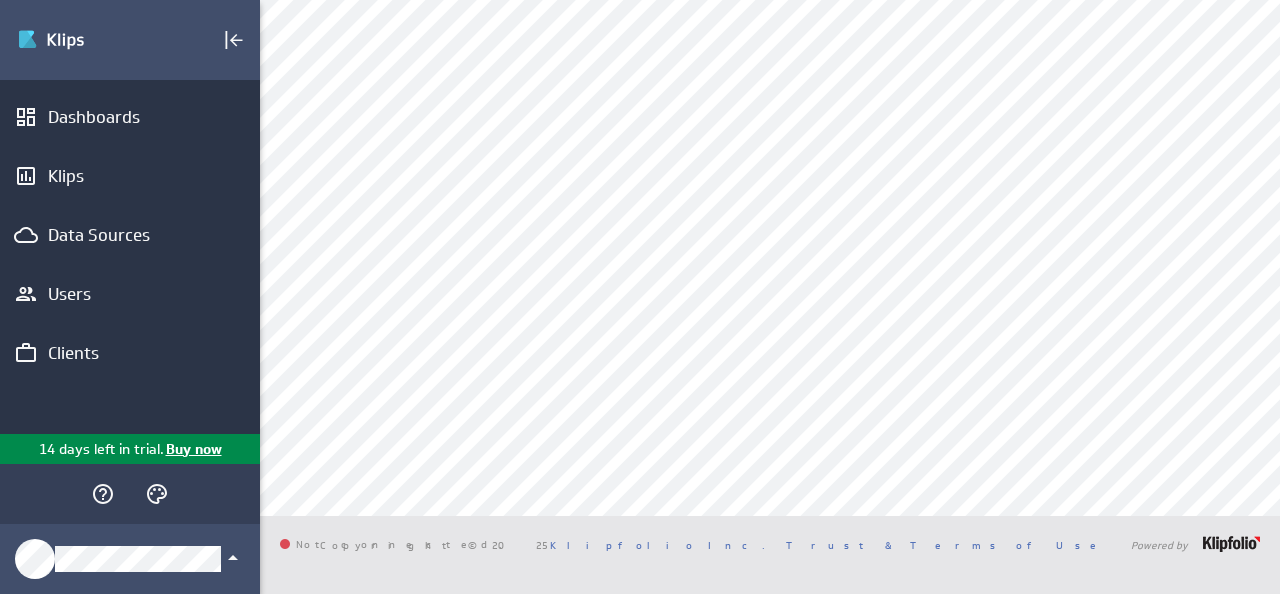scroll, scrollTop: 0, scrollLeft: 0, axis: both 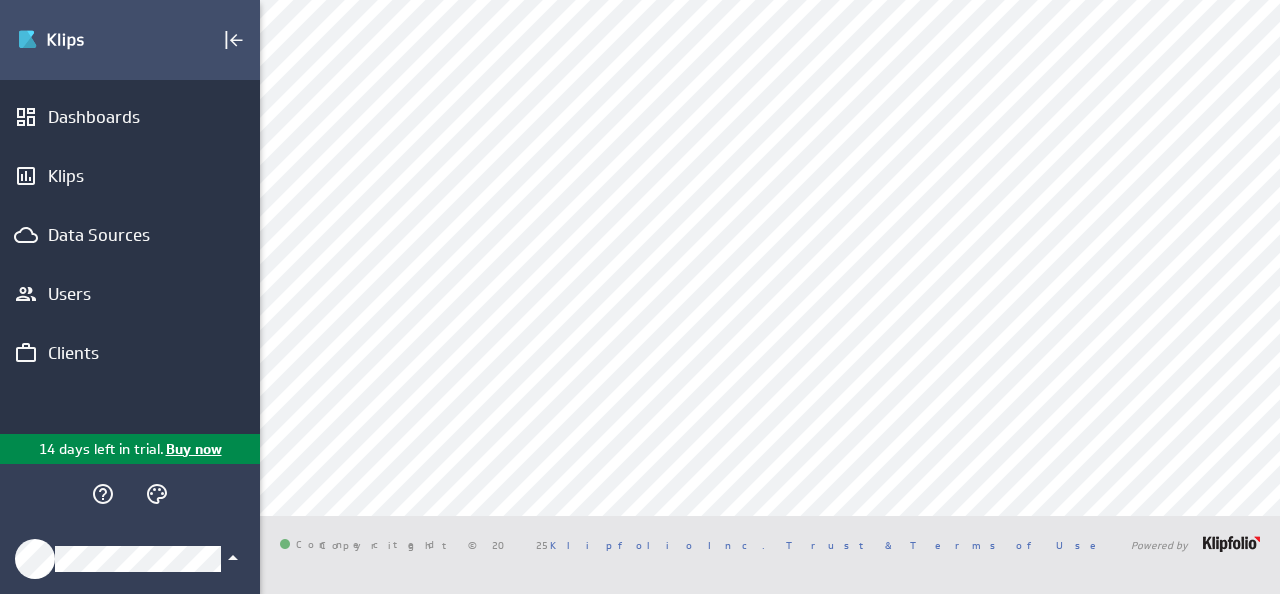click 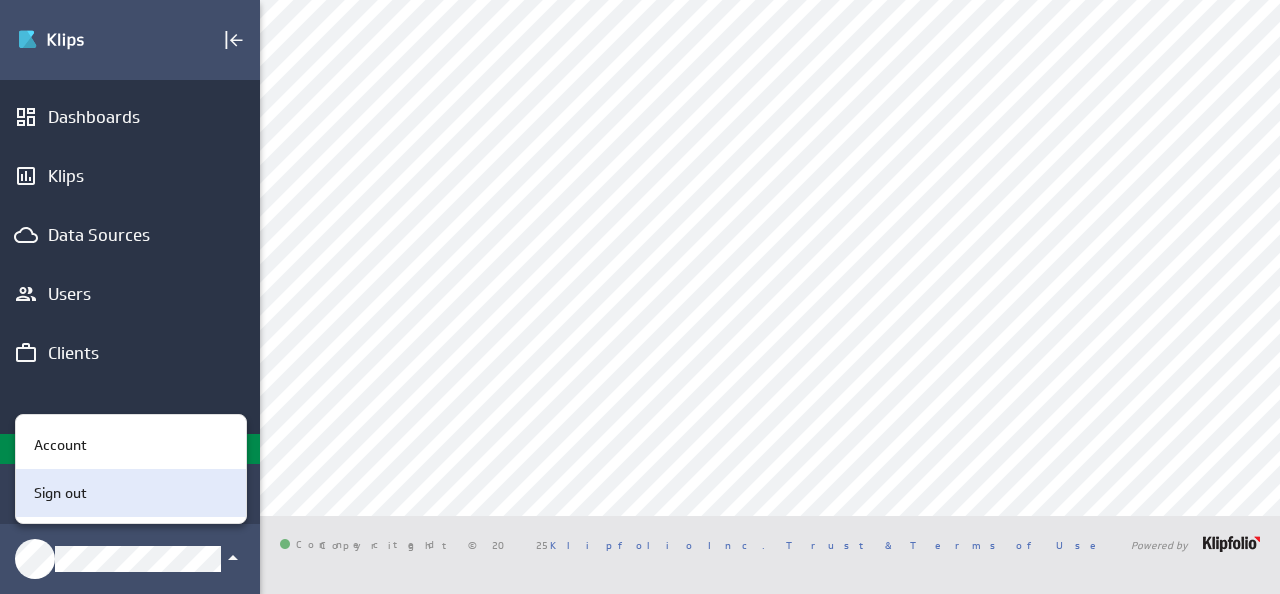 click on "Sign out" at bounding box center [60, 493] 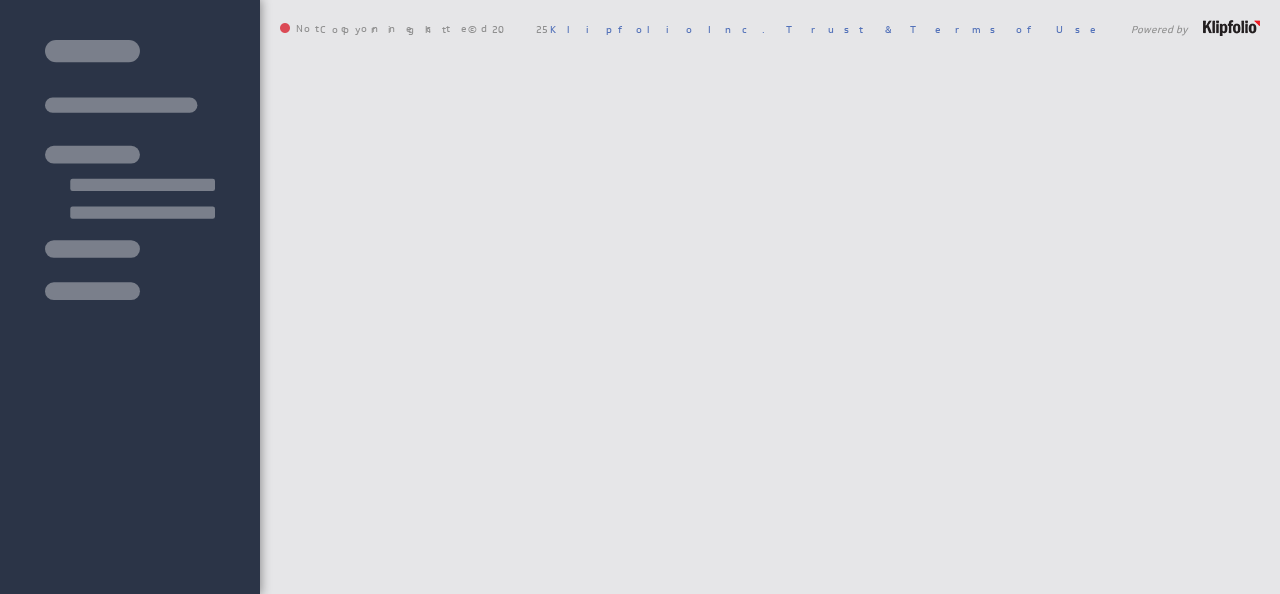 scroll, scrollTop: 0, scrollLeft: 0, axis: both 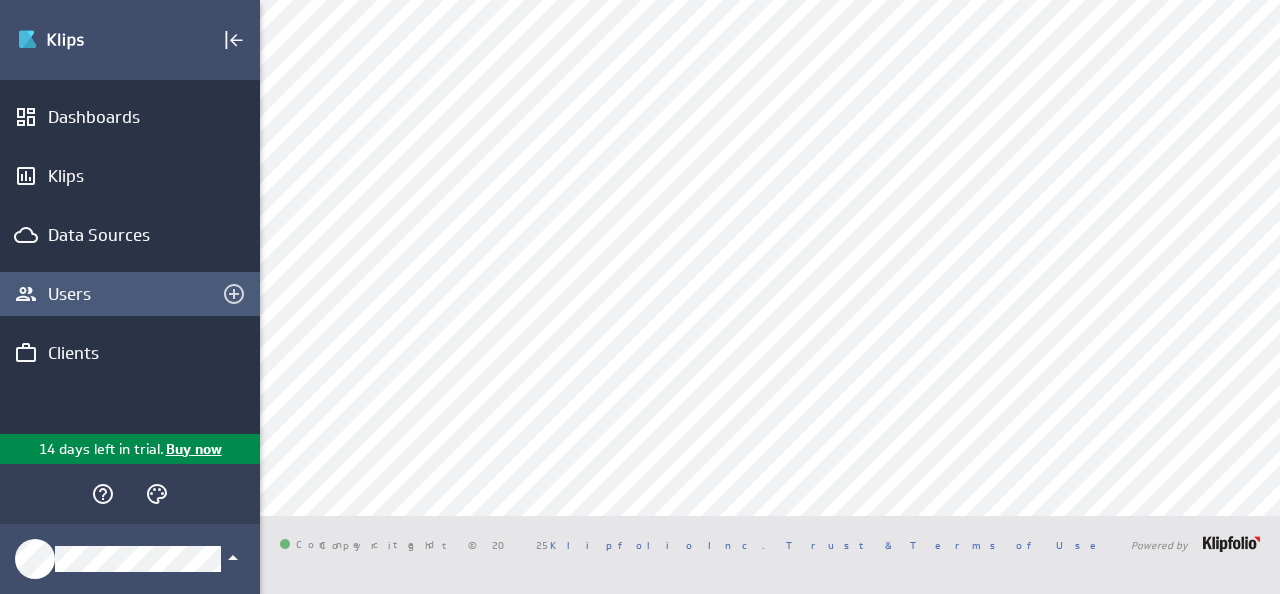 click on "Users" at bounding box center [130, 294] 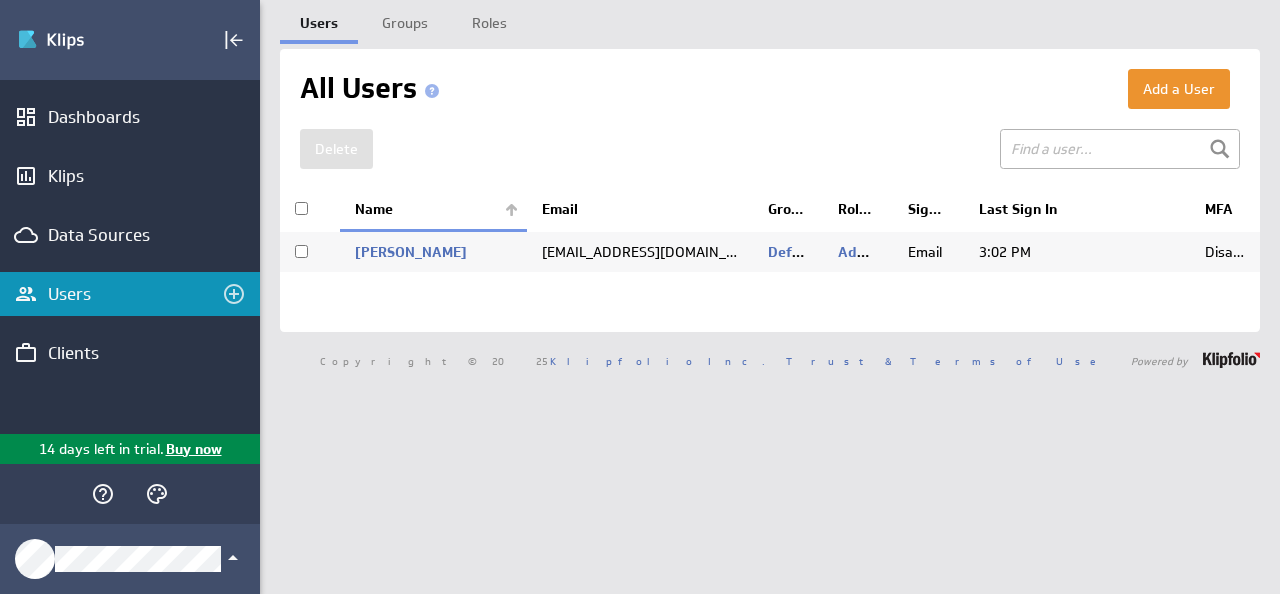 scroll, scrollTop: 0, scrollLeft: 0, axis: both 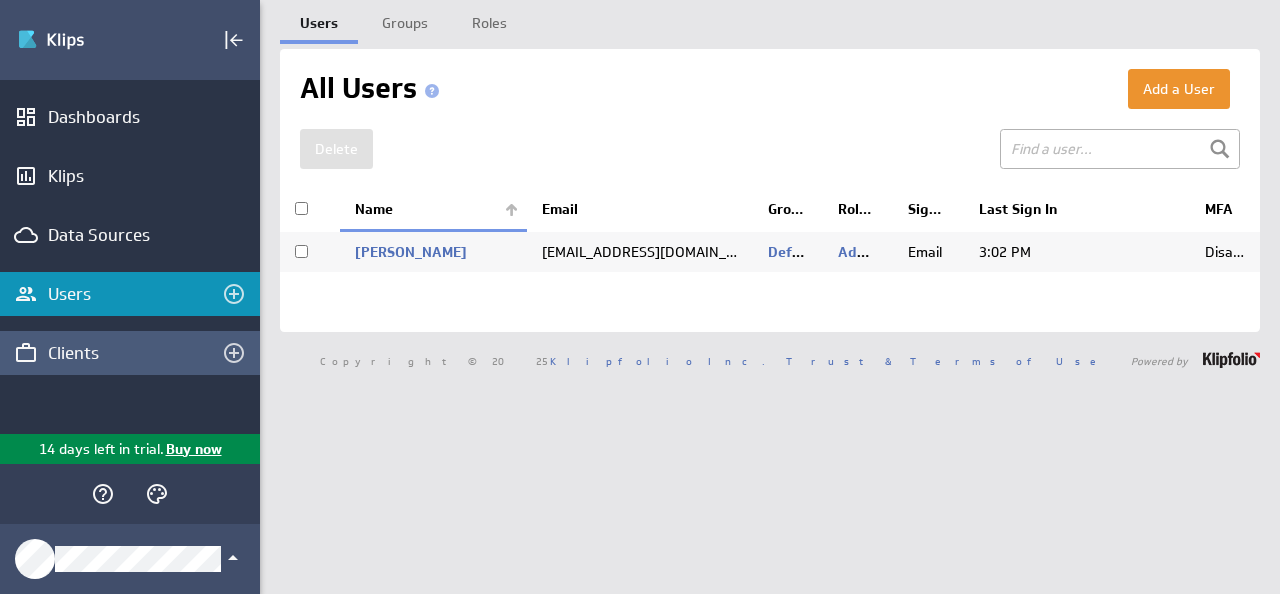 click on "Clients" at bounding box center (130, 353) 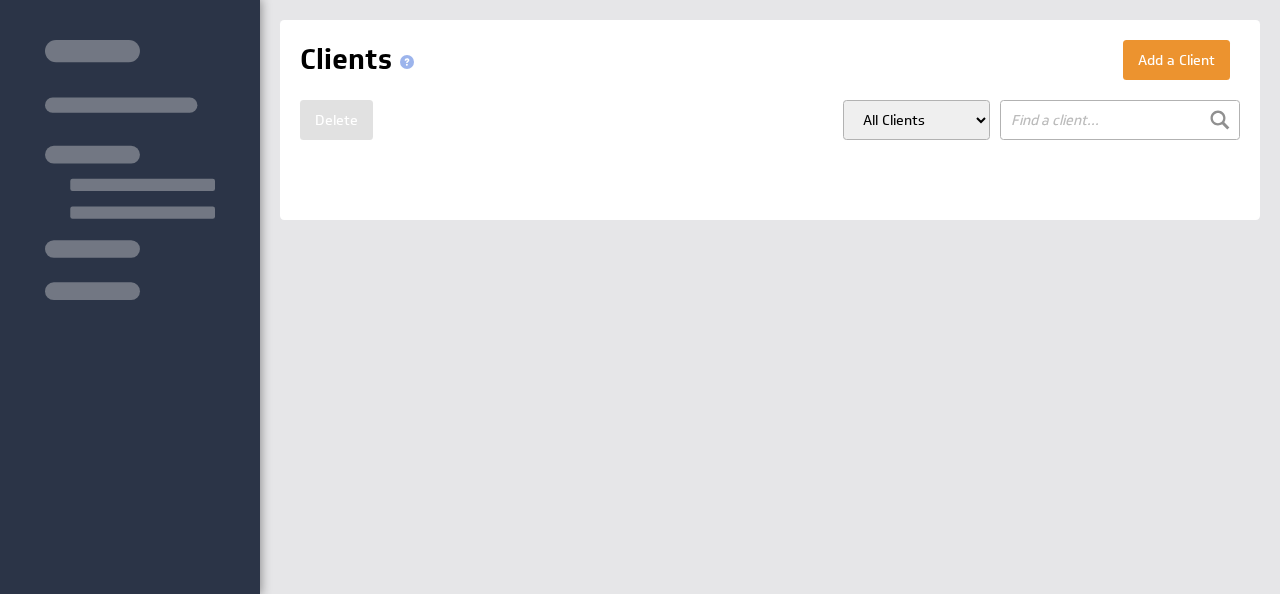 scroll, scrollTop: 0, scrollLeft: 0, axis: both 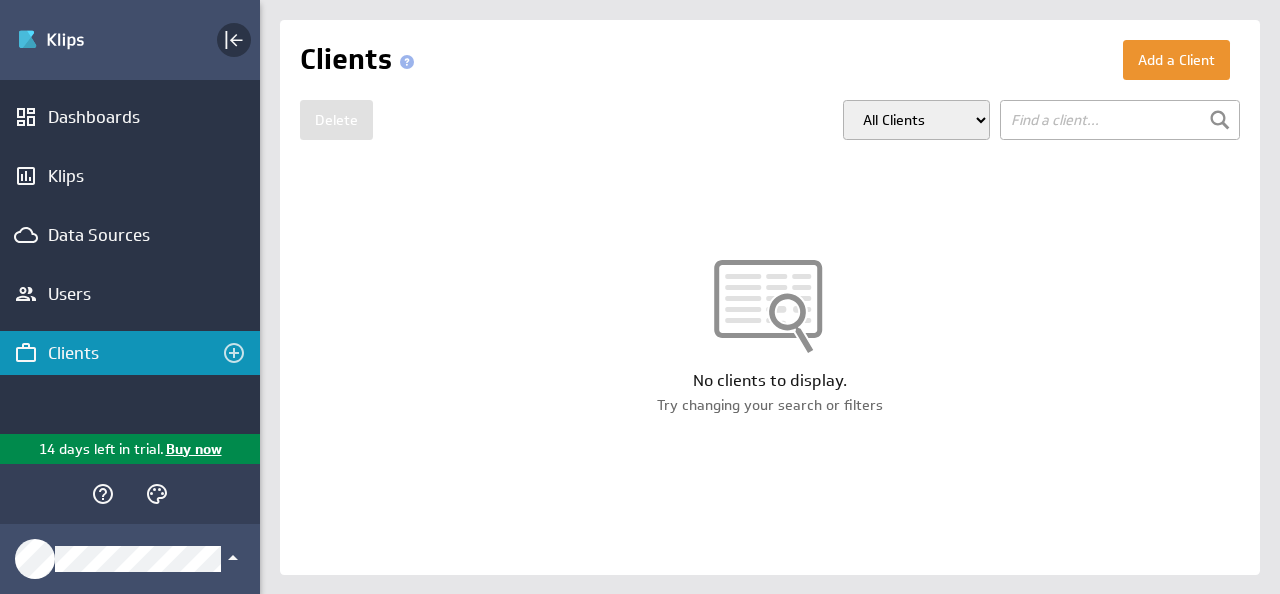 click 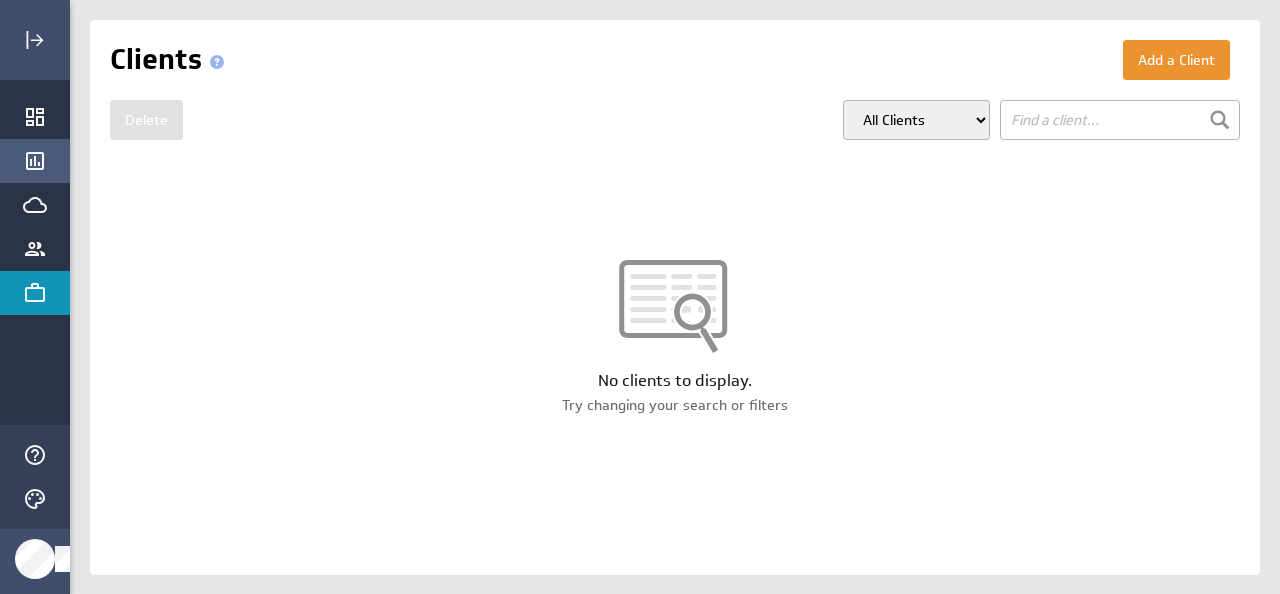 click 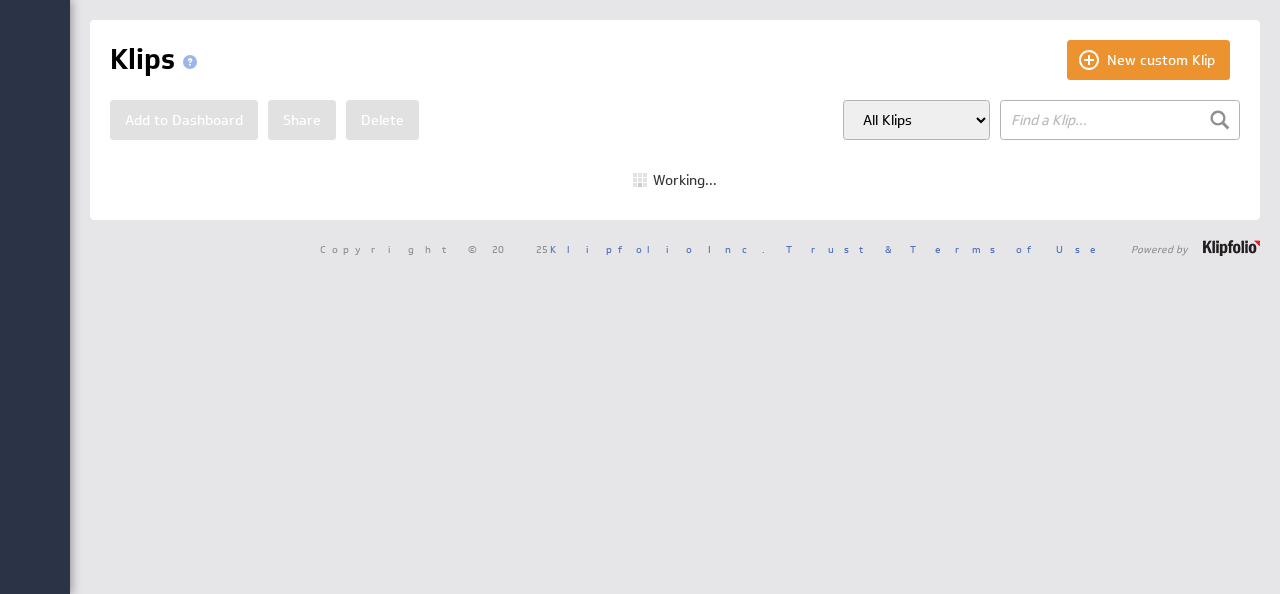 scroll, scrollTop: 0, scrollLeft: 0, axis: both 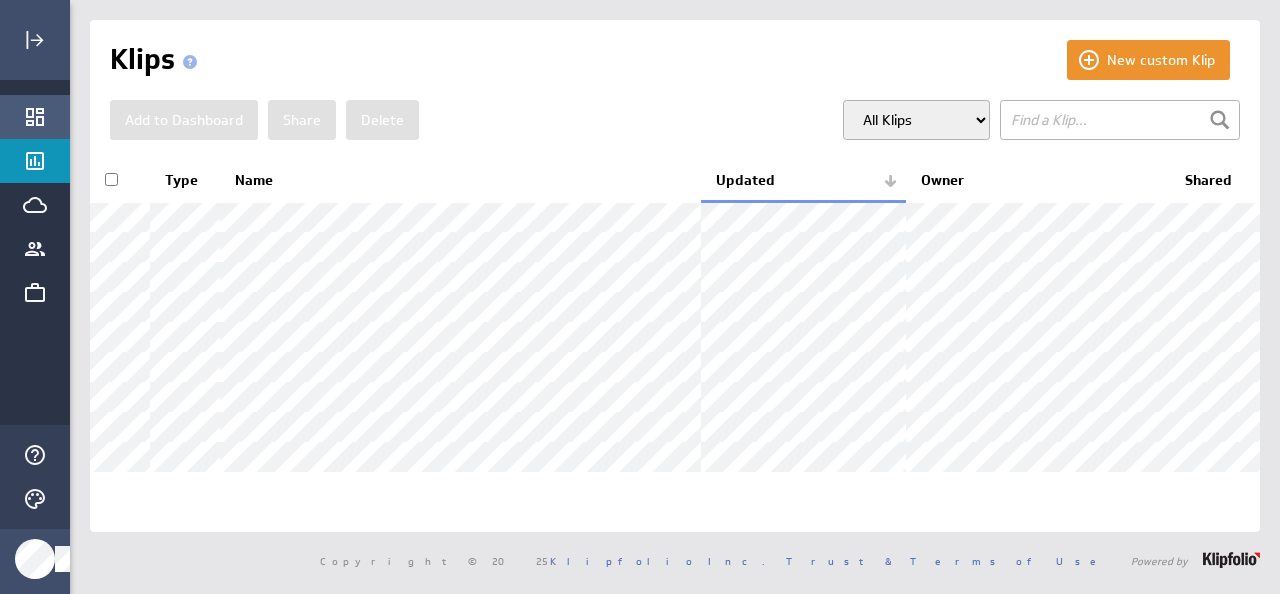 click 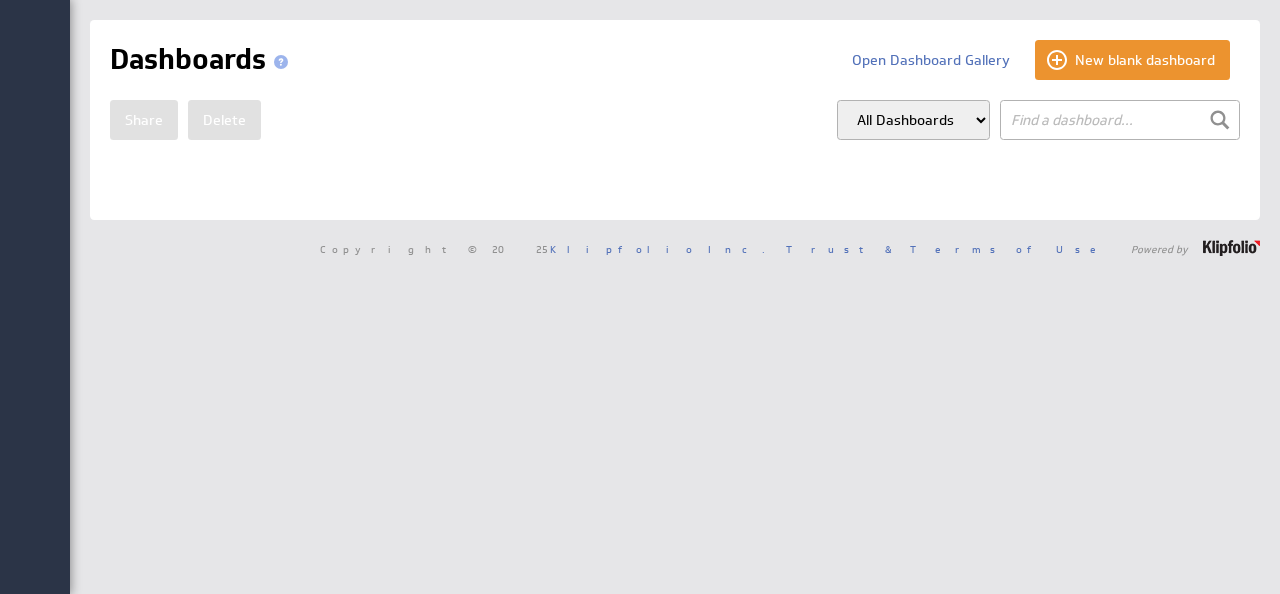 scroll, scrollTop: 0, scrollLeft: 0, axis: both 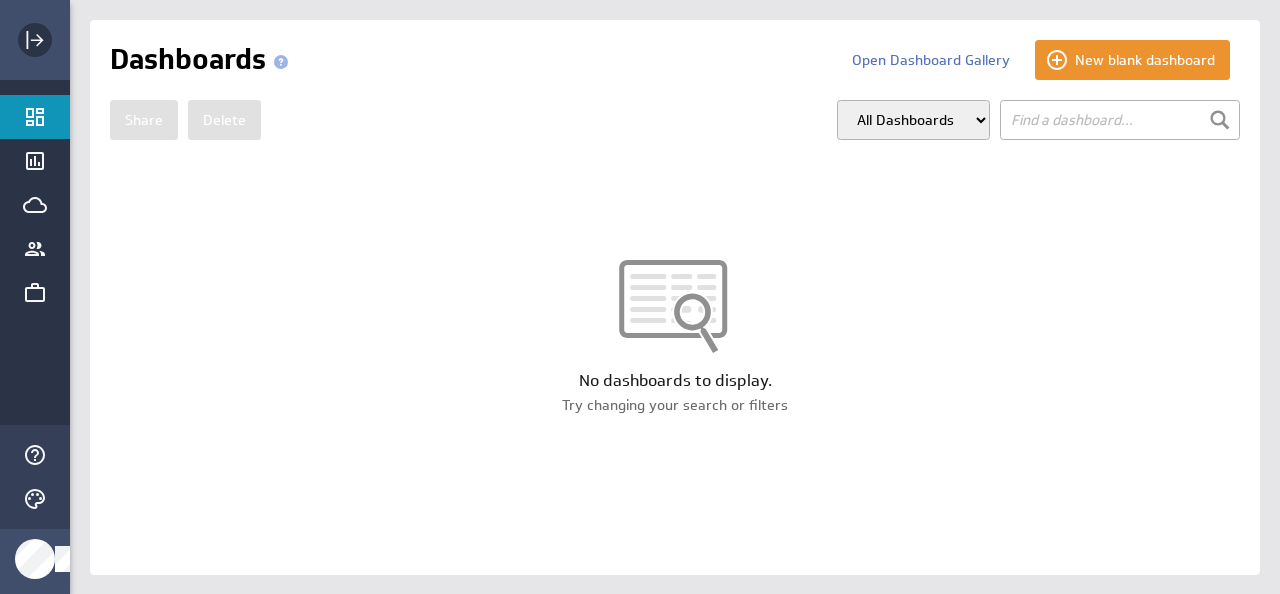 drag, startPoint x: 44, startPoint y: 58, endPoint x: 33, endPoint y: 25, distance: 34.785053 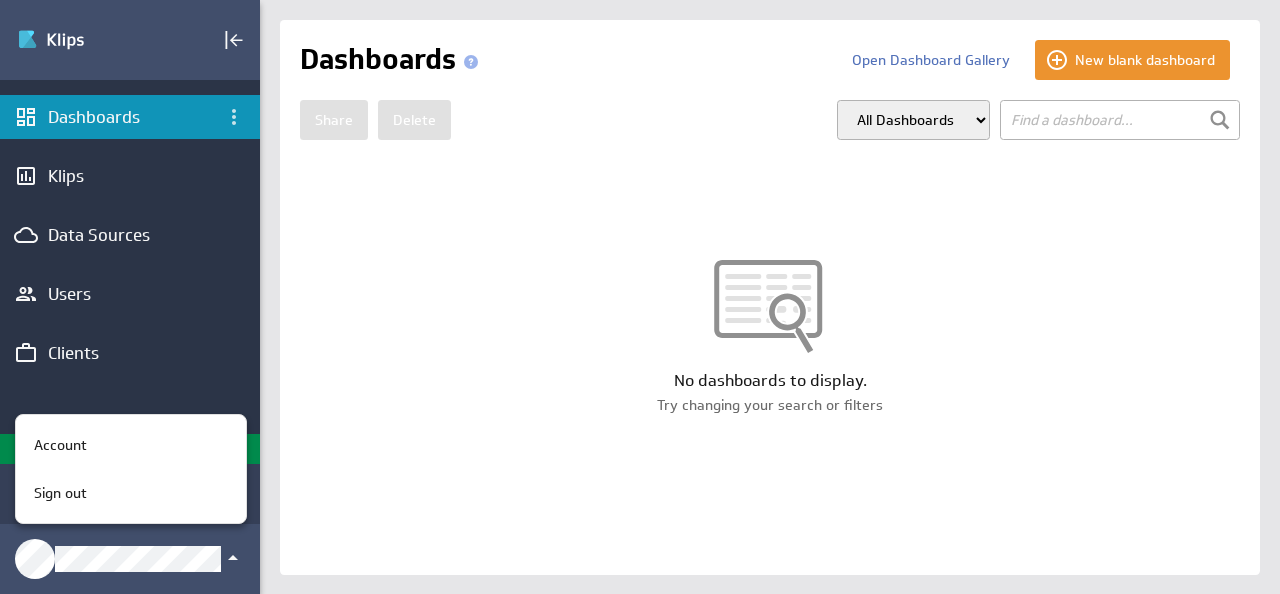 click at bounding box center [640, 297] 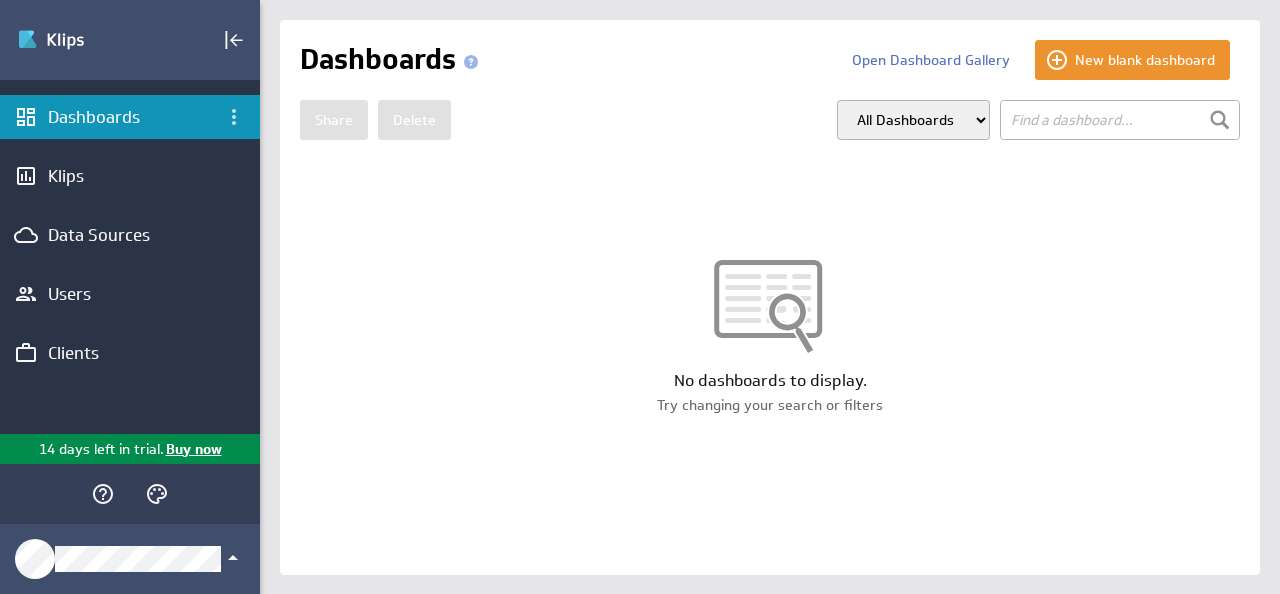 click on "Dashboards Klips Data Sources Users Clients" at bounding box center [130, 257] 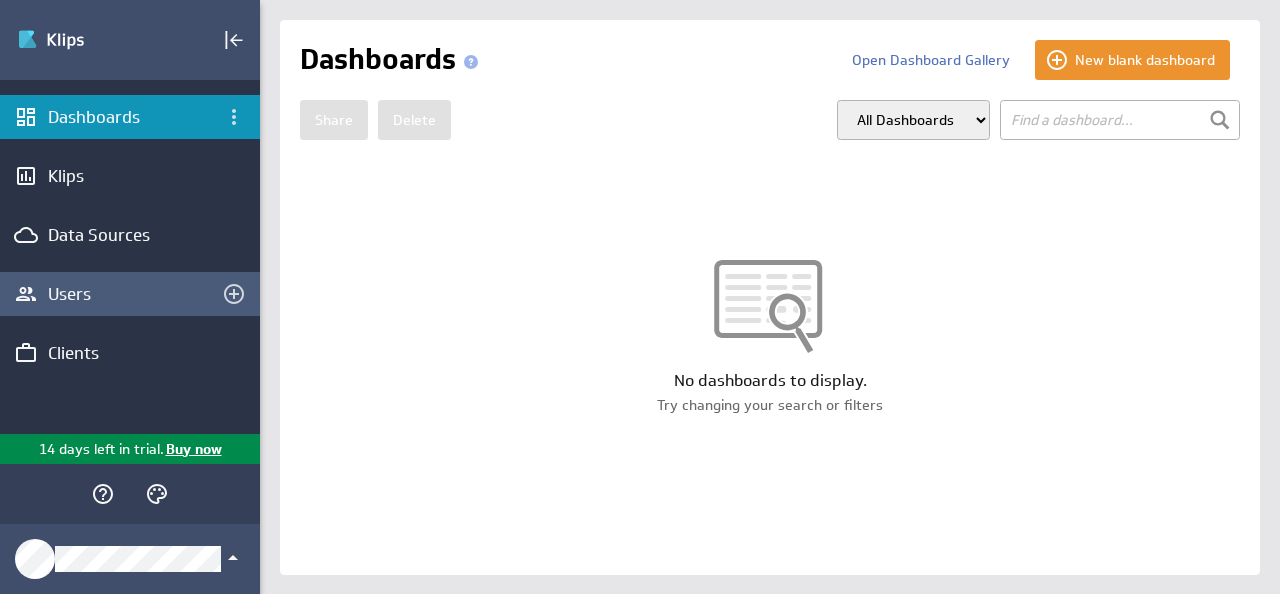 click on "Users" at bounding box center (130, 294) 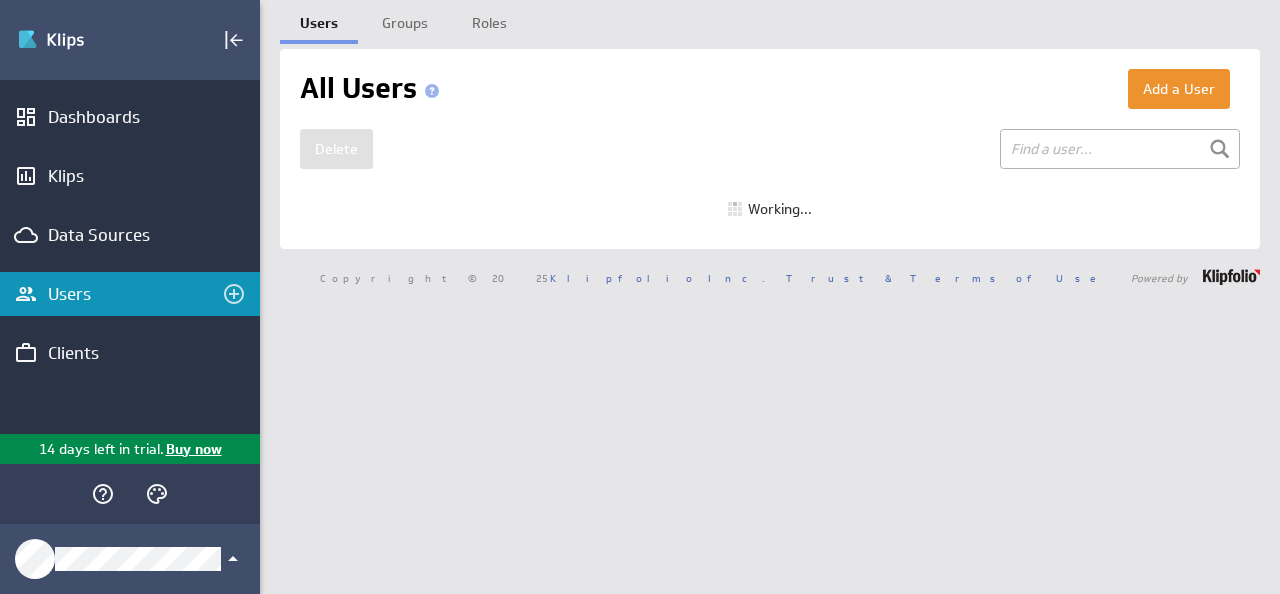 scroll, scrollTop: 0, scrollLeft: 0, axis: both 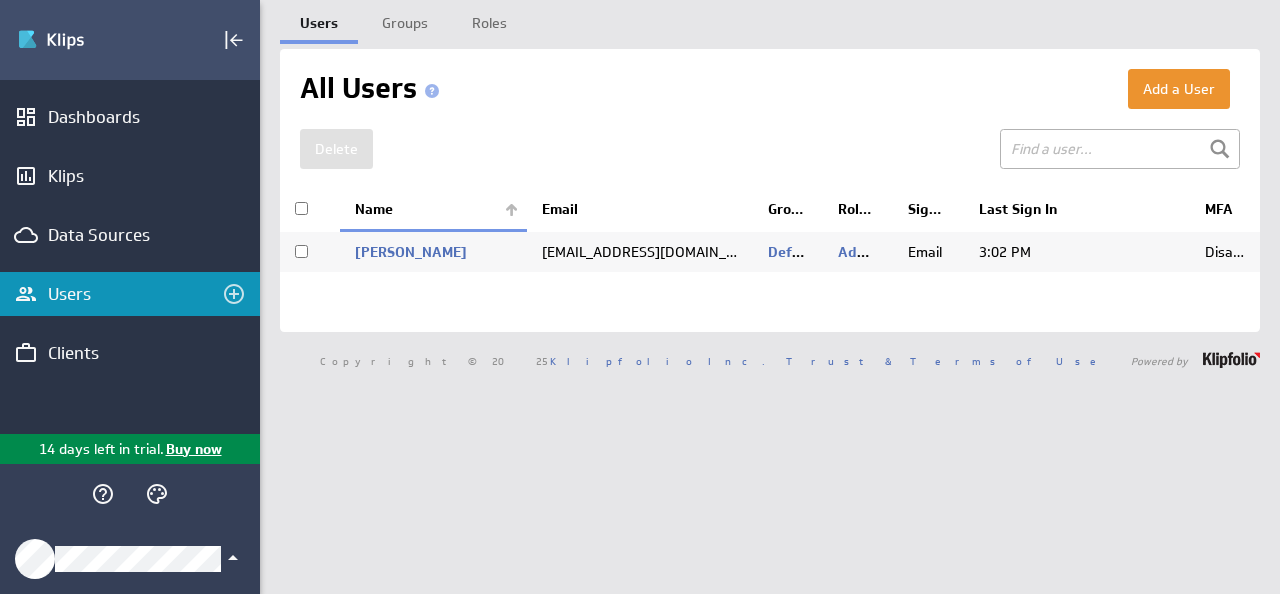 click at bounding box center [130, 559] 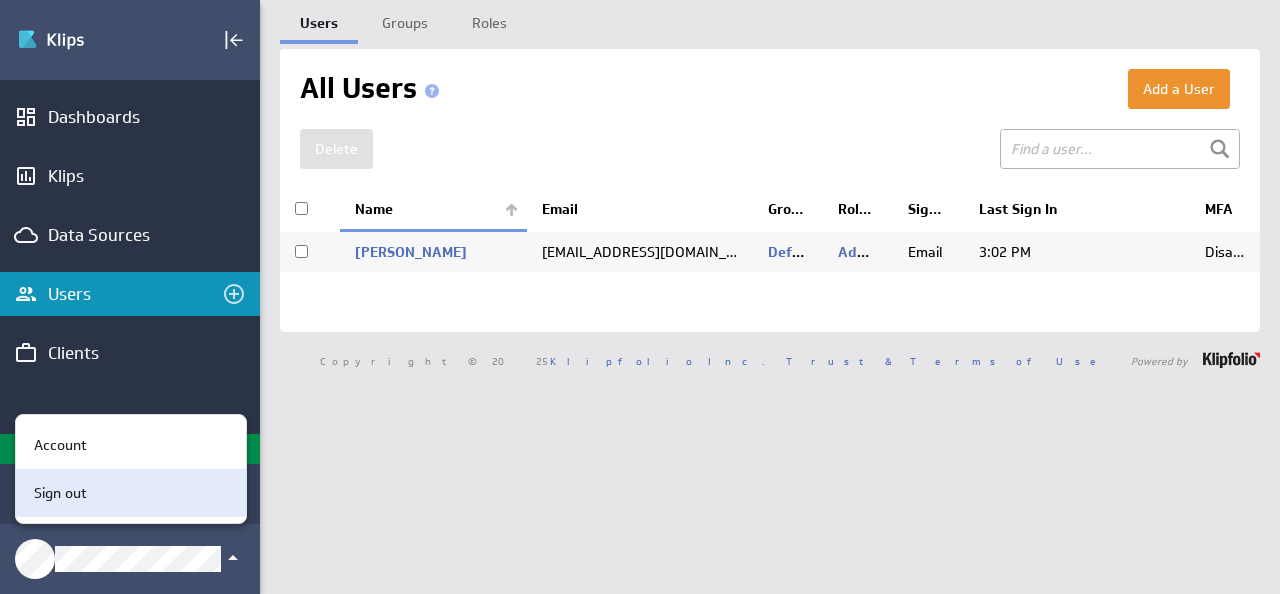drag, startPoint x: 192, startPoint y: 516, endPoint x: 192, endPoint y: 505, distance: 11 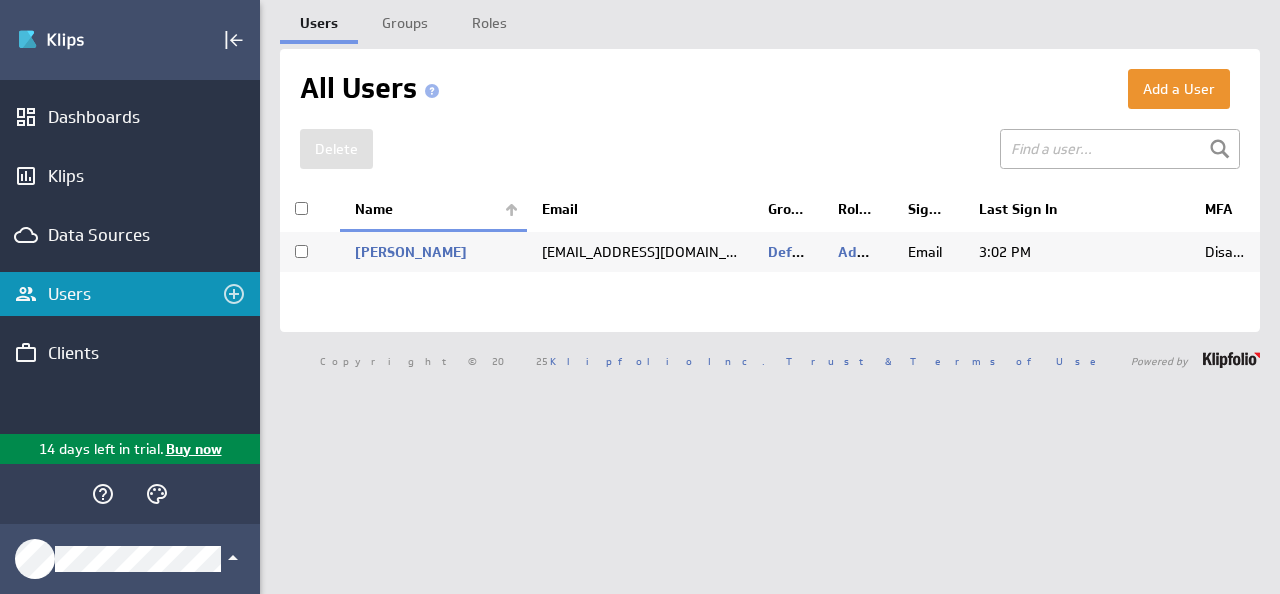 click at bounding box center [130, 494] 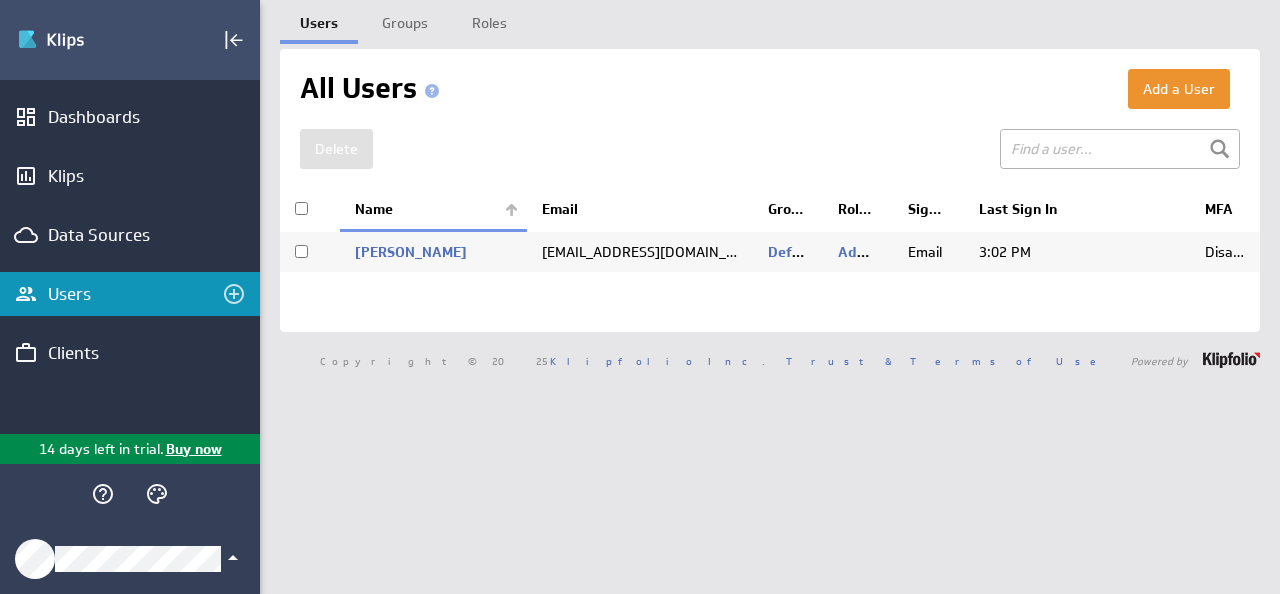 click 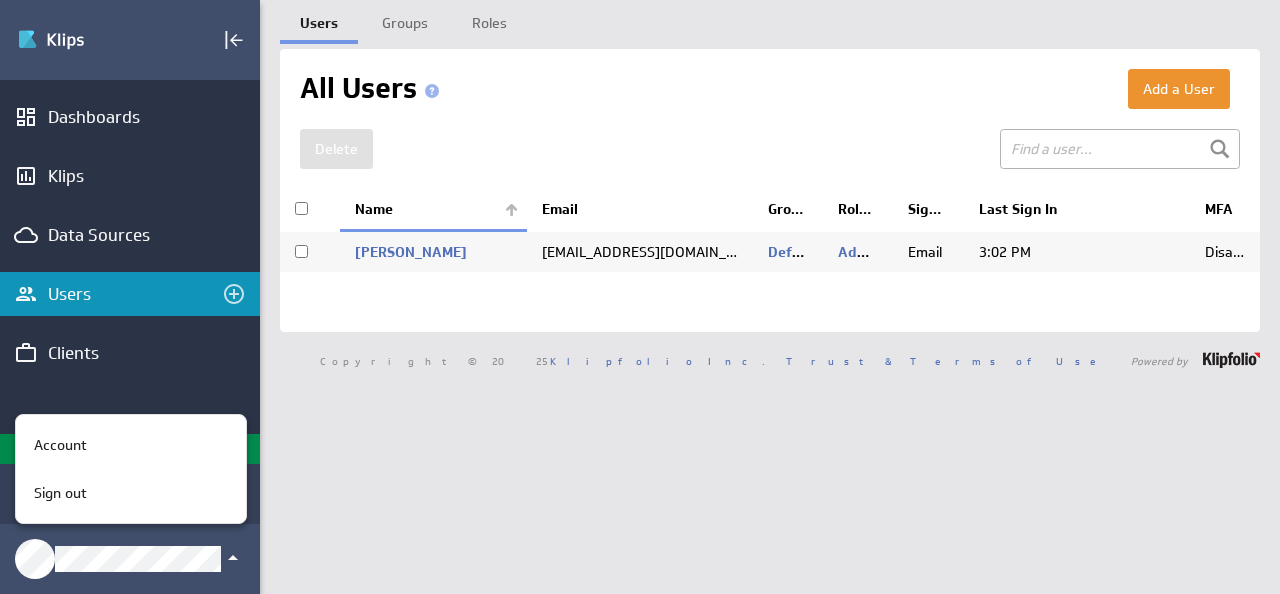 click at bounding box center (640, 297) 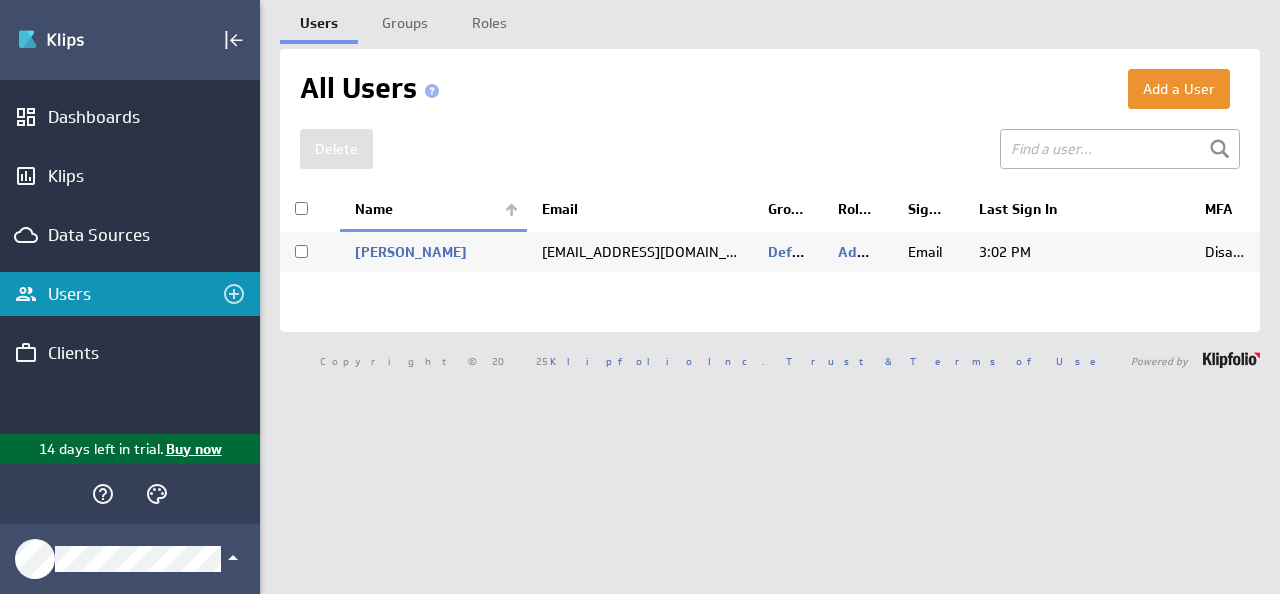 click on "Buy now" at bounding box center (193, 449) 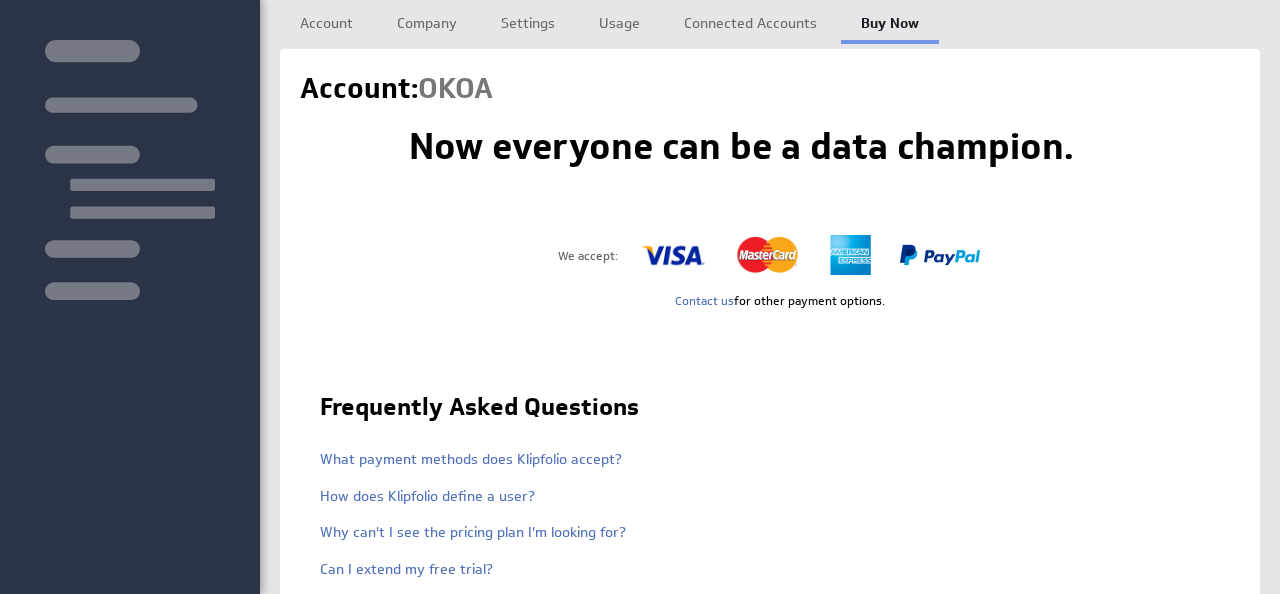 scroll, scrollTop: 0, scrollLeft: 0, axis: both 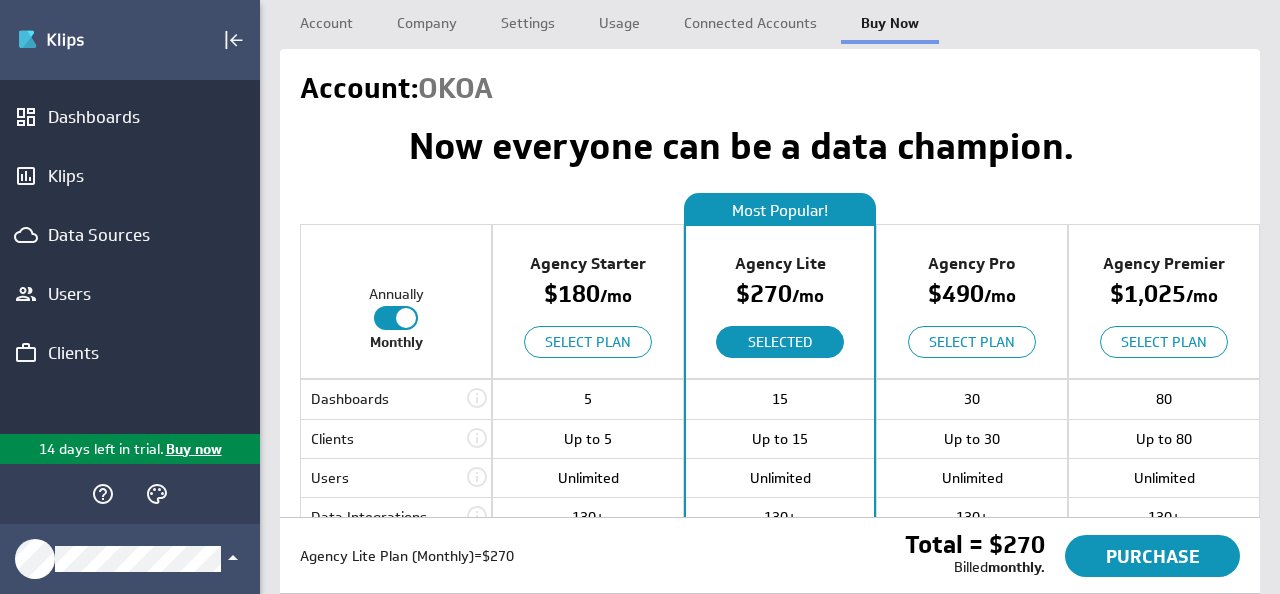 click at bounding box center (103, 494) 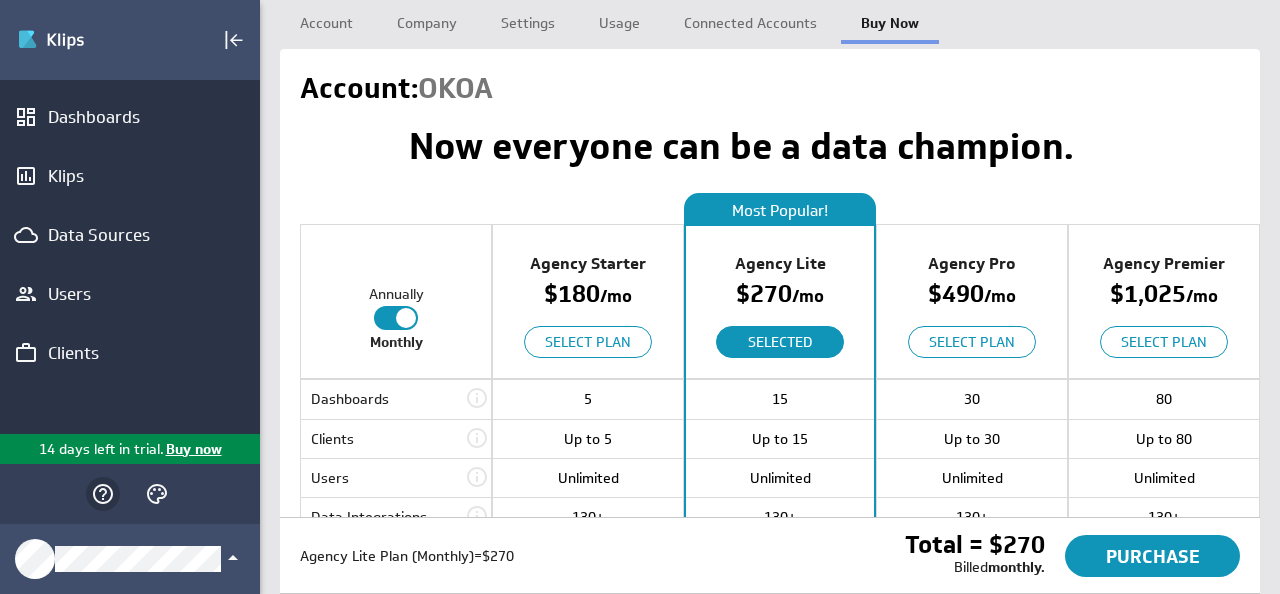 click 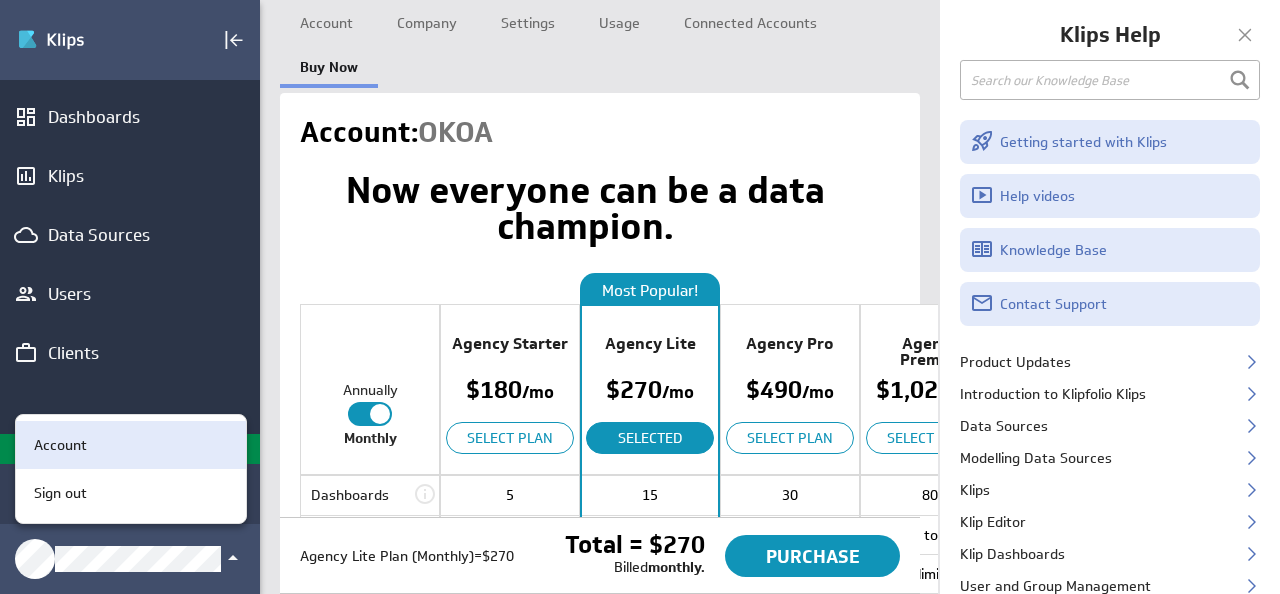 click on "Account" at bounding box center (131, 445) 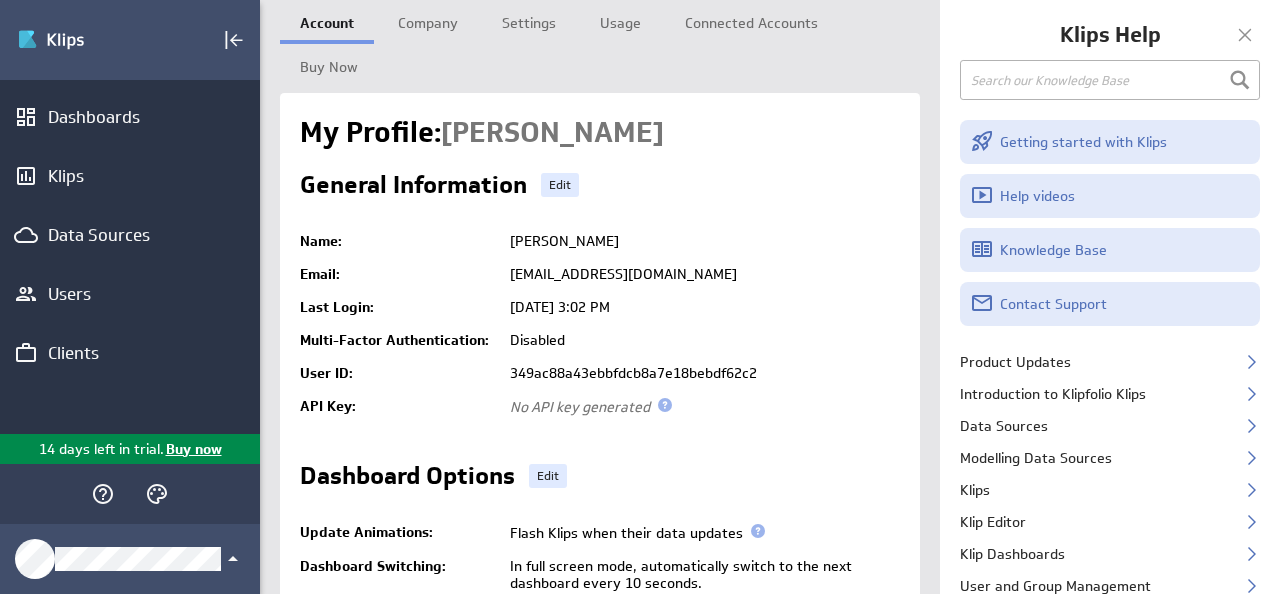 scroll, scrollTop: 0, scrollLeft: 0, axis: both 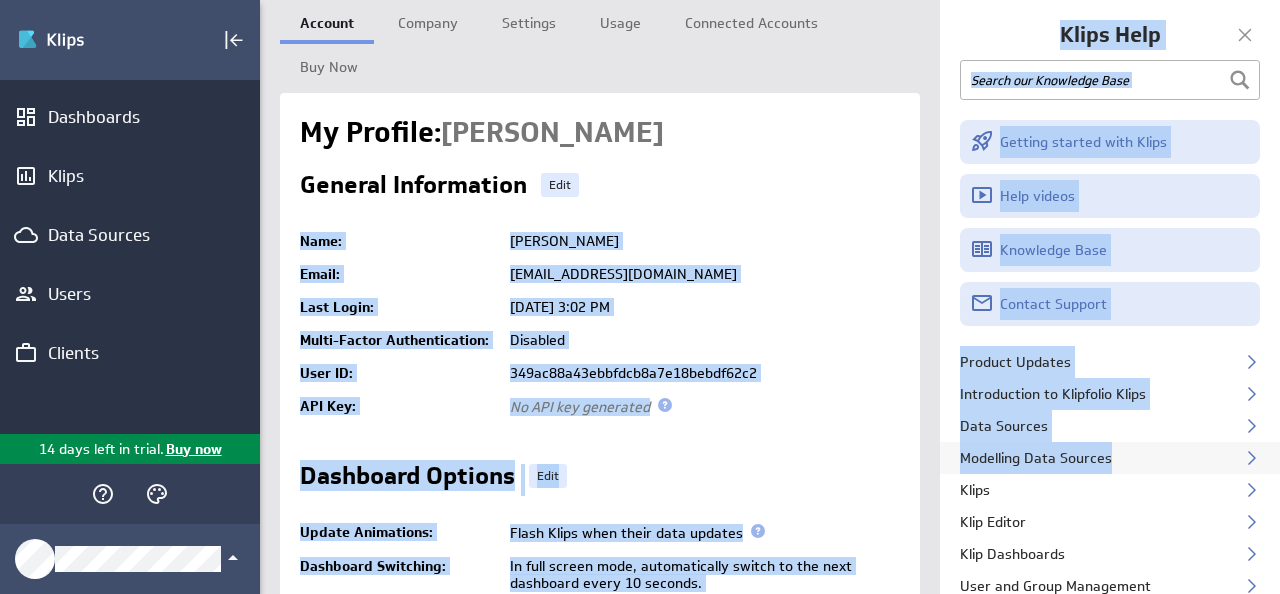 drag, startPoint x: 933, startPoint y: 386, endPoint x: 1244, endPoint y: 460, distance: 319.68265 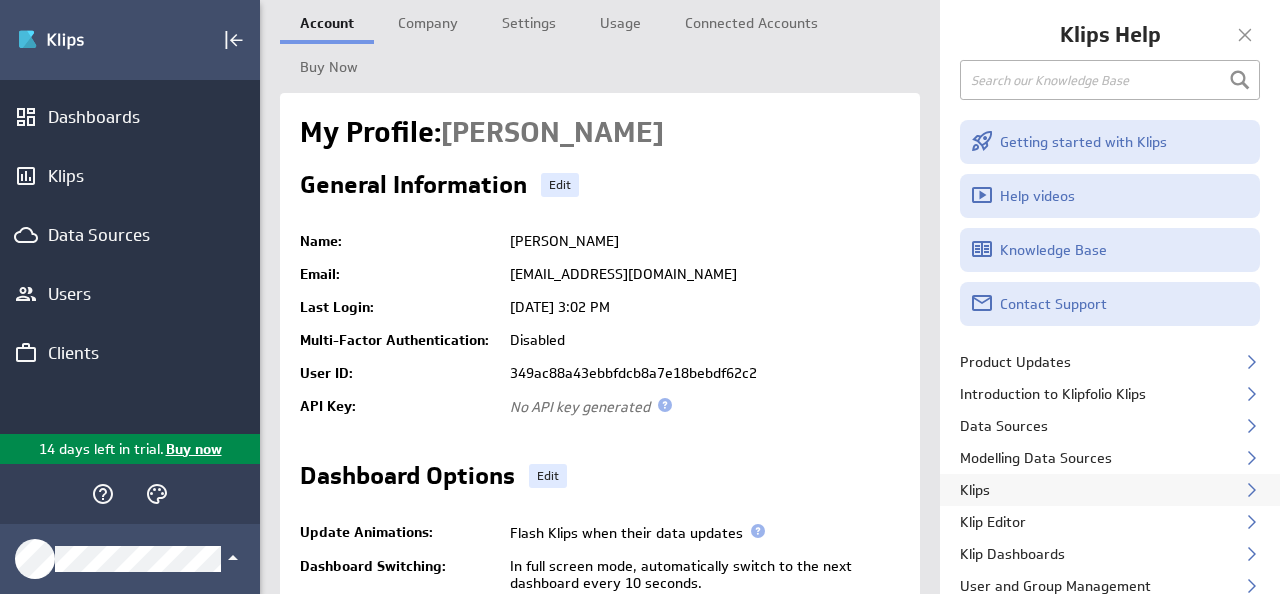 click on "Klips" at bounding box center [1110, 490] 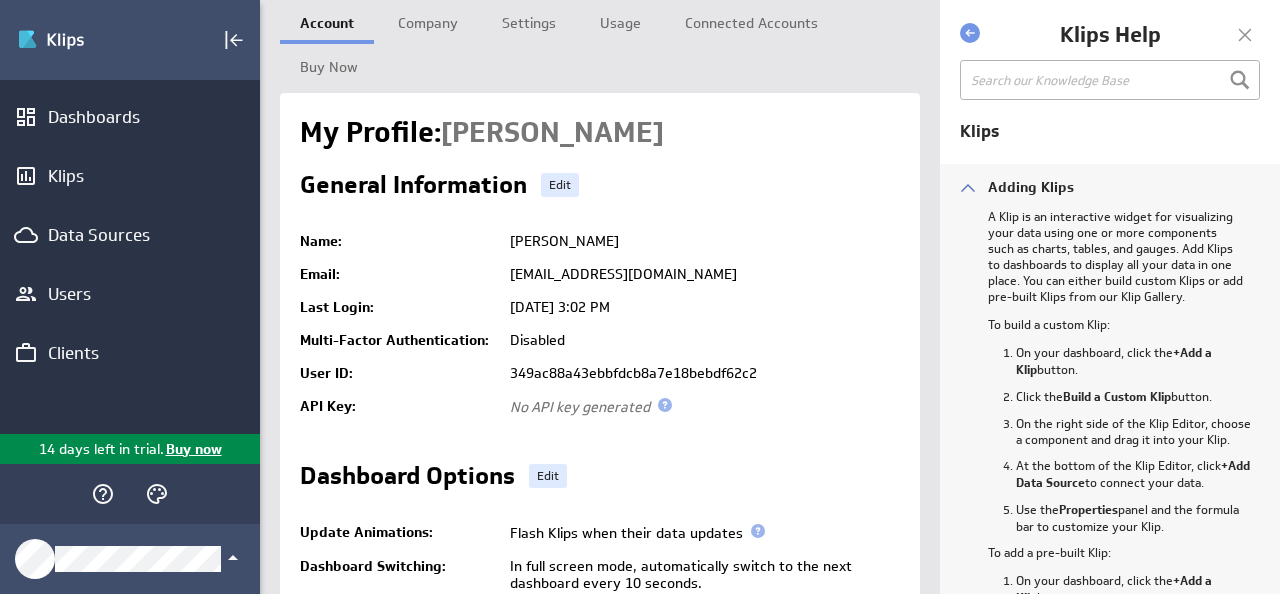 click on "Use the  Properties  panel and the formula bar to customize your Klip." at bounding box center [1136, 522] 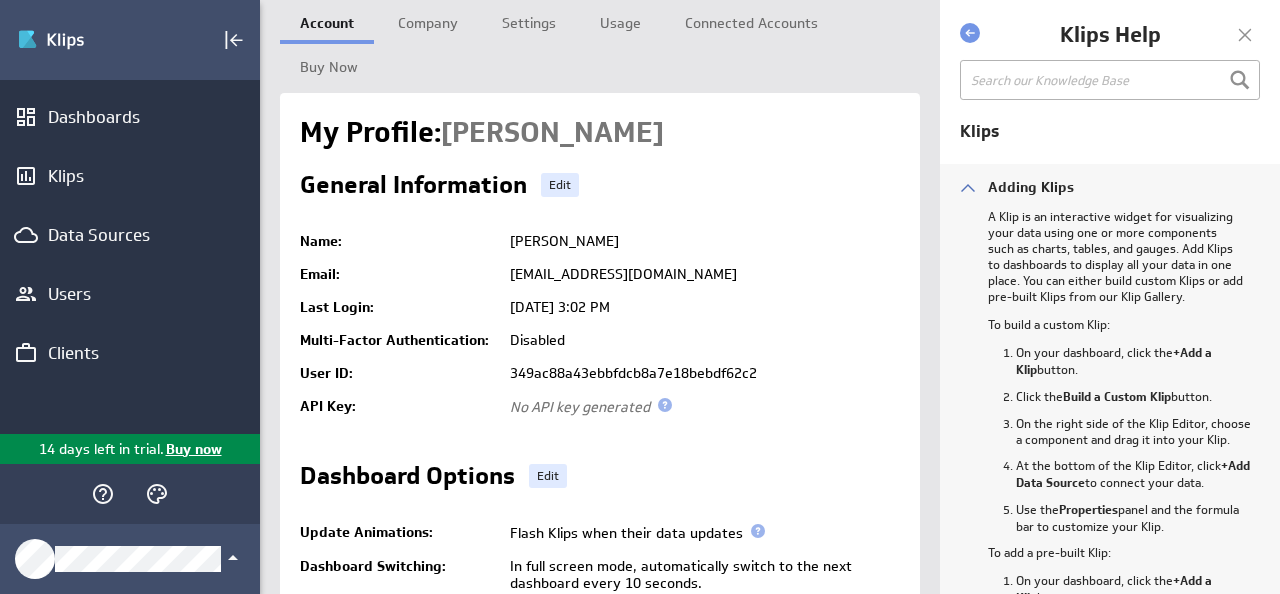 click on "Adding Klips" at bounding box center (1110, 186) 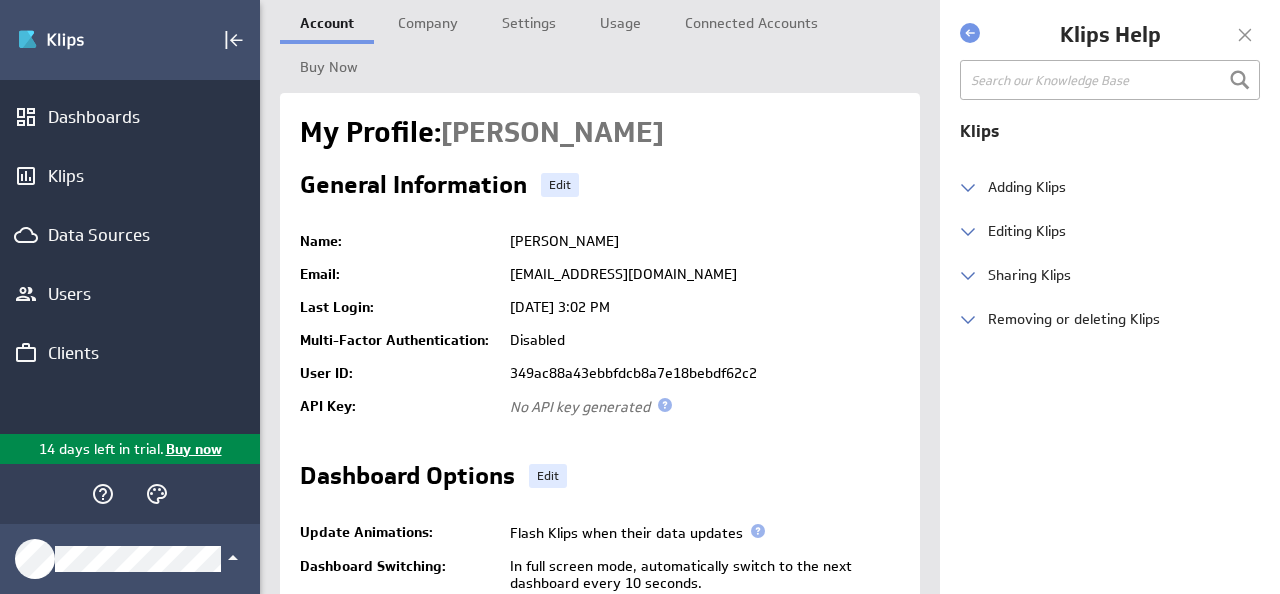 click at bounding box center [1245, 35] 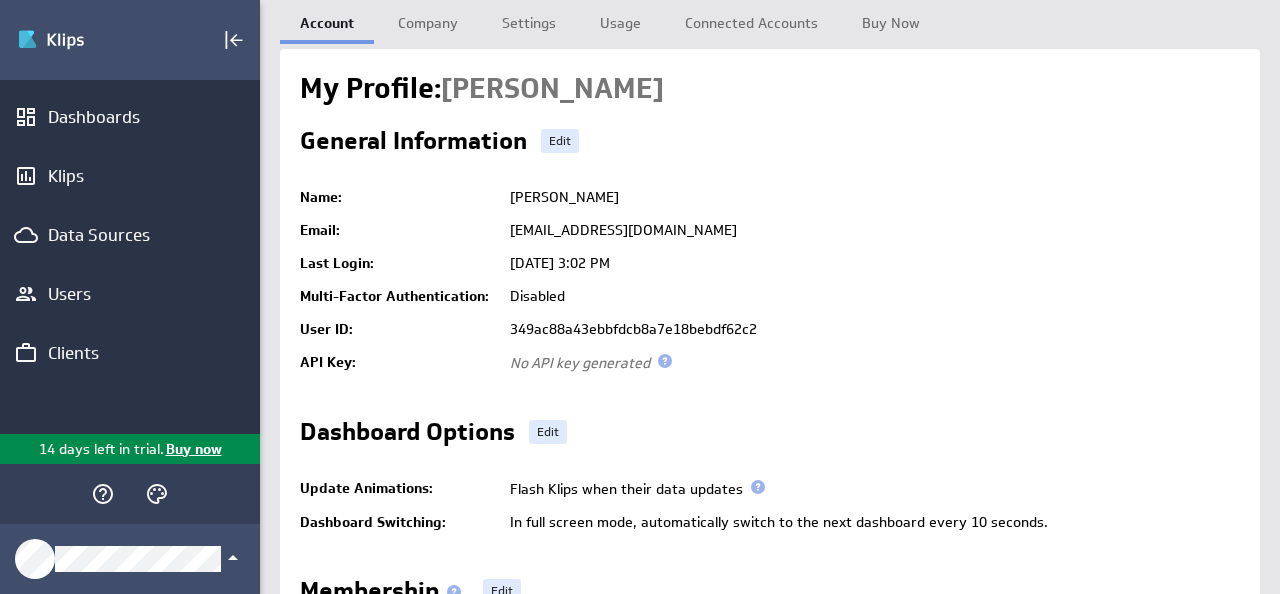 click at bounding box center (130, 494) 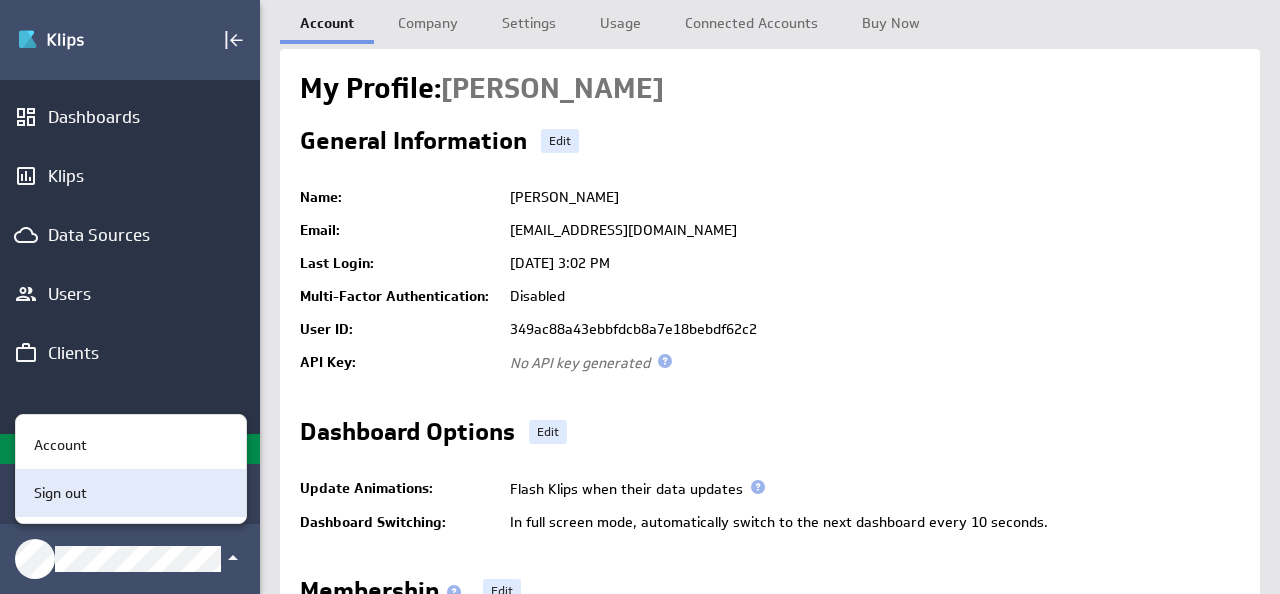 click on "Sign out" at bounding box center (131, 493) 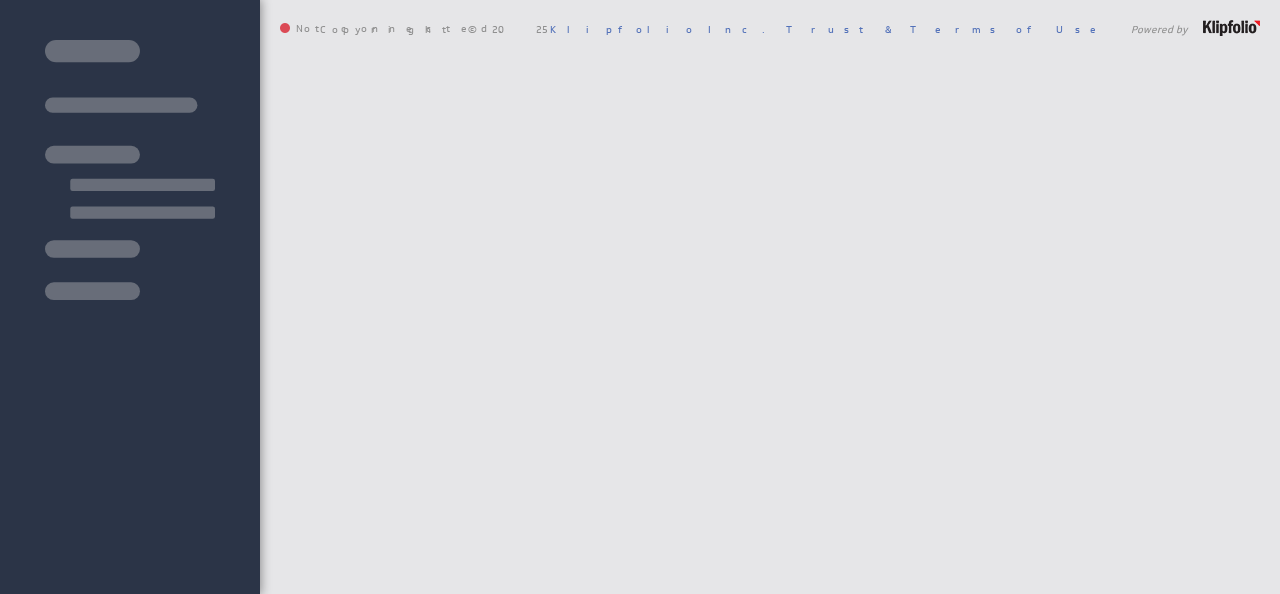 scroll, scrollTop: 0, scrollLeft: 0, axis: both 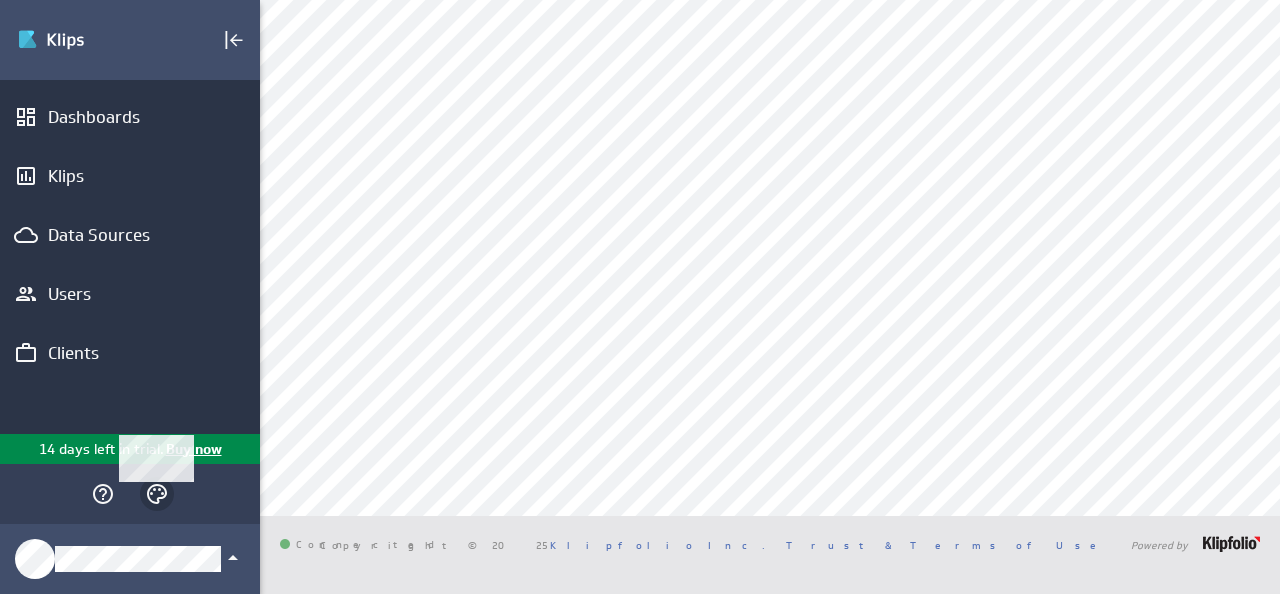 click 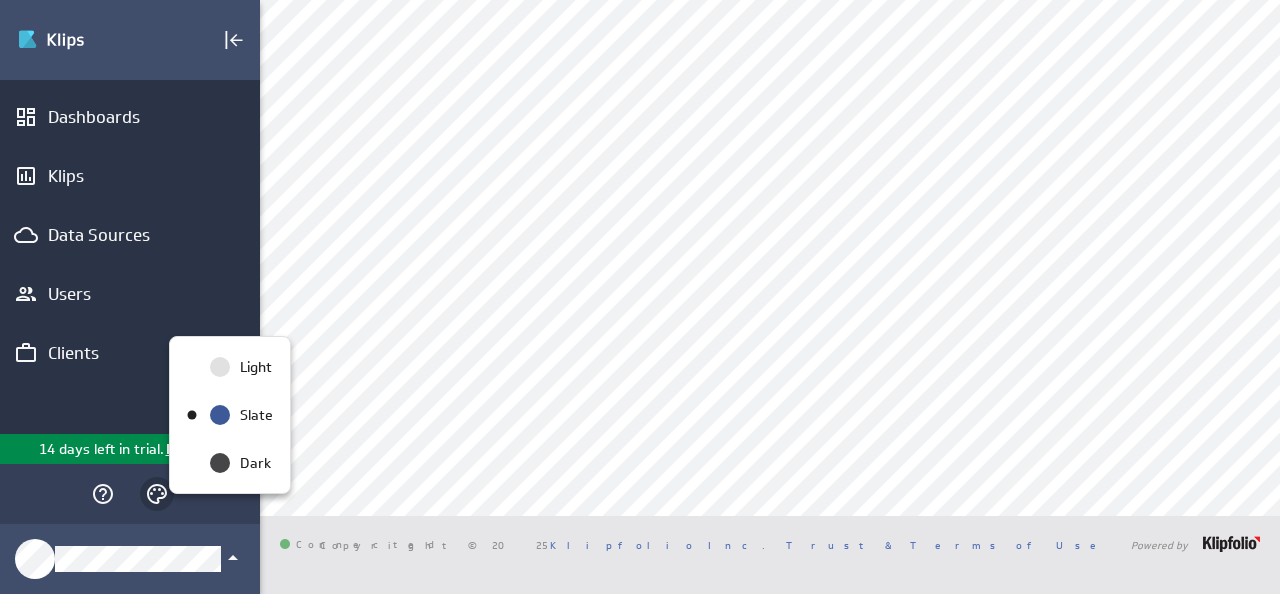 click at bounding box center (640, 297) 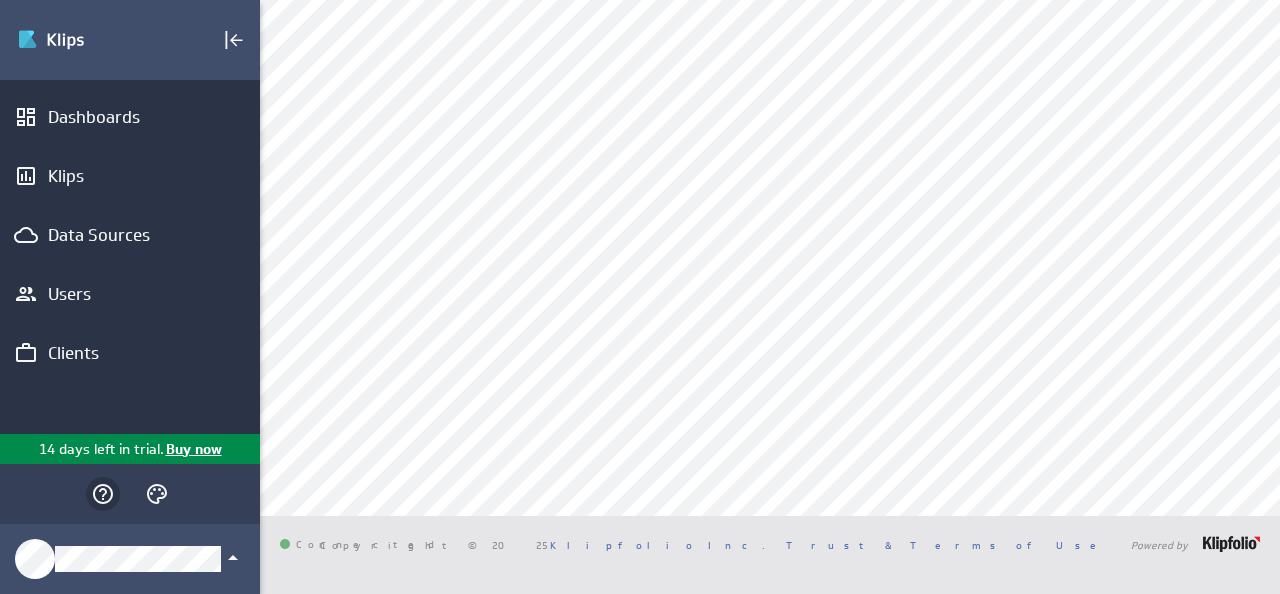 click 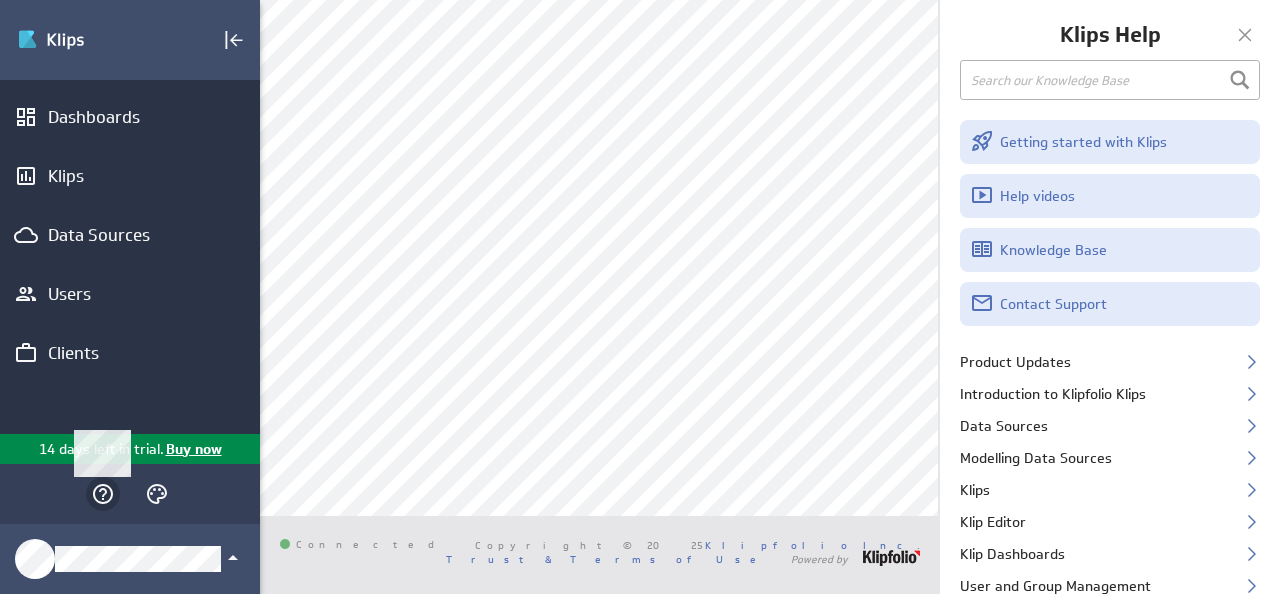 click 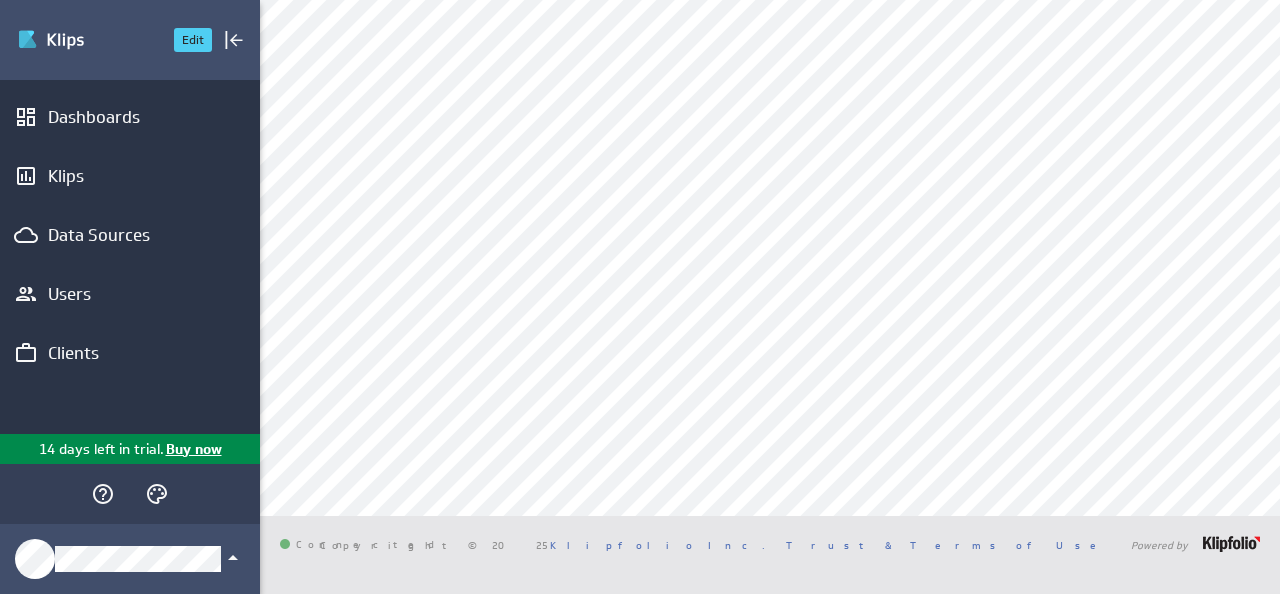 click at bounding box center [87, 40] 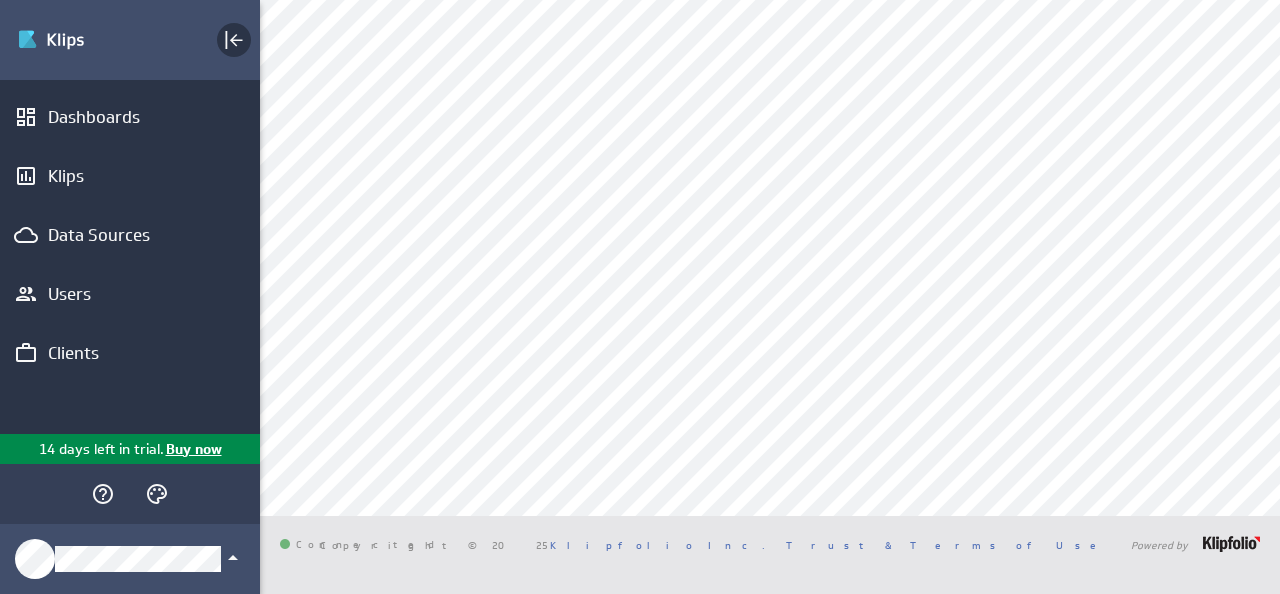 click 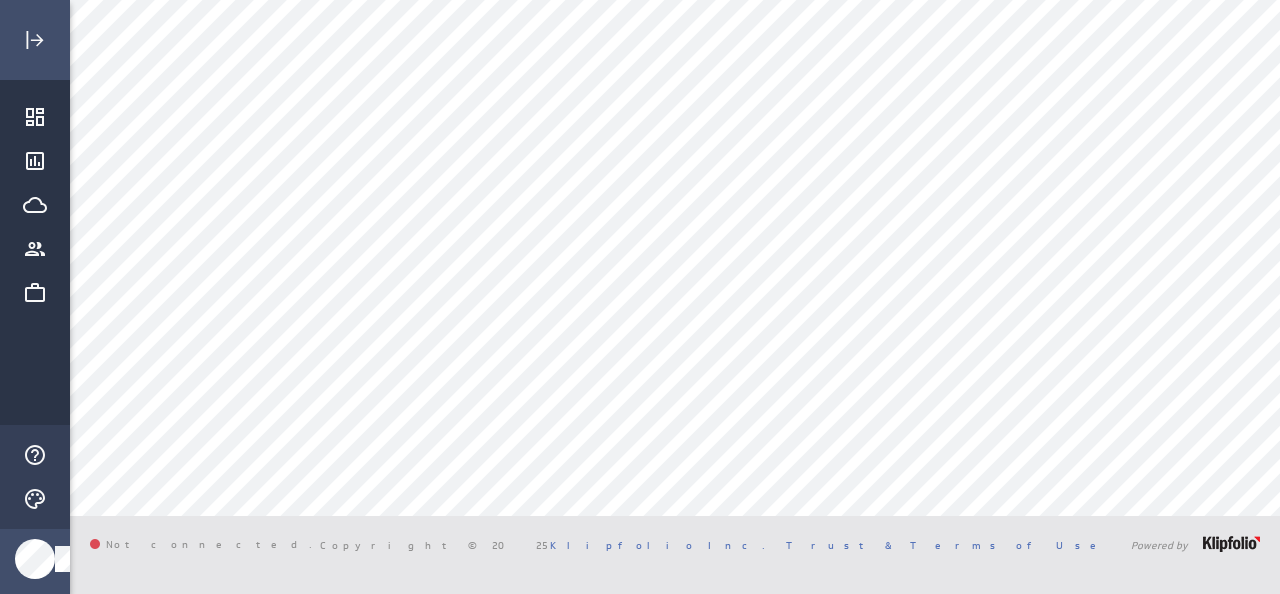 scroll, scrollTop: 0, scrollLeft: 0, axis: both 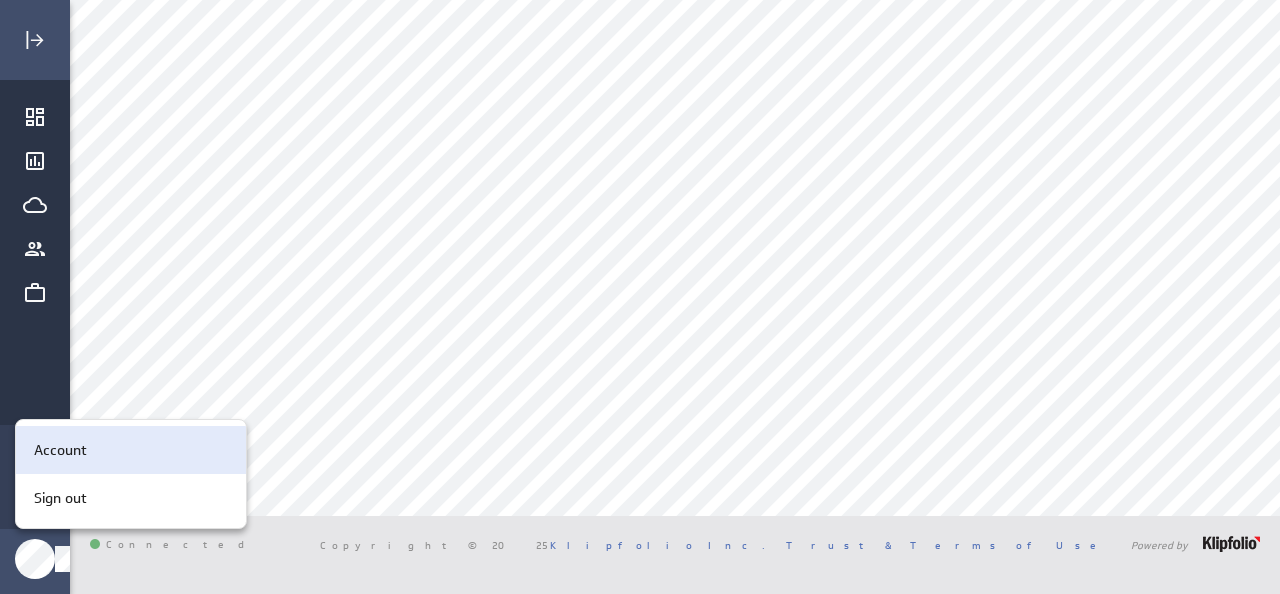 click on "Account" at bounding box center (131, 450) 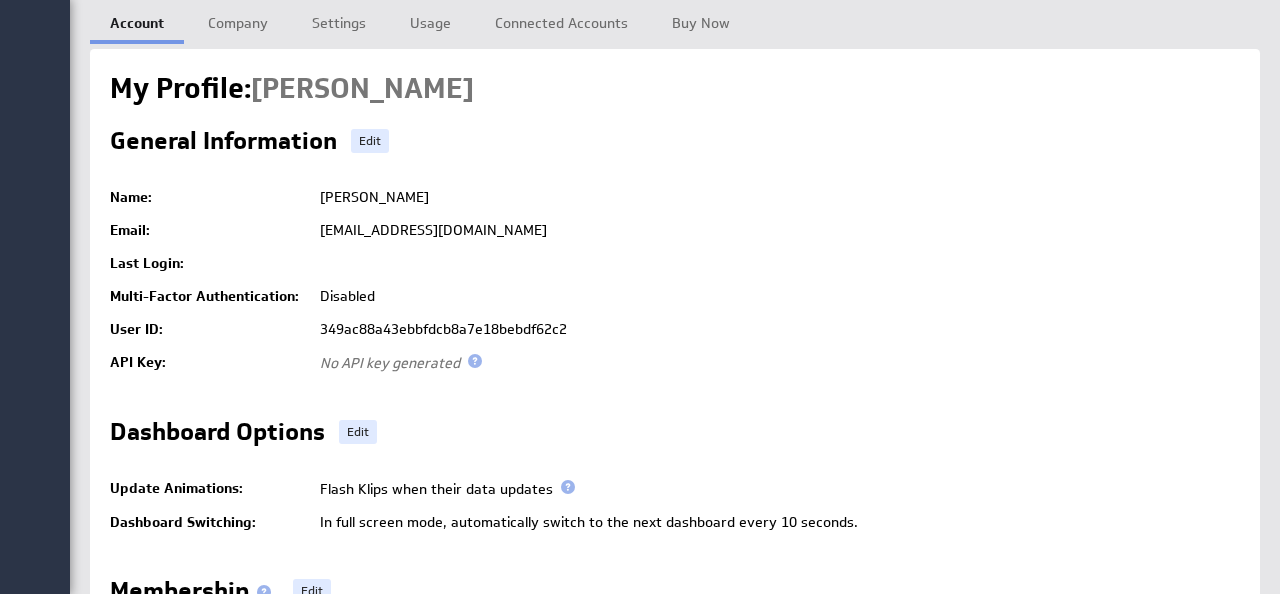 scroll, scrollTop: 0, scrollLeft: 0, axis: both 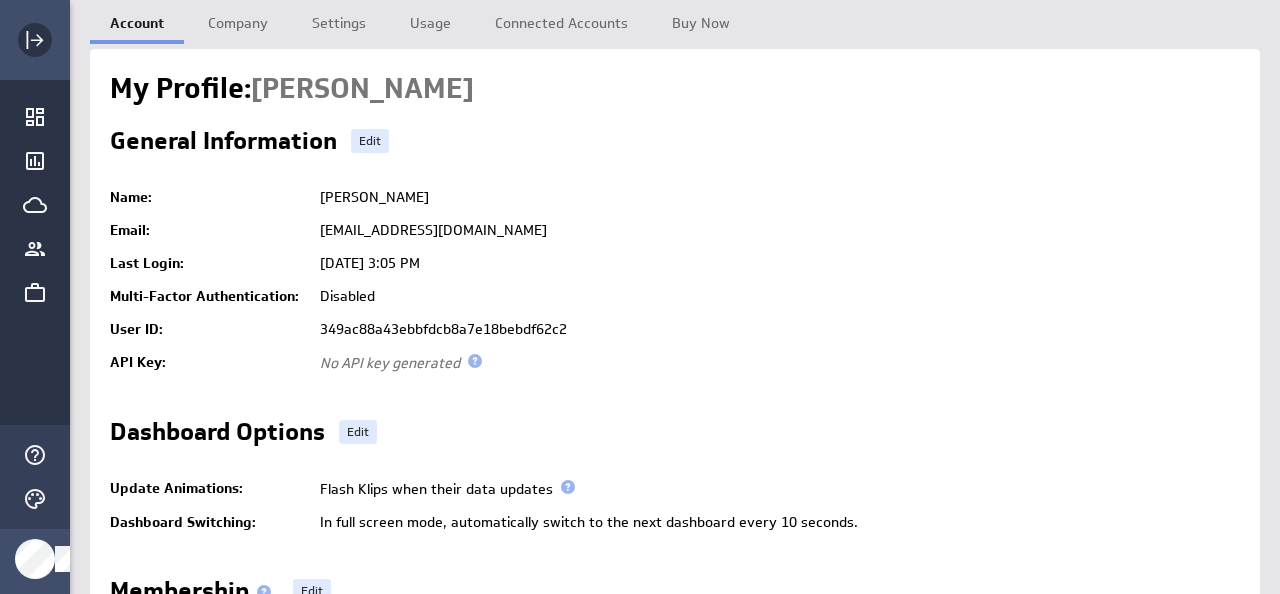 click 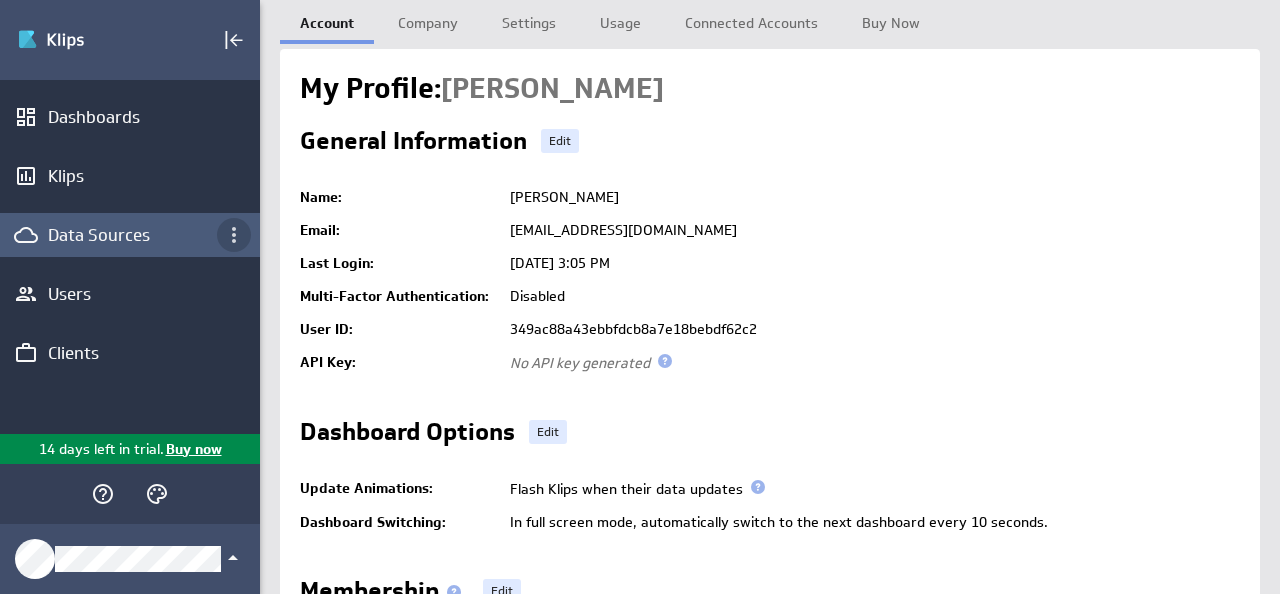 click at bounding box center [234, 235] 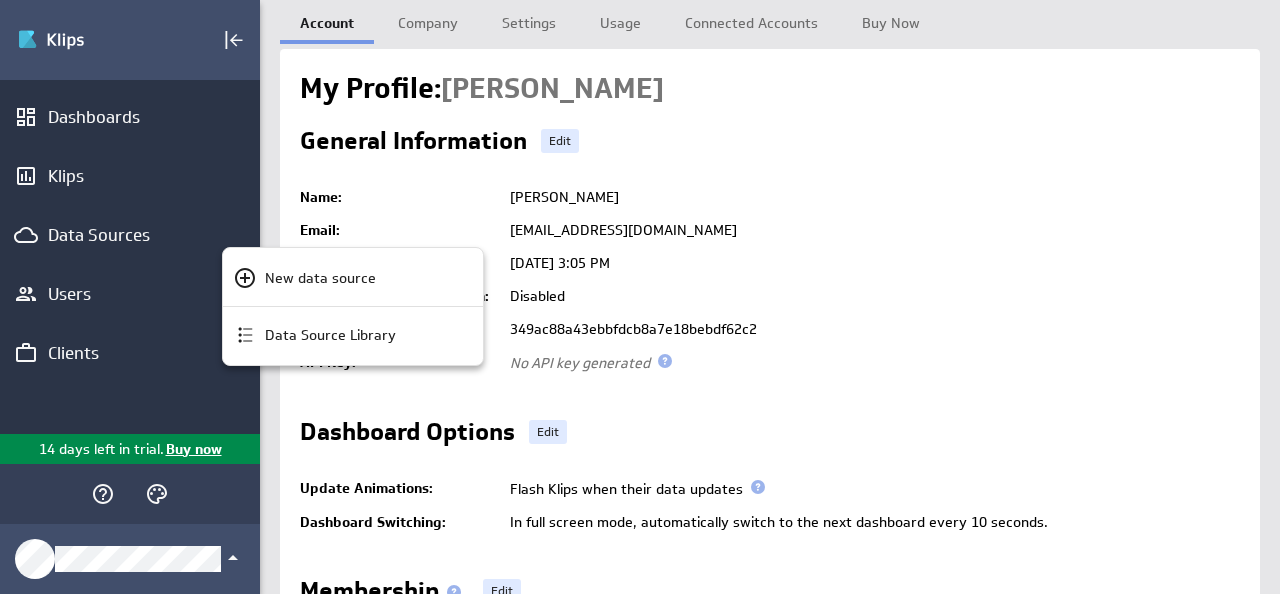 click at bounding box center [640, 297] 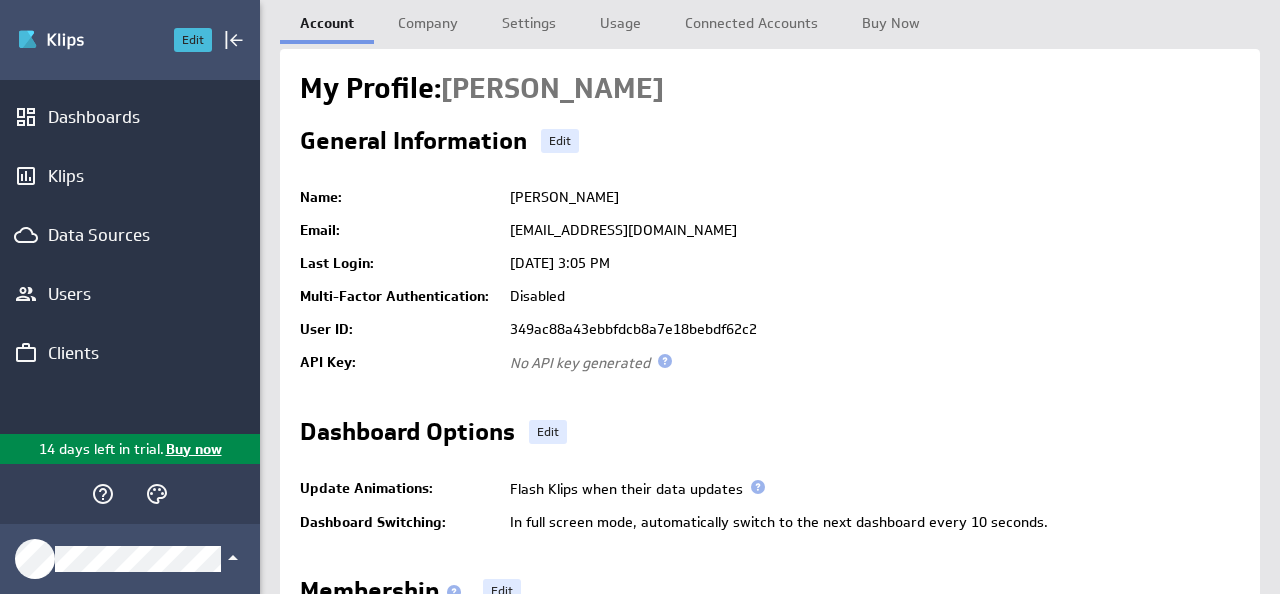 click on "Edit" at bounding box center (193, 40) 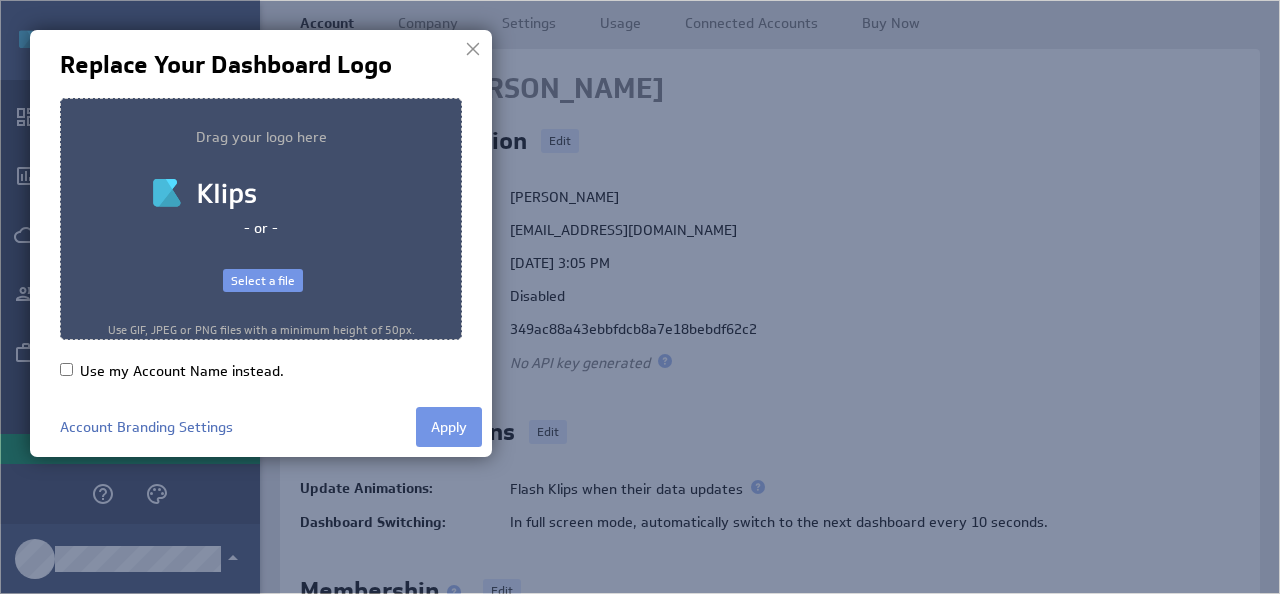 click at bounding box center (473, 49) 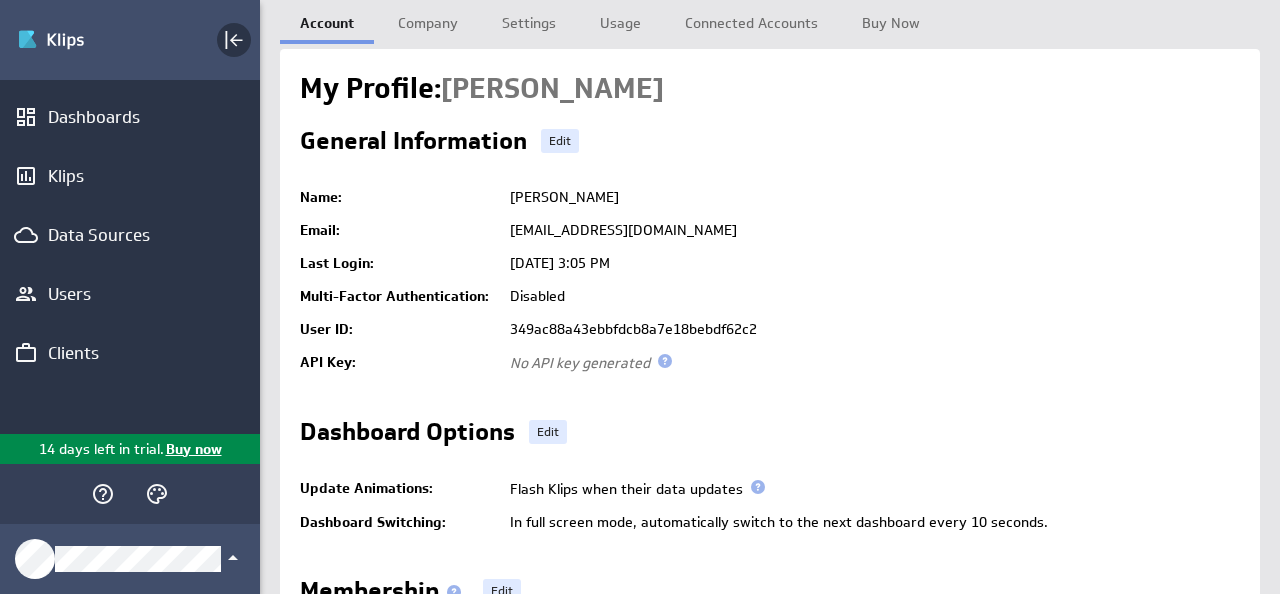 click 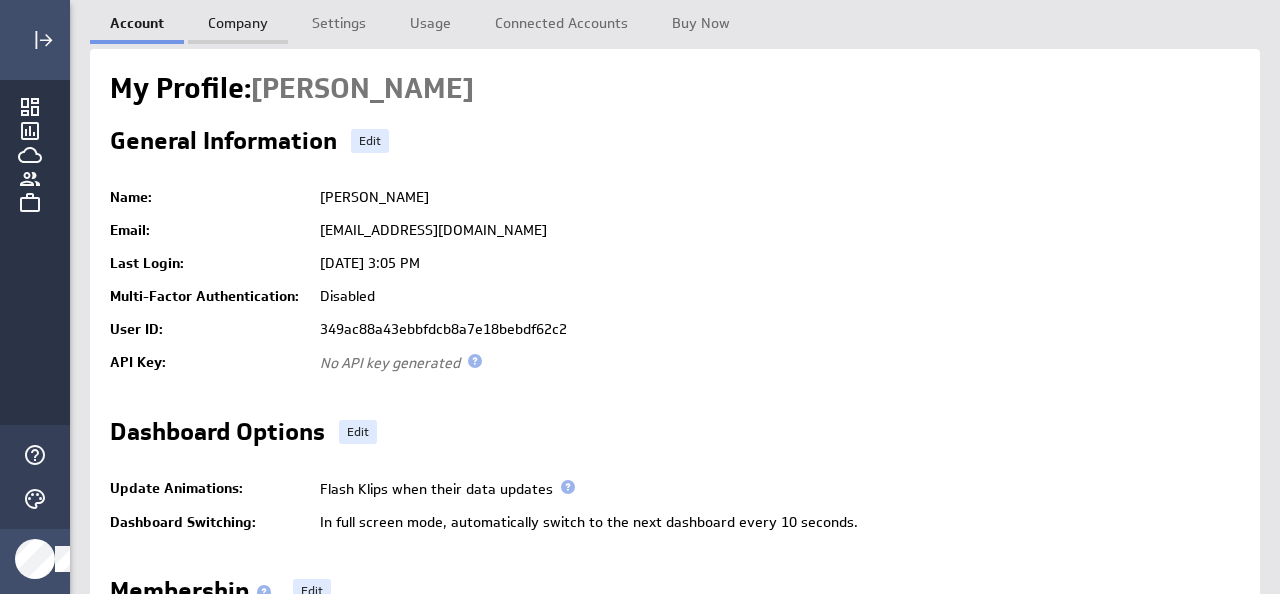 click on "Company" at bounding box center [238, 20] 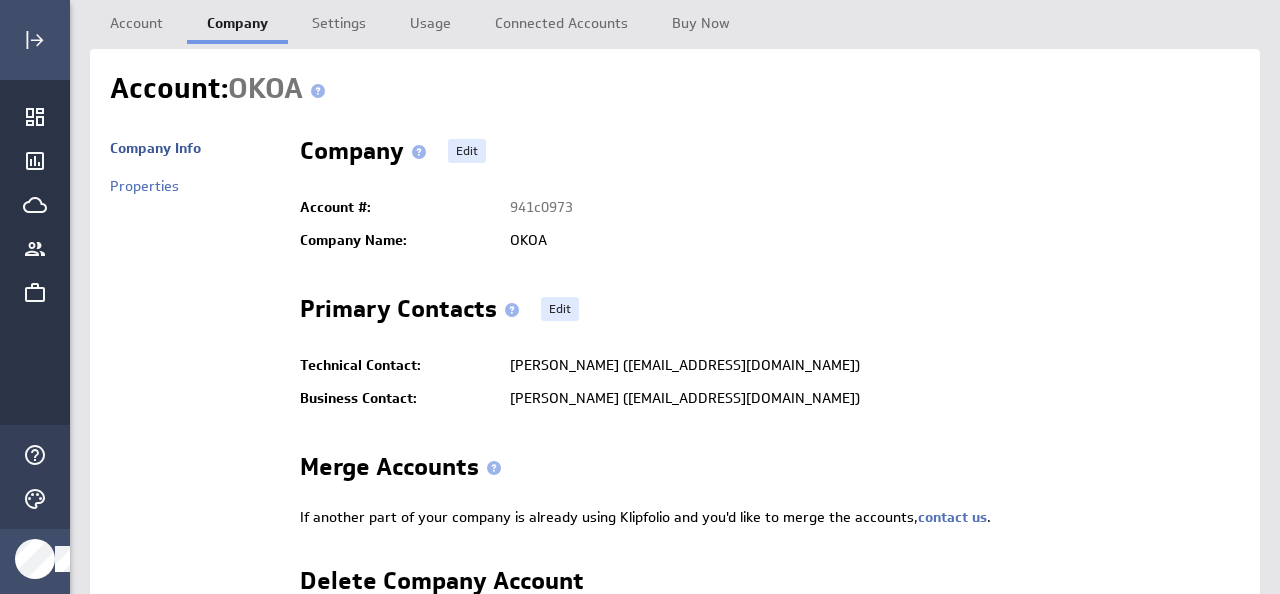 scroll, scrollTop: 0, scrollLeft: 0, axis: both 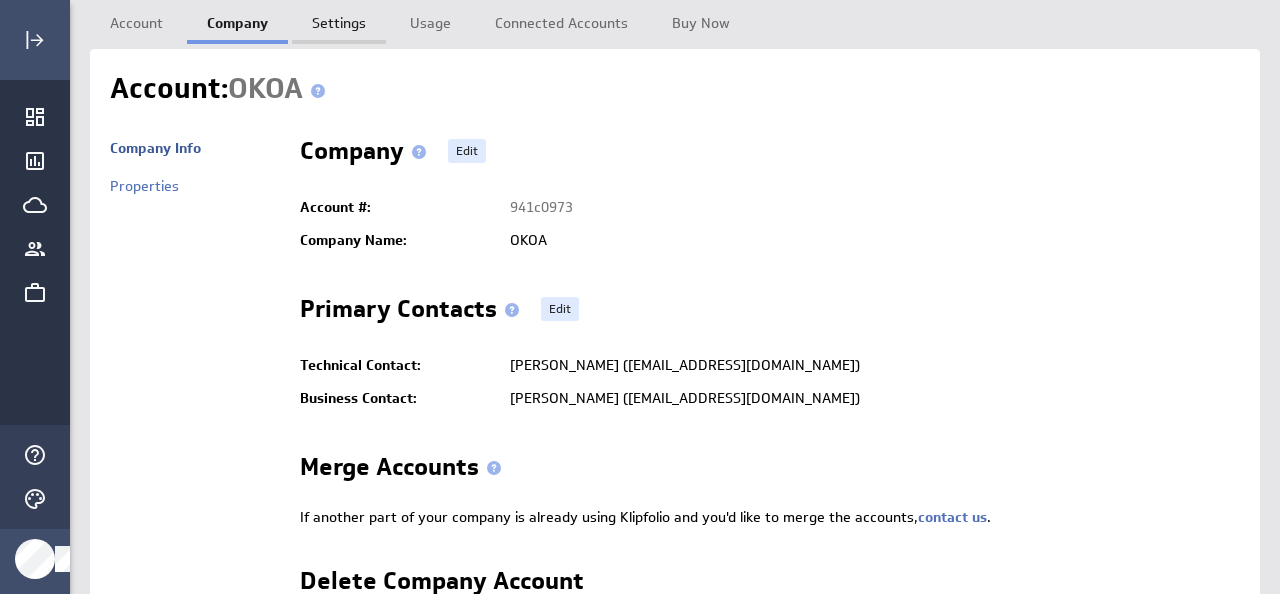click on "Settings" at bounding box center (339, 20) 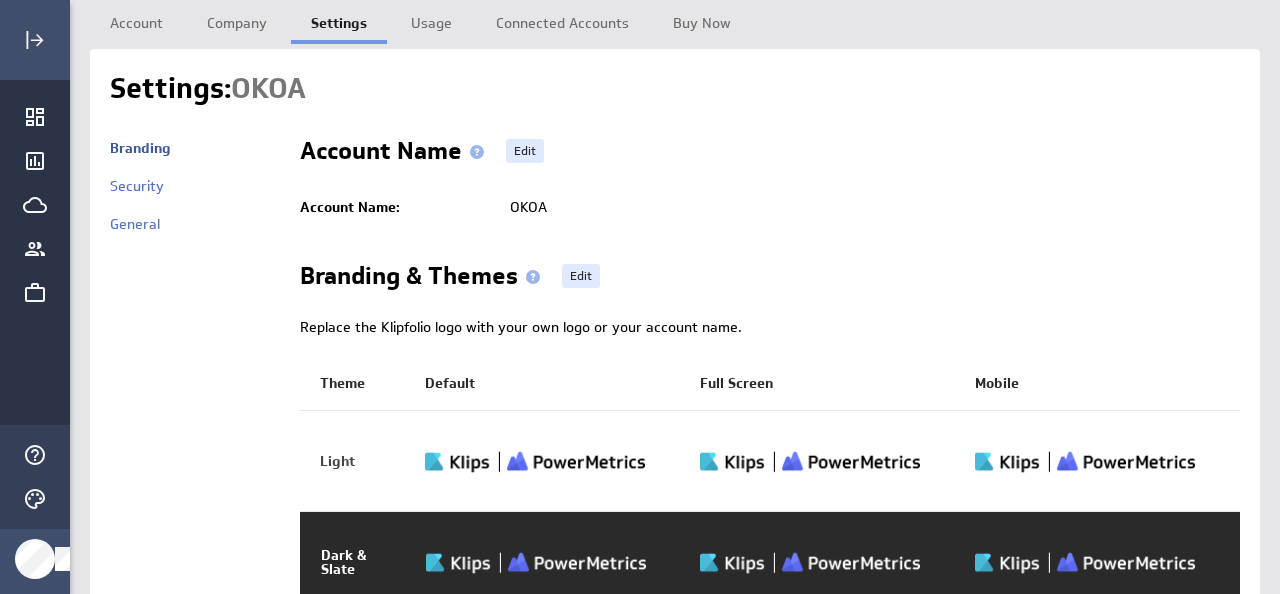scroll, scrollTop: 0, scrollLeft: 0, axis: both 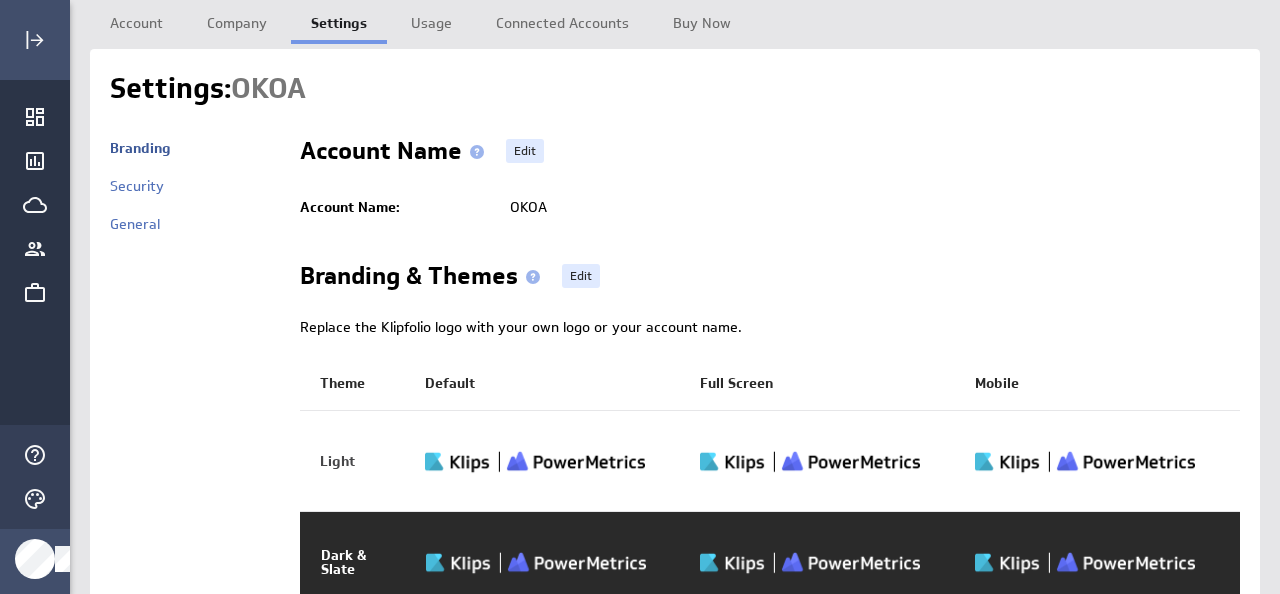 click at bounding box center (535, 462) 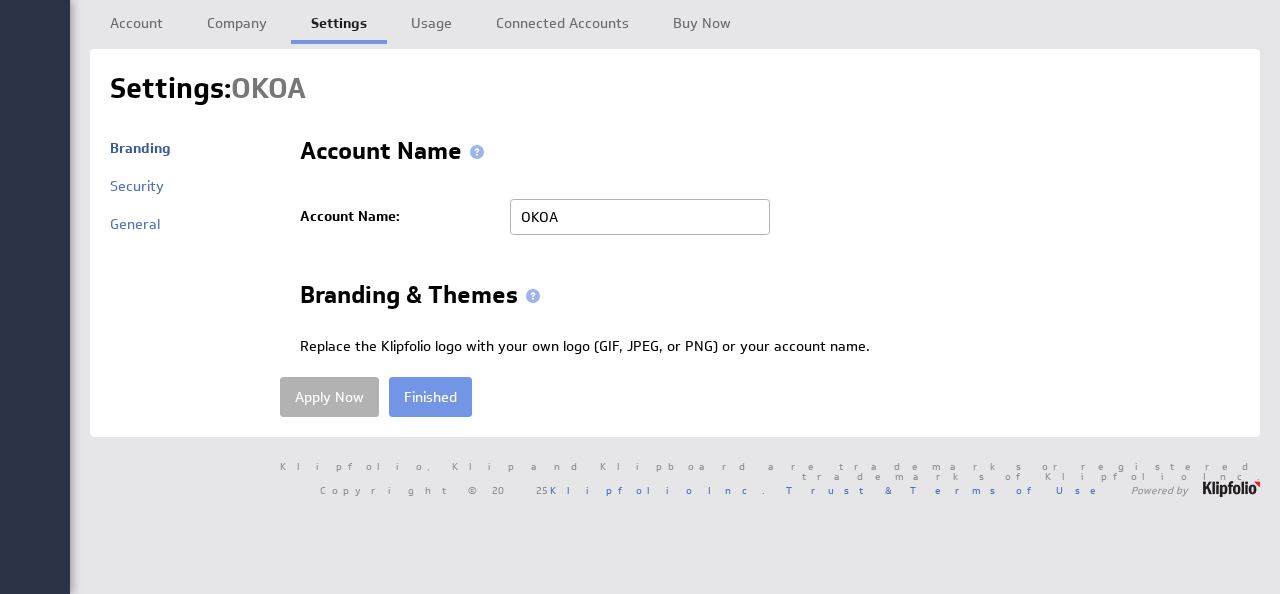 scroll, scrollTop: 0, scrollLeft: 0, axis: both 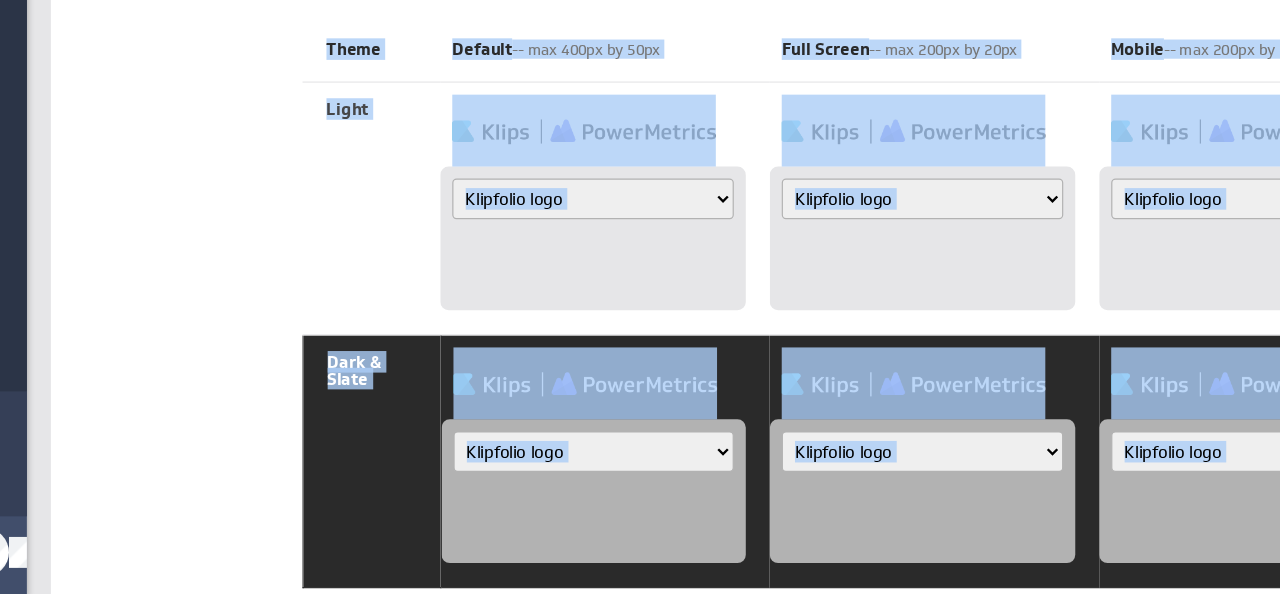 drag, startPoint x: 904, startPoint y: 231, endPoint x: 899, endPoint y: 643, distance: 412.03033 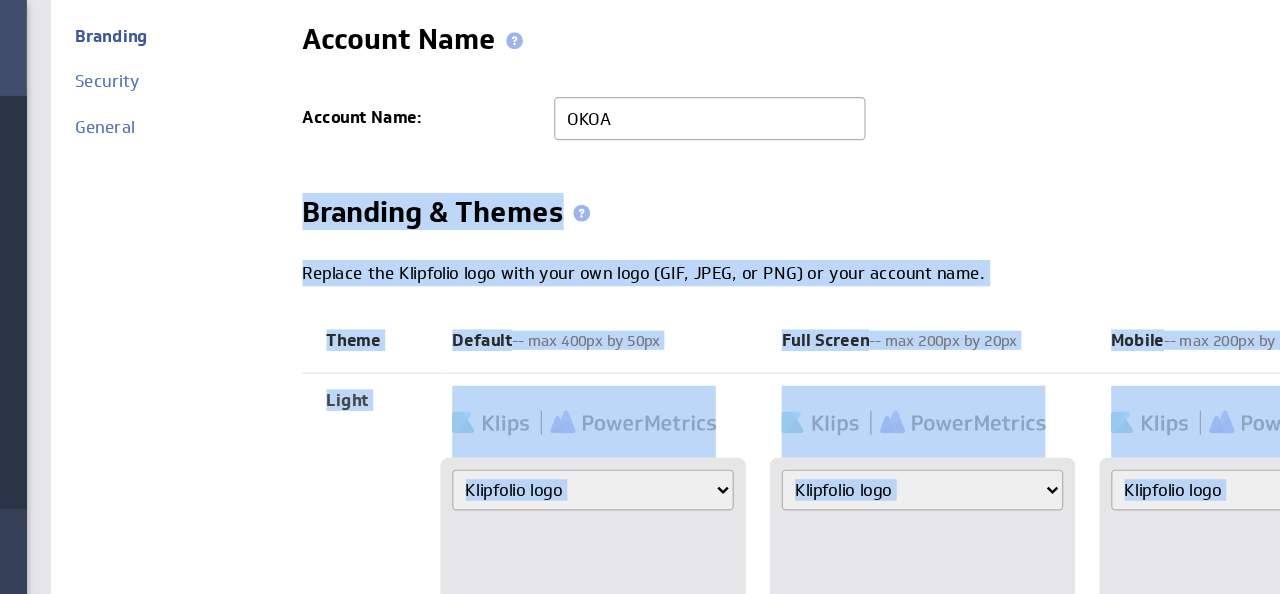 scroll, scrollTop: 0, scrollLeft: 0, axis: both 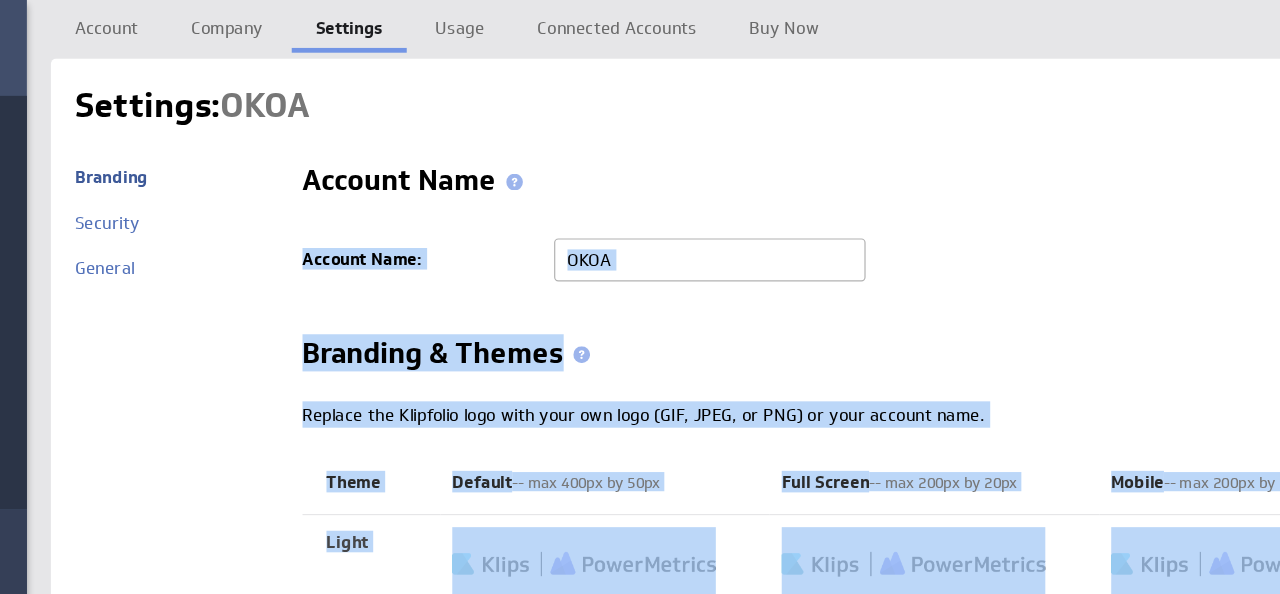 drag, startPoint x: 716, startPoint y: 271, endPoint x: 686, endPoint y: 166, distance: 109.201645 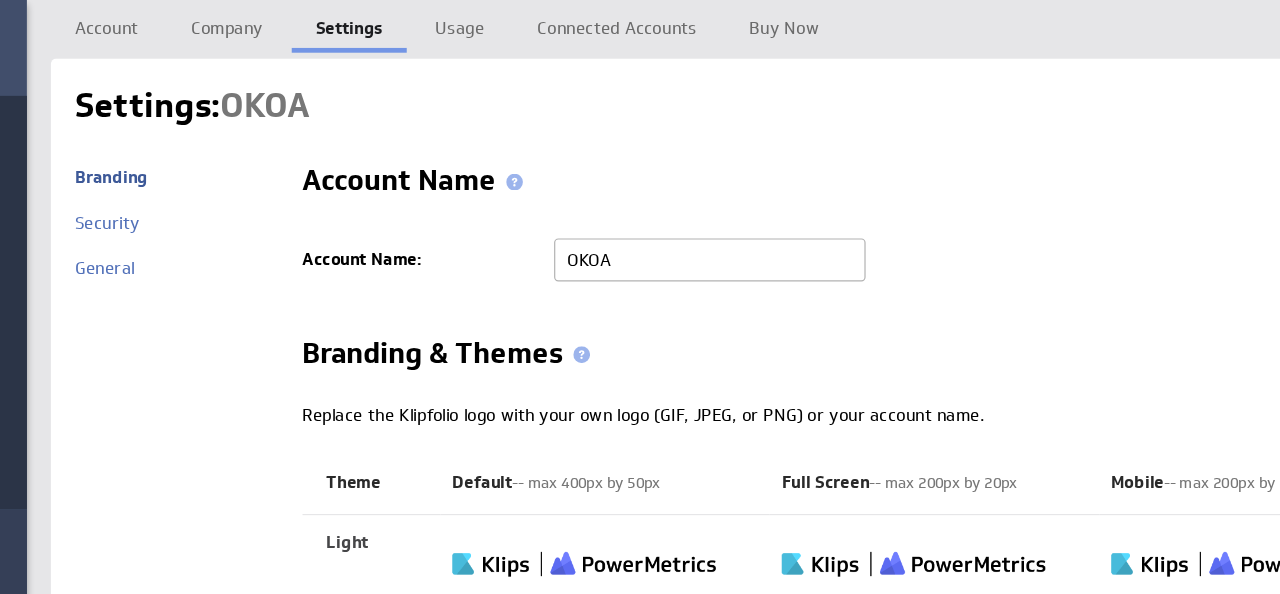 click on "Branding
Security
General" at bounding box center [195, 520] 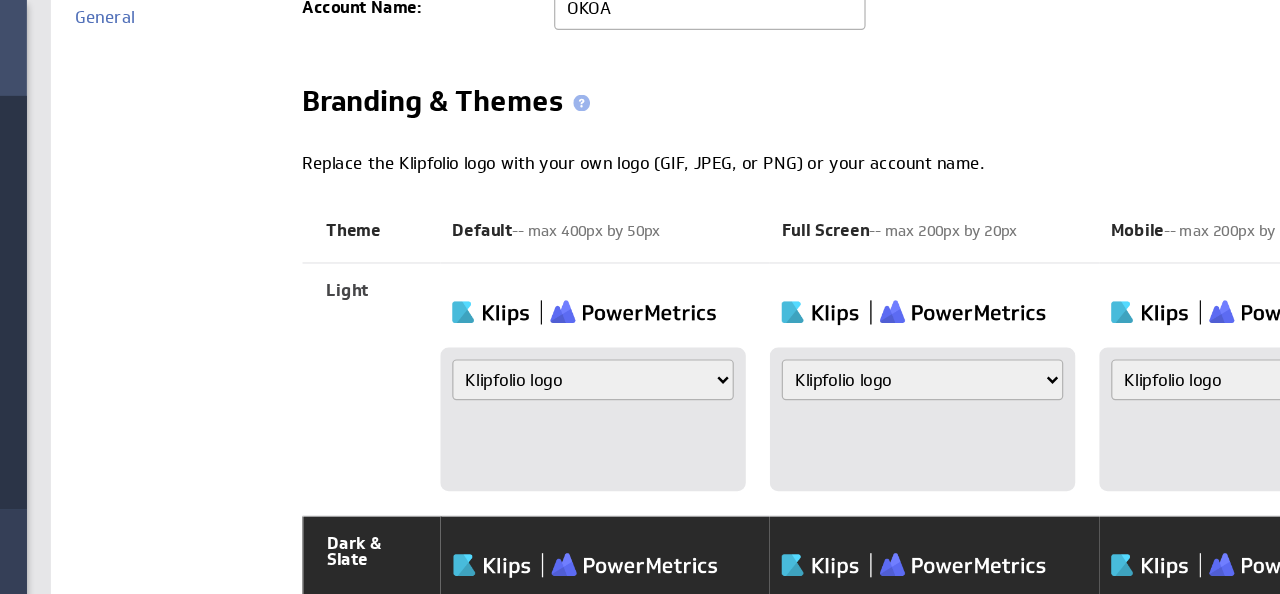 scroll, scrollTop: 394, scrollLeft: 0, axis: vertical 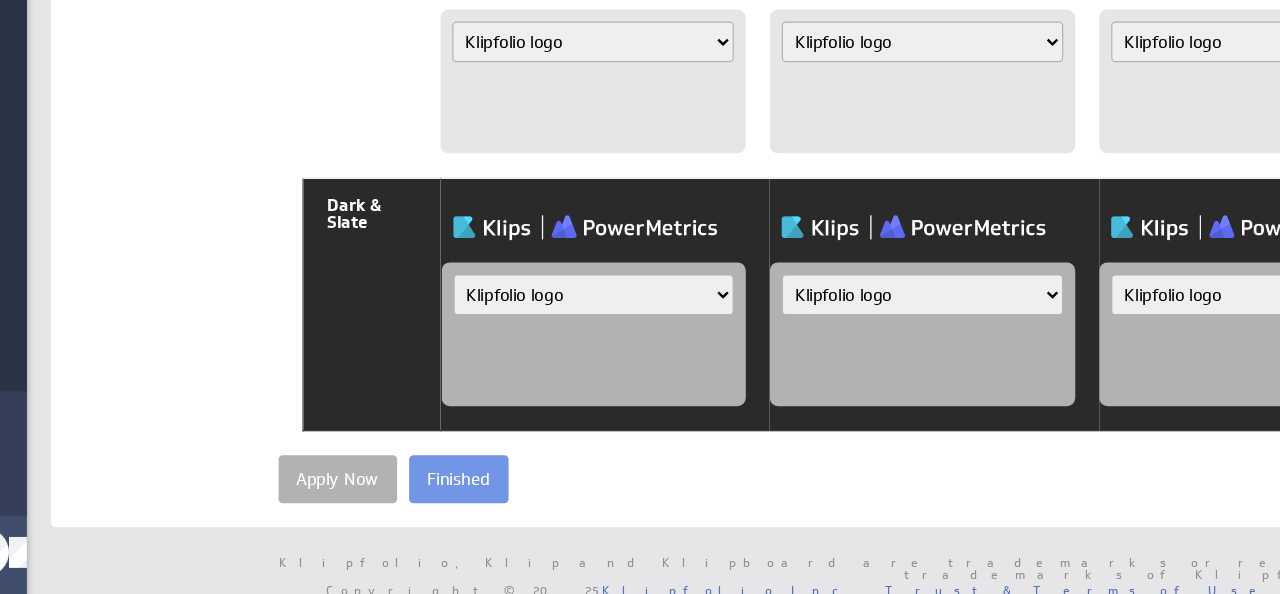 click on "Klipfolio logo Uploaded image file Account name" at bounding box center (543, 344) 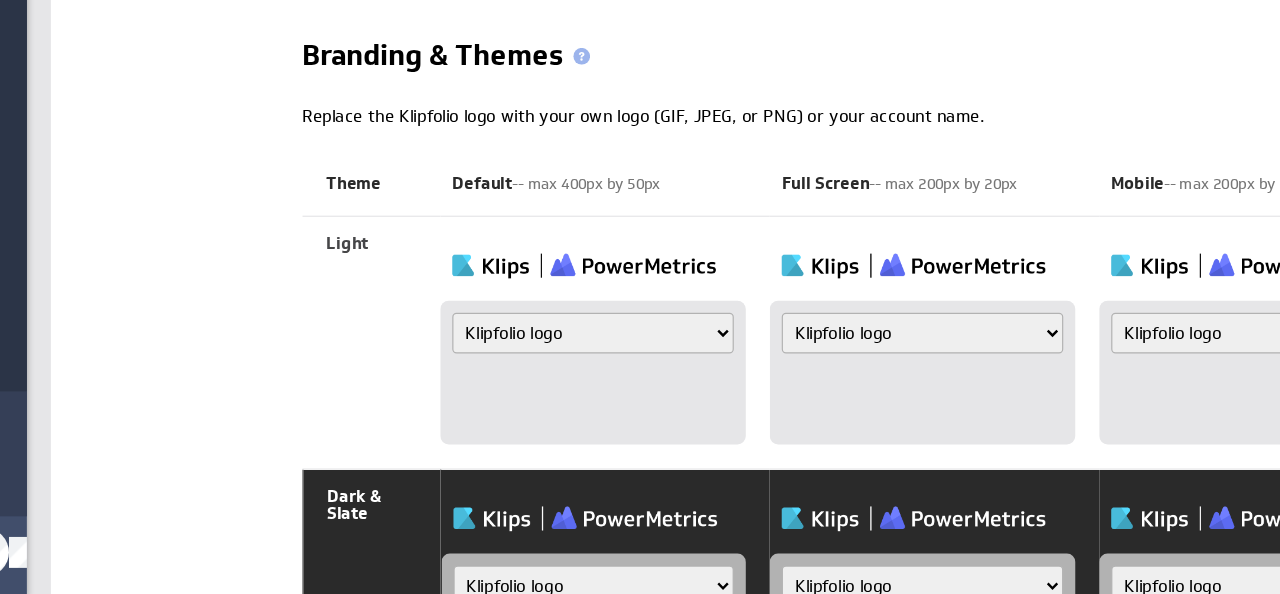 scroll, scrollTop: 0, scrollLeft: 0, axis: both 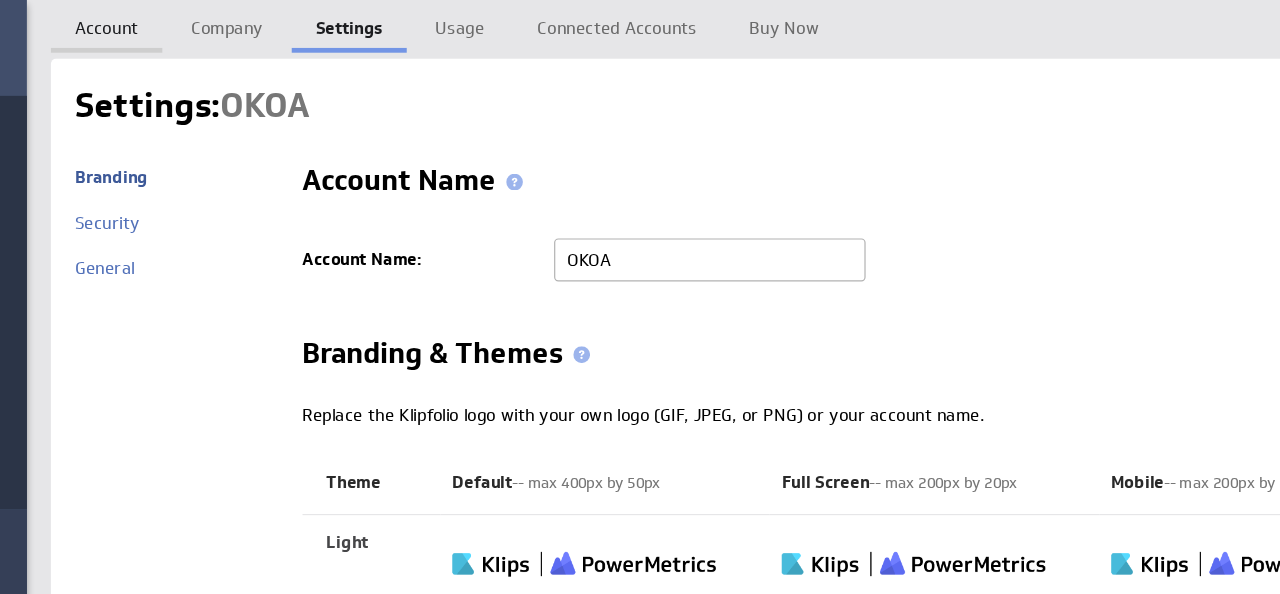 click on "Account" at bounding box center (136, 20) 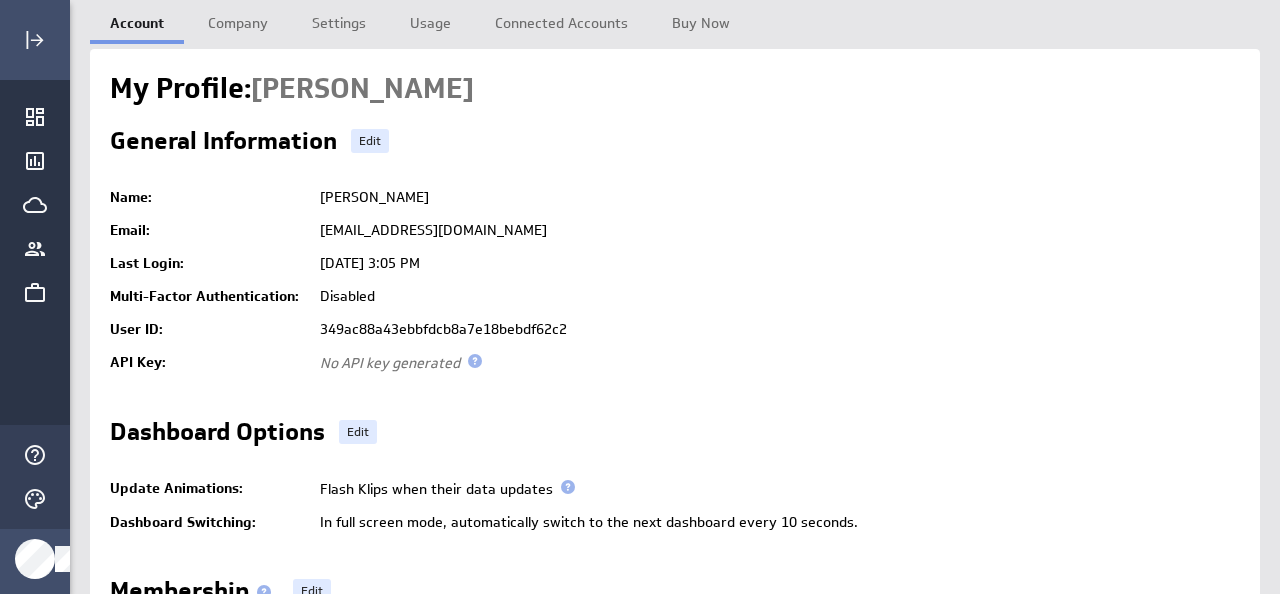 scroll, scrollTop: 0, scrollLeft: 0, axis: both 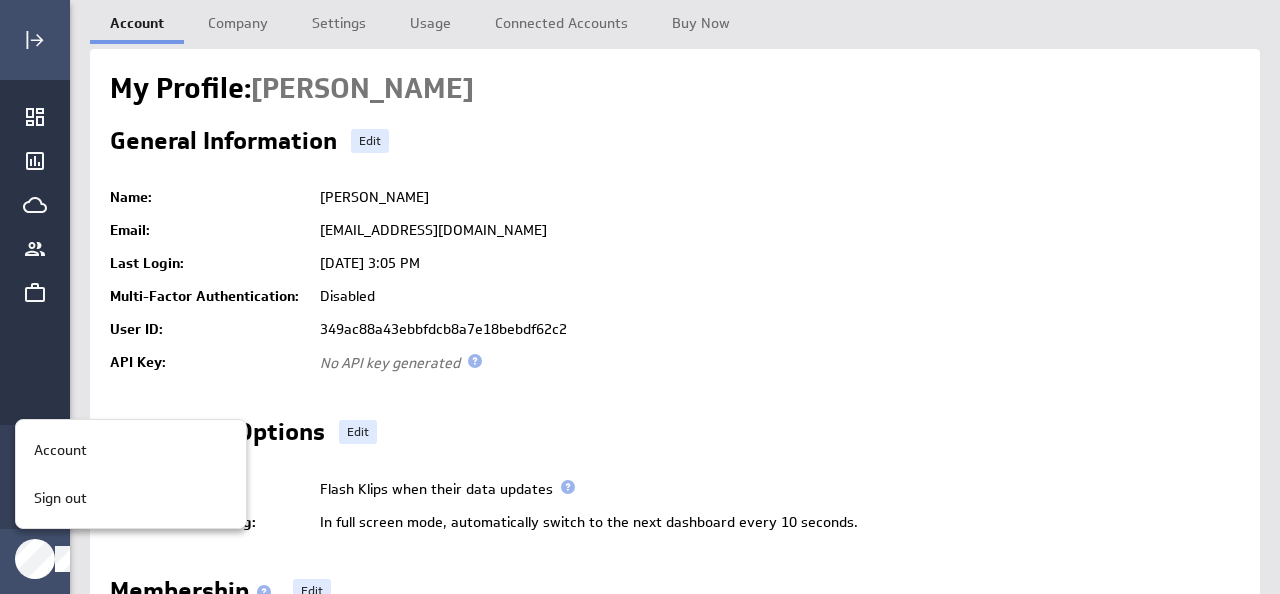 click at bounding box center (640, 297) 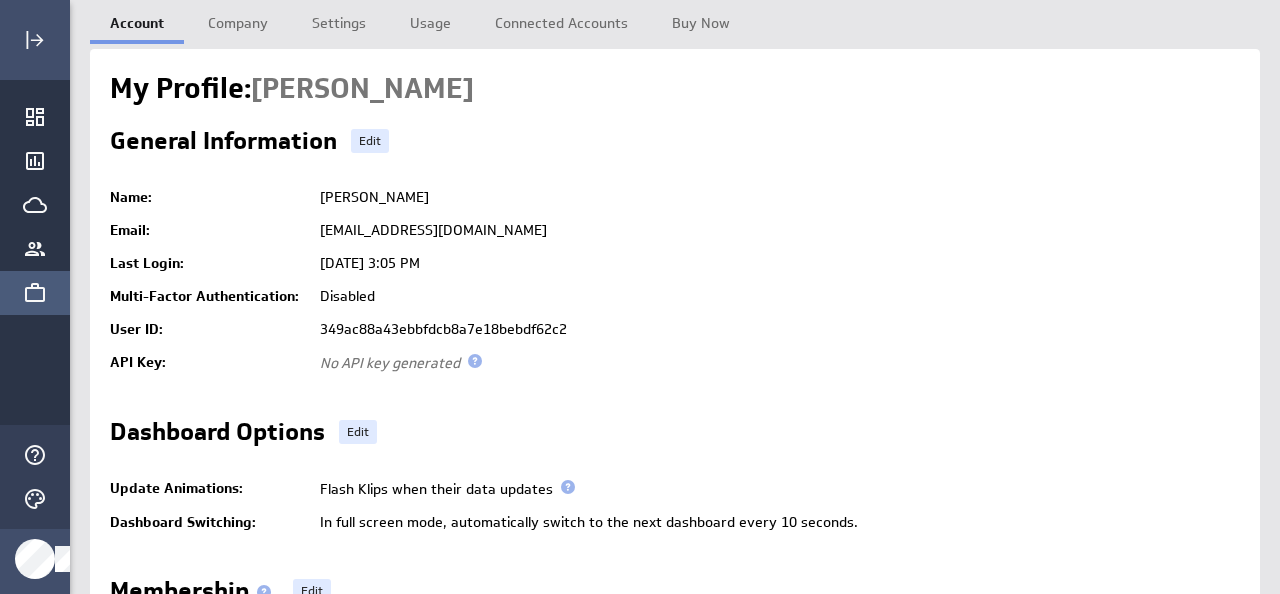 click 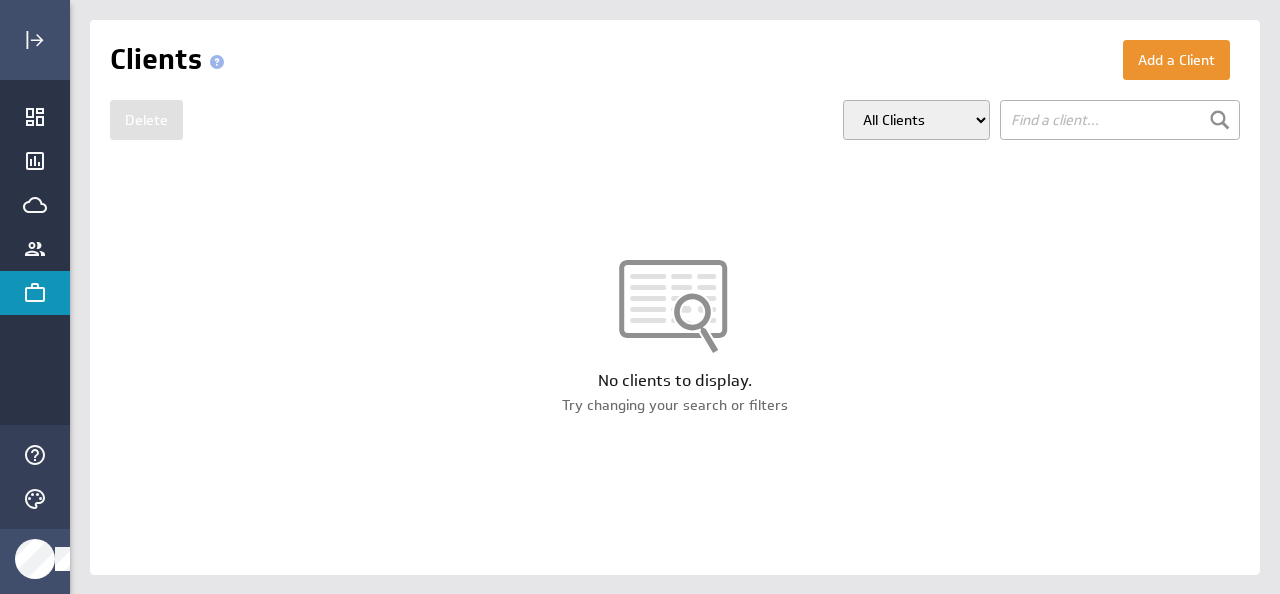 scroll, scrollTop: 0, scrollLeft: 0, axis: both 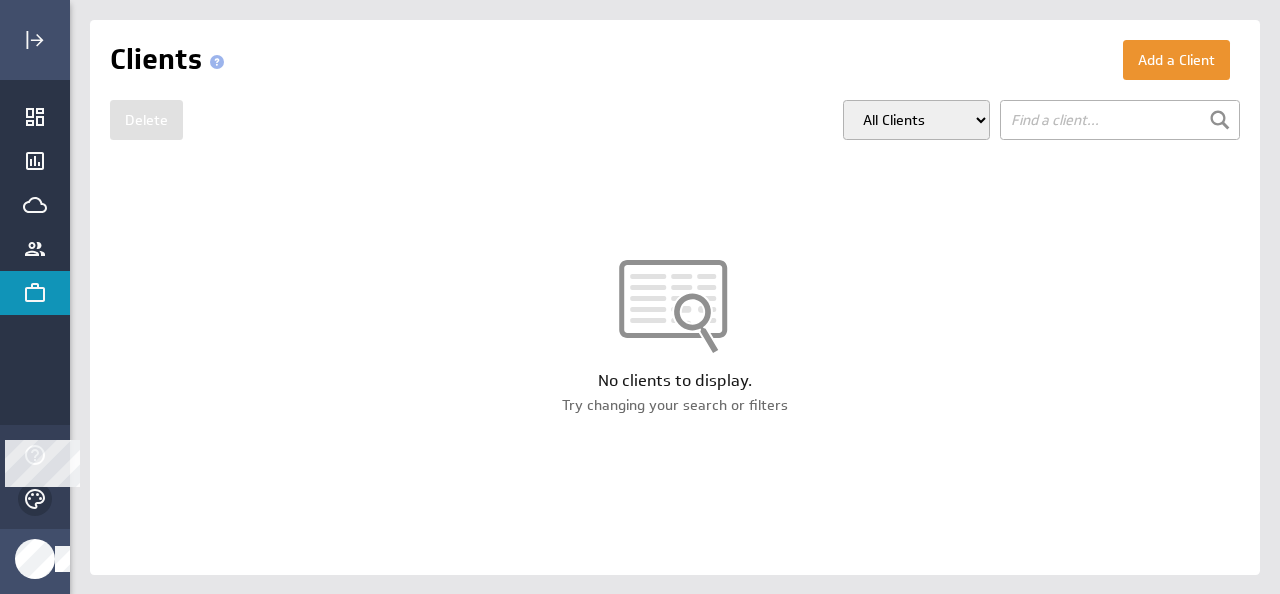 click 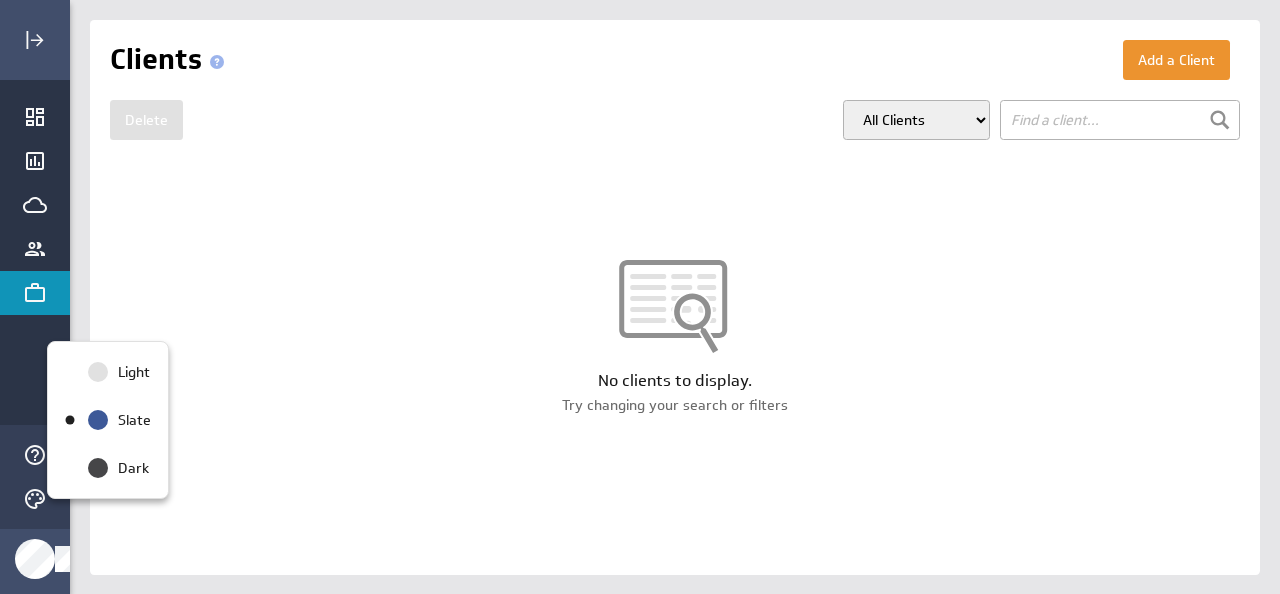 click at bounding box center [640, 297] 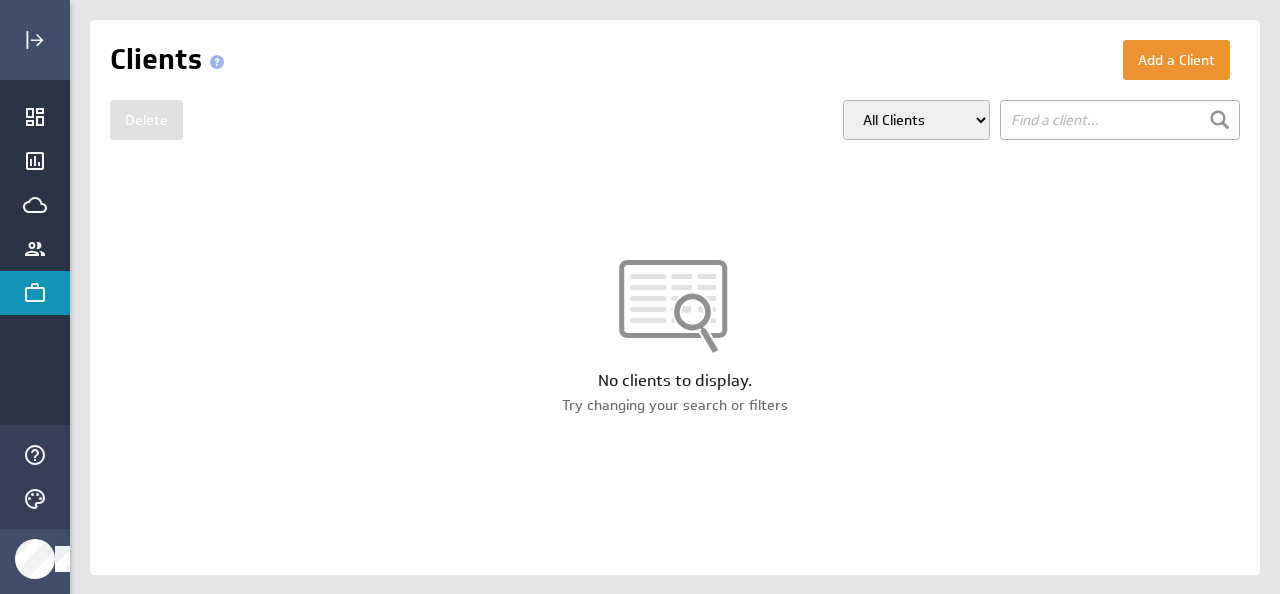 click 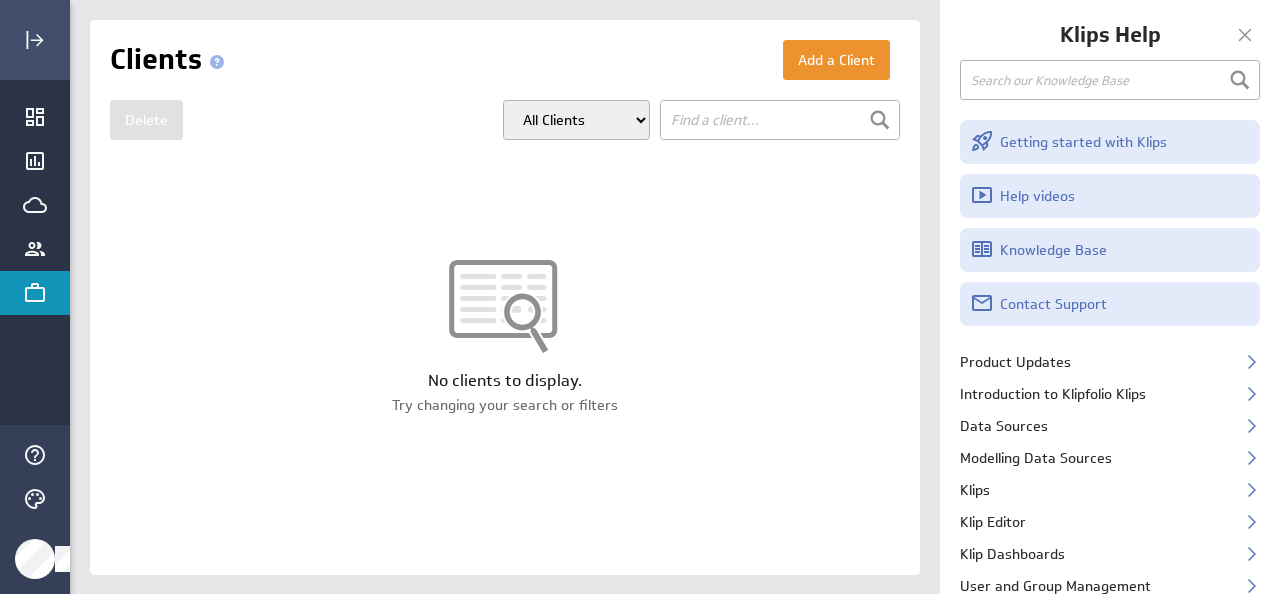 click at bounding box center (104, 559) 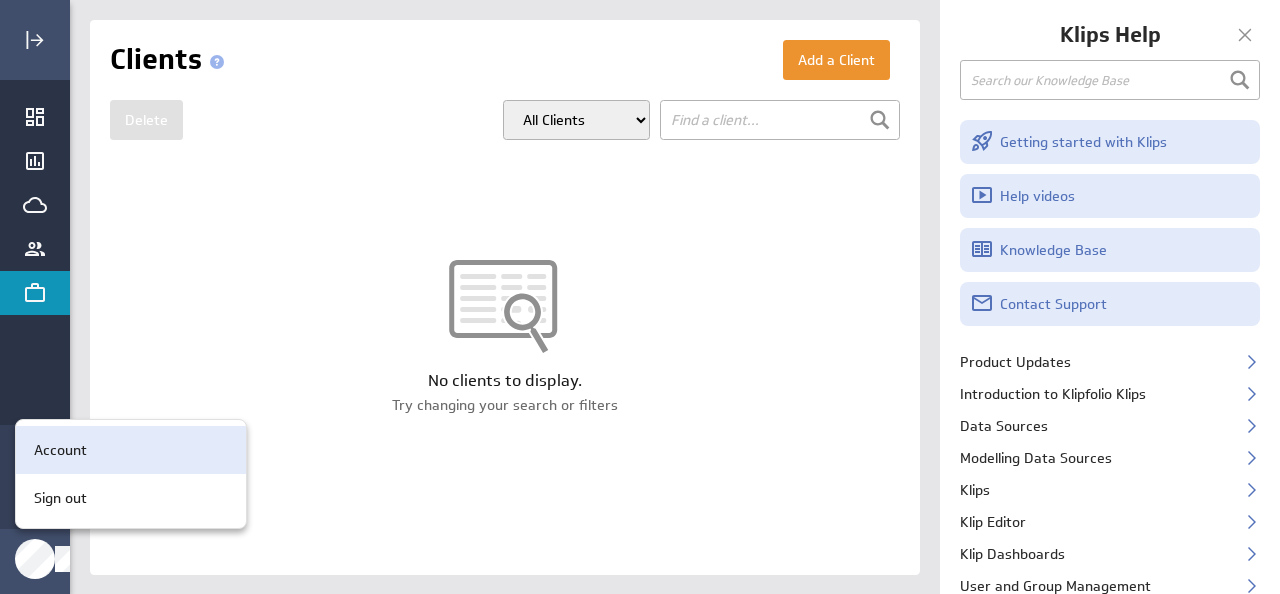 click on "Account" at bounding box center [60, 450] 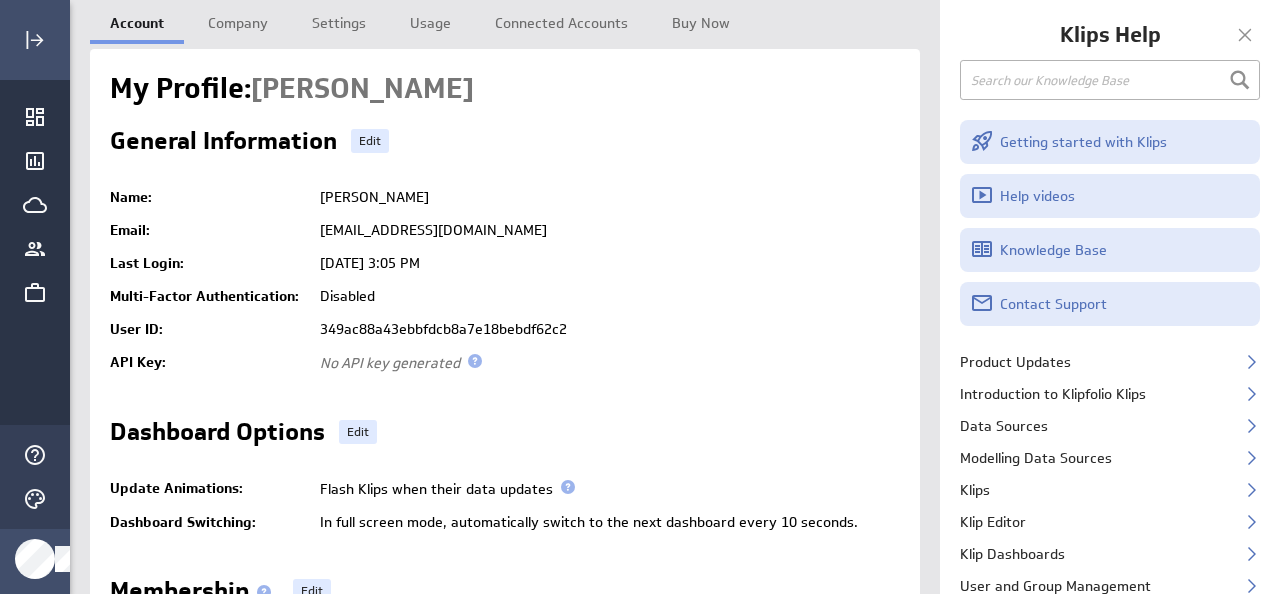 scroll, scrollTop: 0, scrollLeft: 0, axis: both 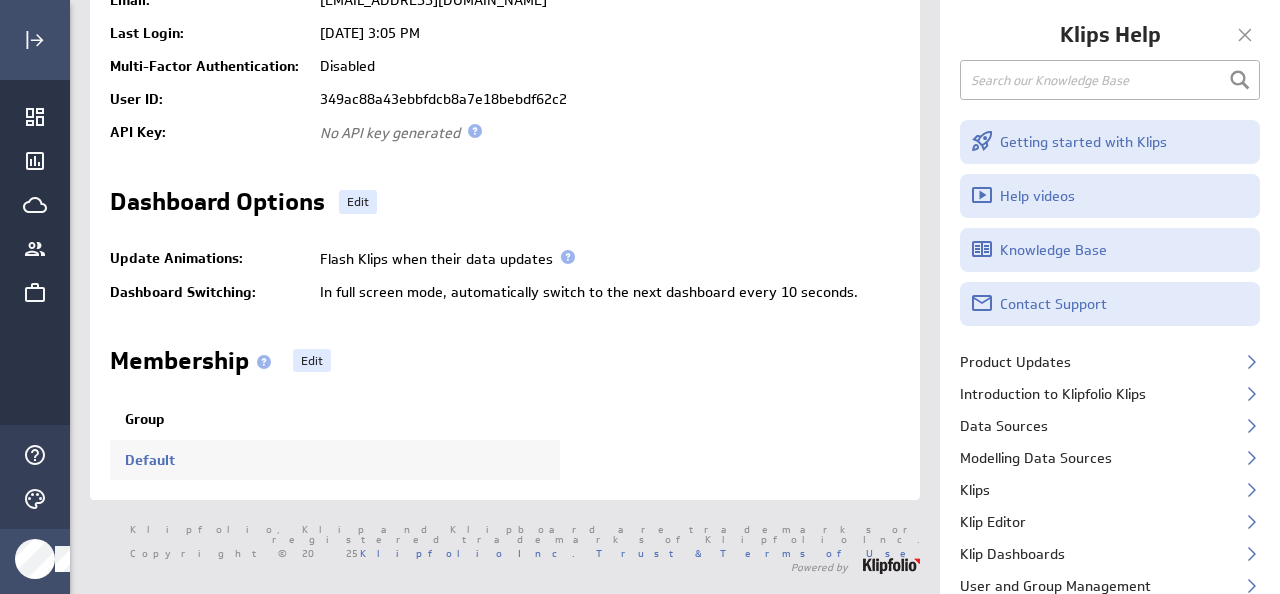 click on "Default" at bounding box center (335, 460) 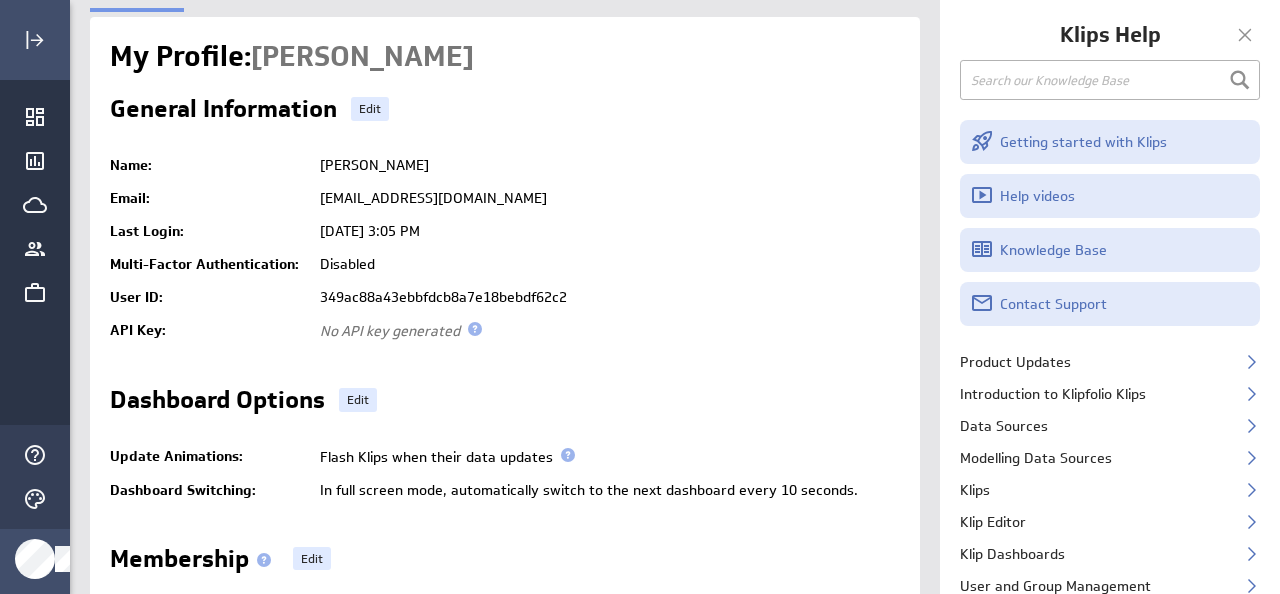 scroll, scrollTop: 0, scrollLeft: 0, axis: both 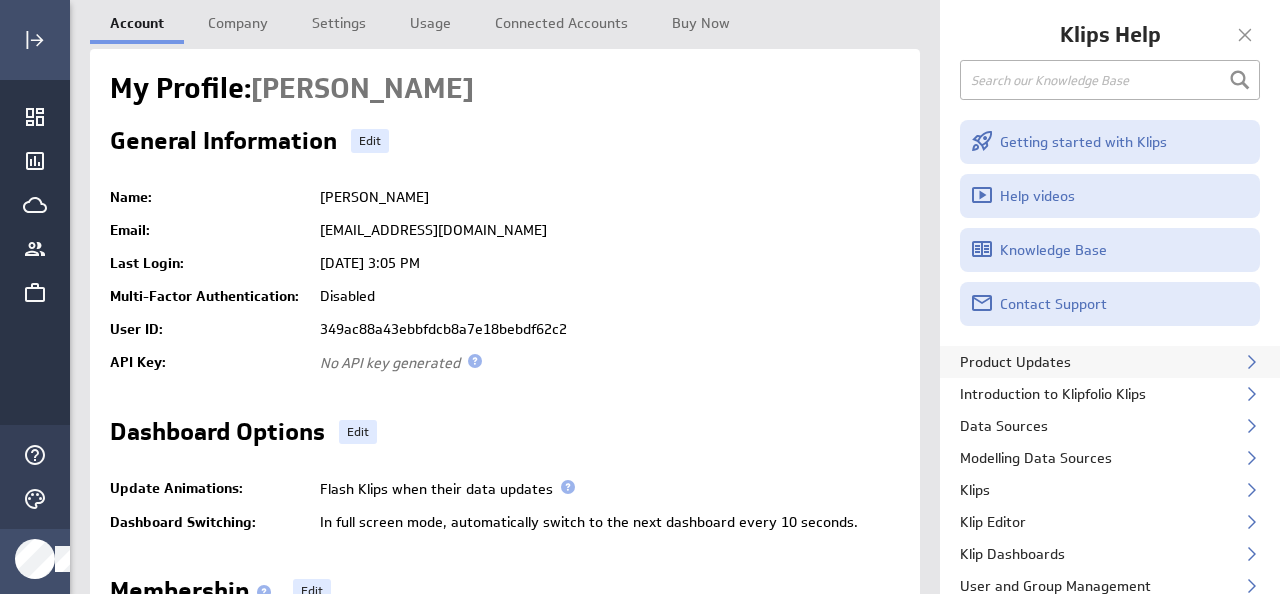 click on "Product Updates" at bounding box center [1110, 362] 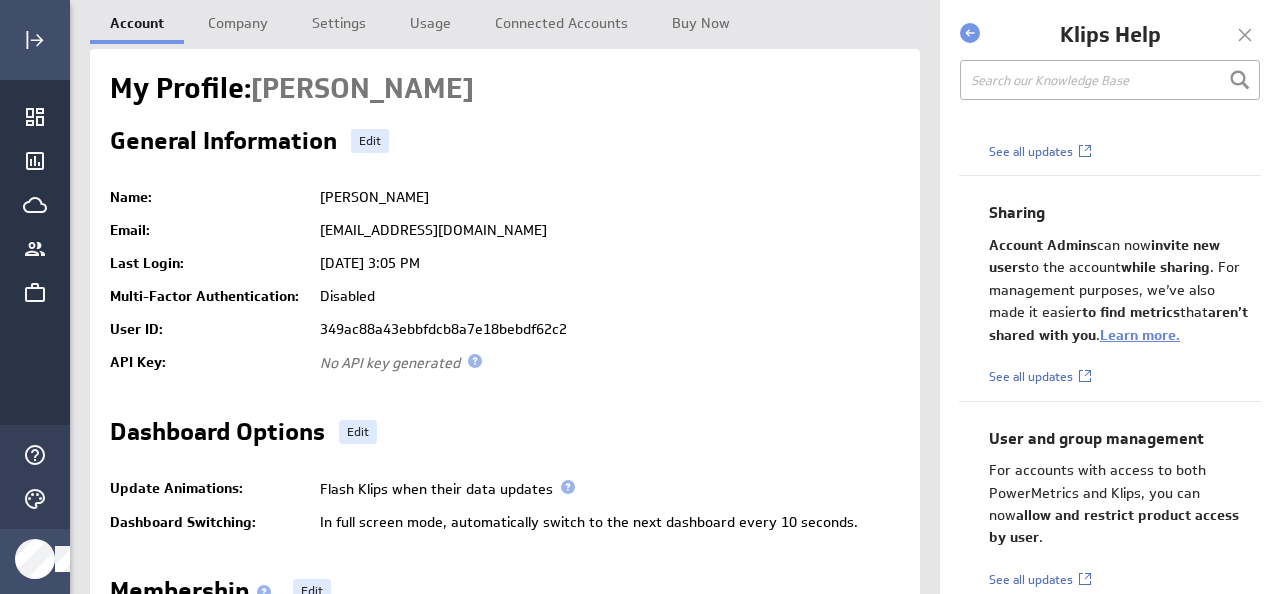scroll, scrollTop: 4375, scrollLeft: 0, axis: vertical 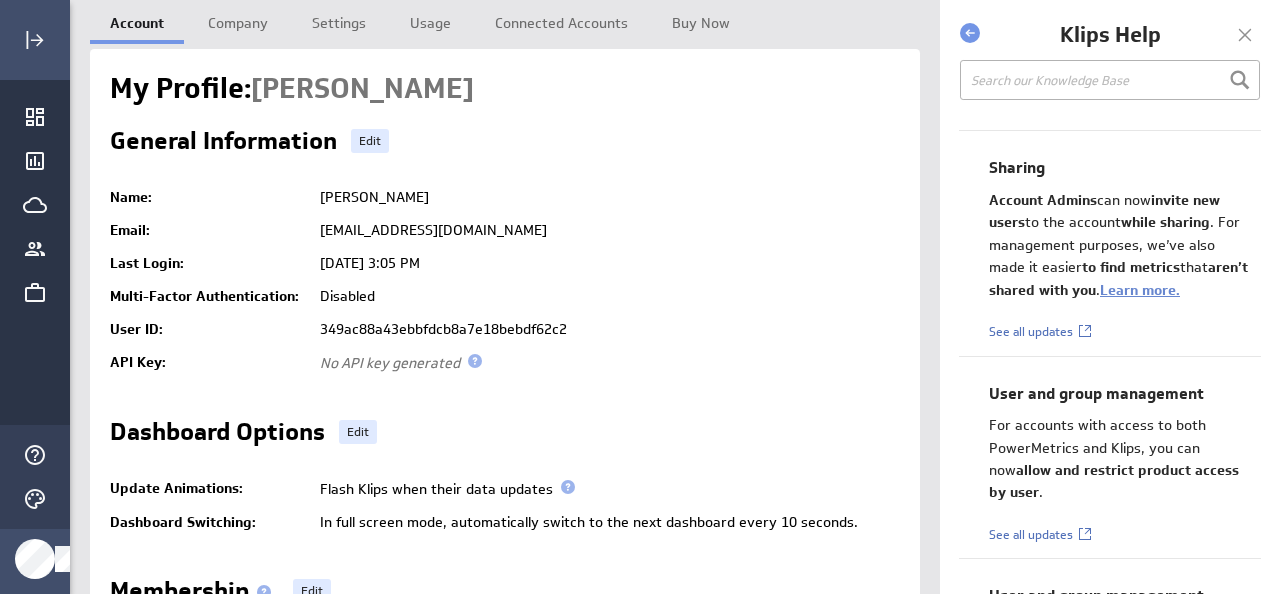click on "Edit" at bounding box center [35, 40] 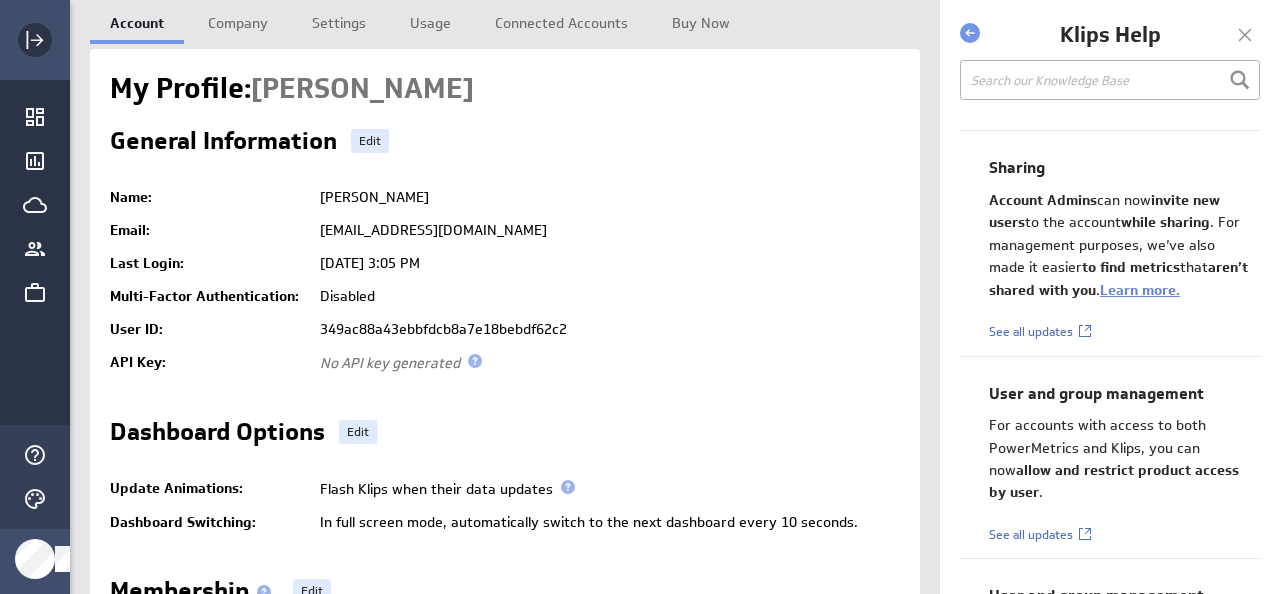 click at bounding box center [35, 40] 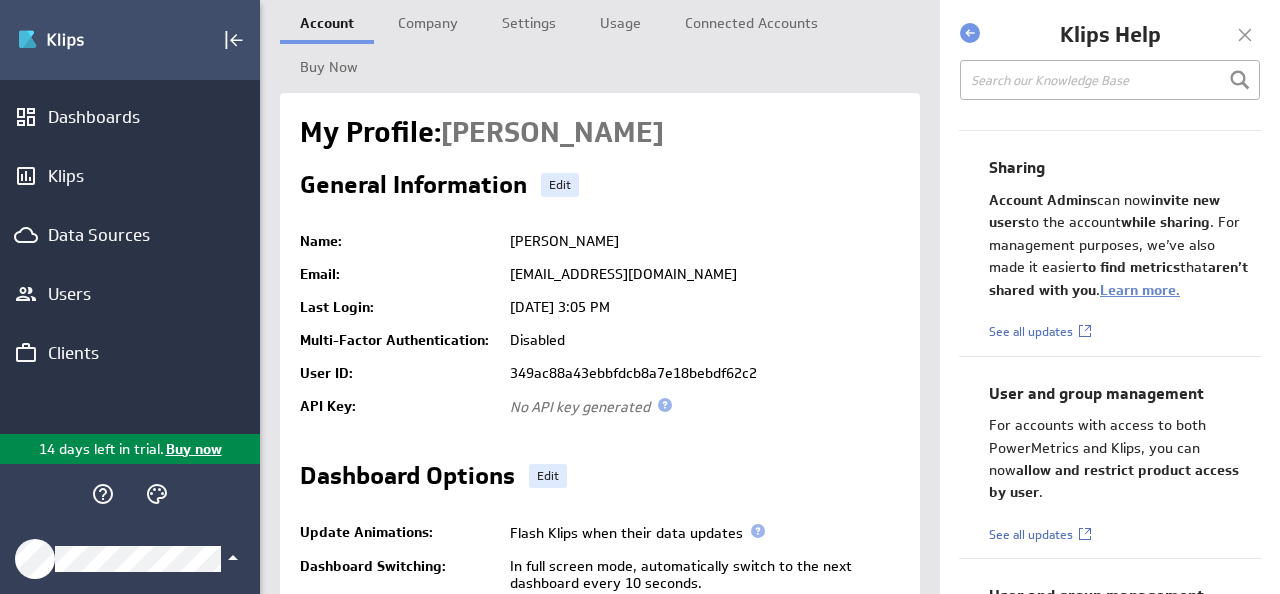 click 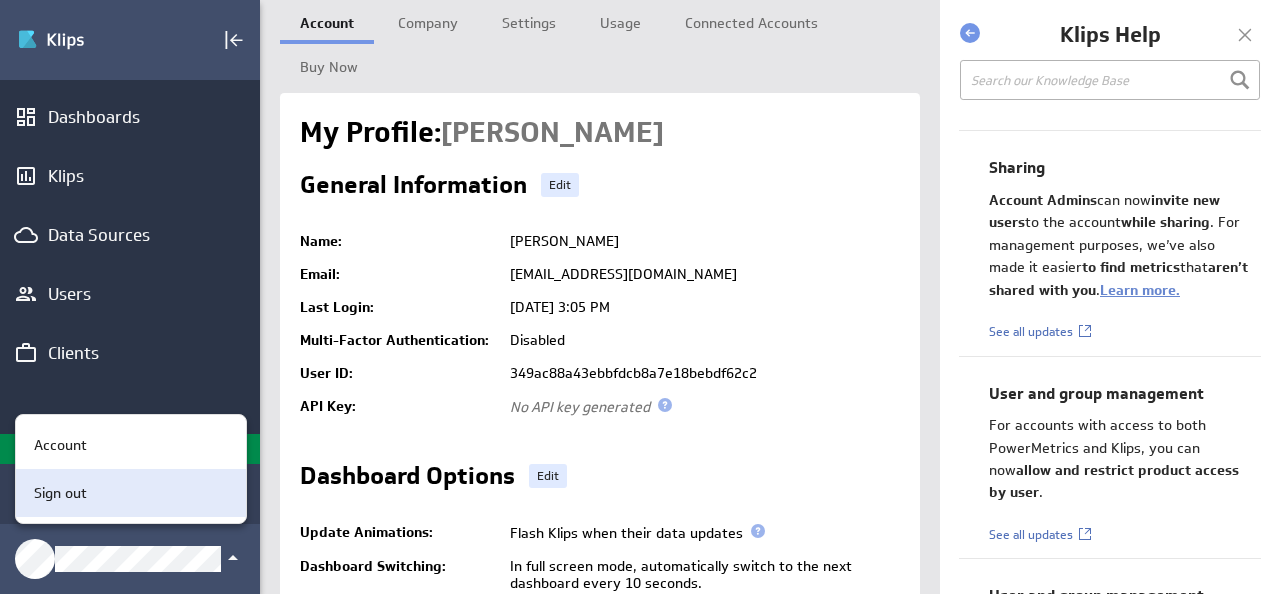 click on "Sign out" at bounding box center [131, 493] 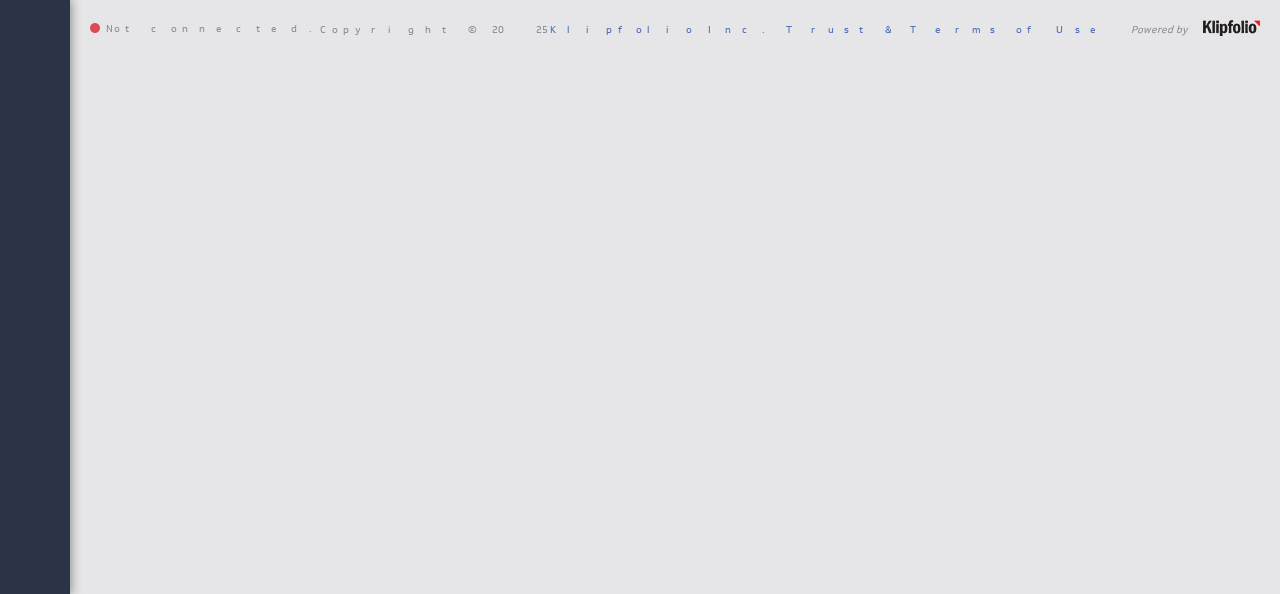 scroll, scrollTop: 0, scrollLeft: 0, axis: both 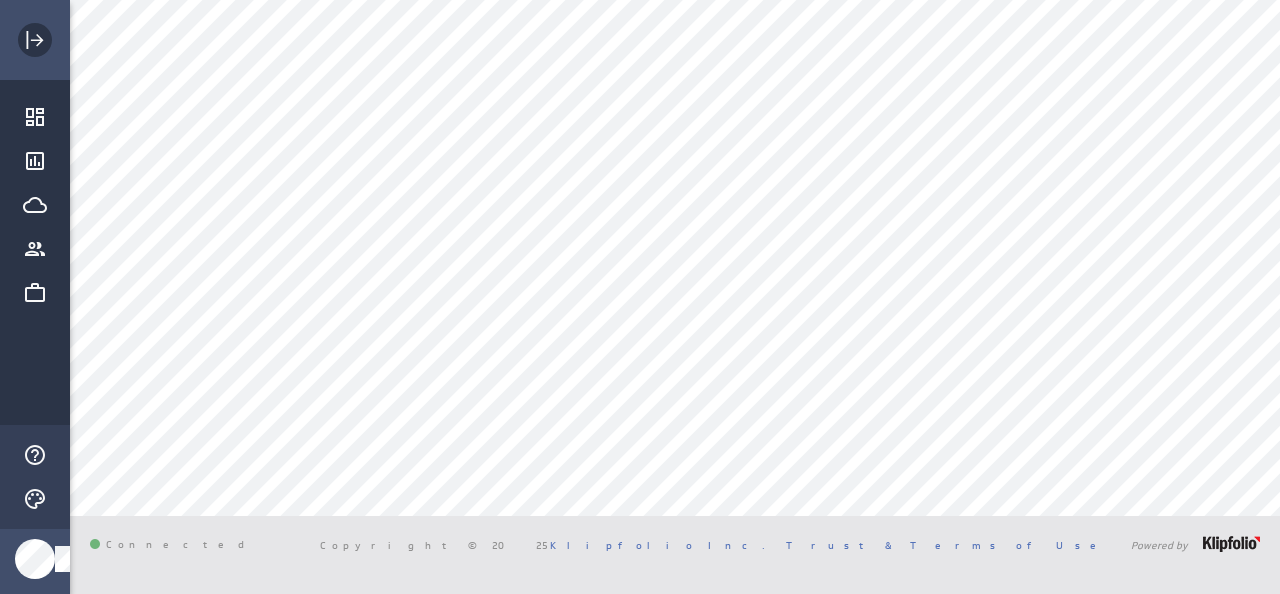 click 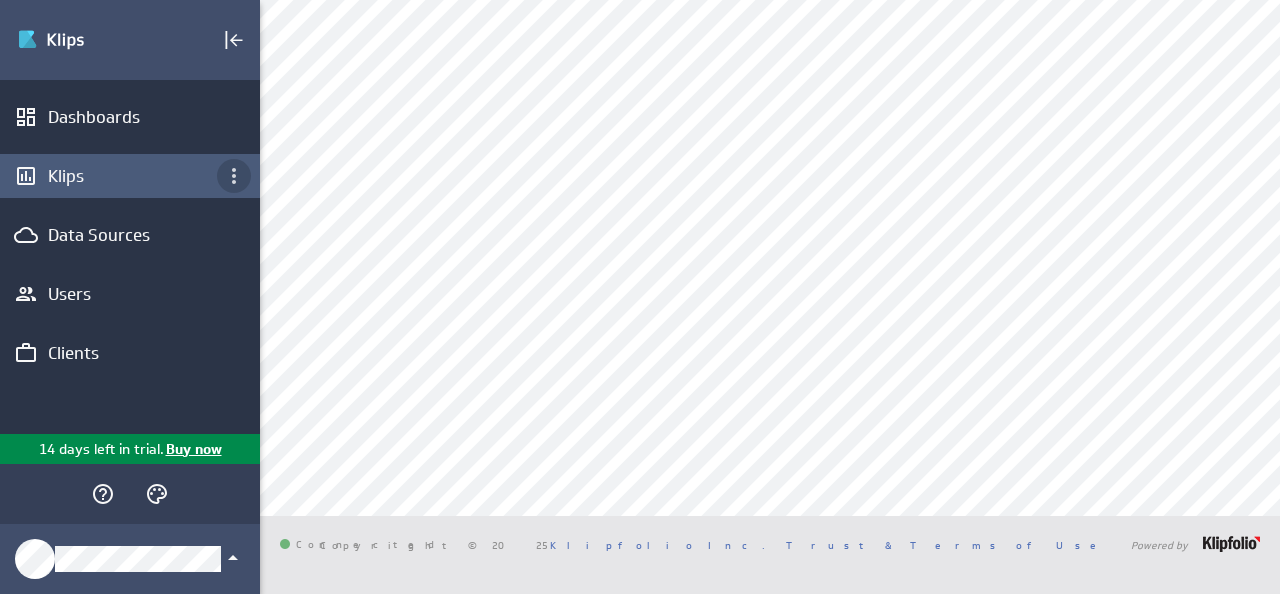 click 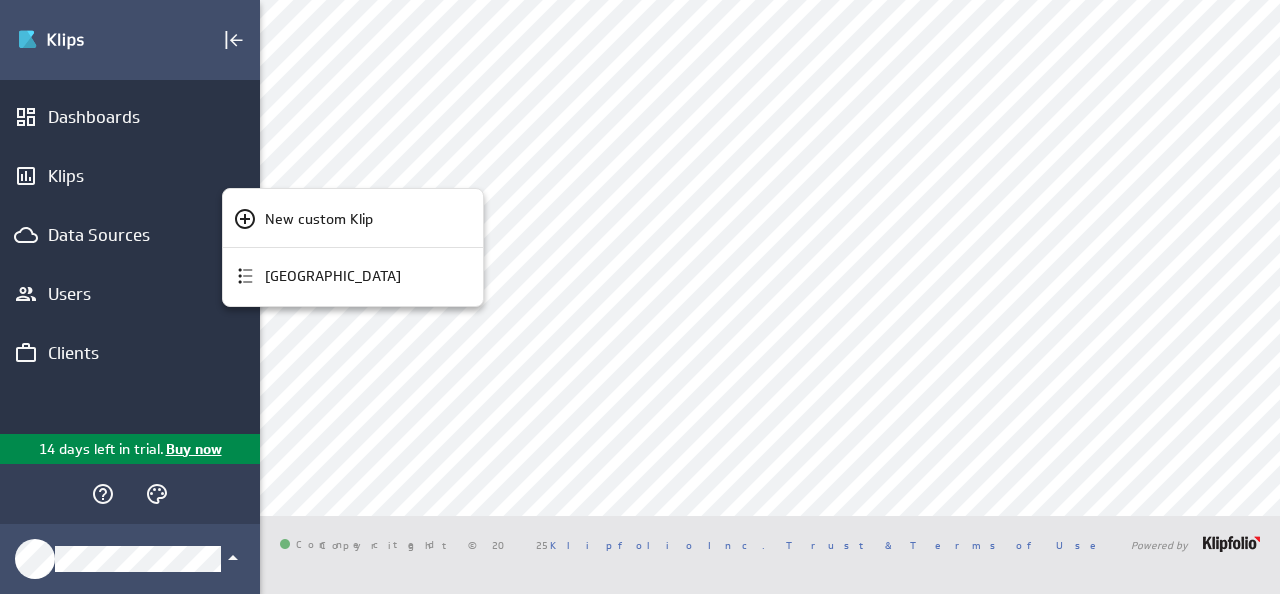 click at bounding box center [640, 297] 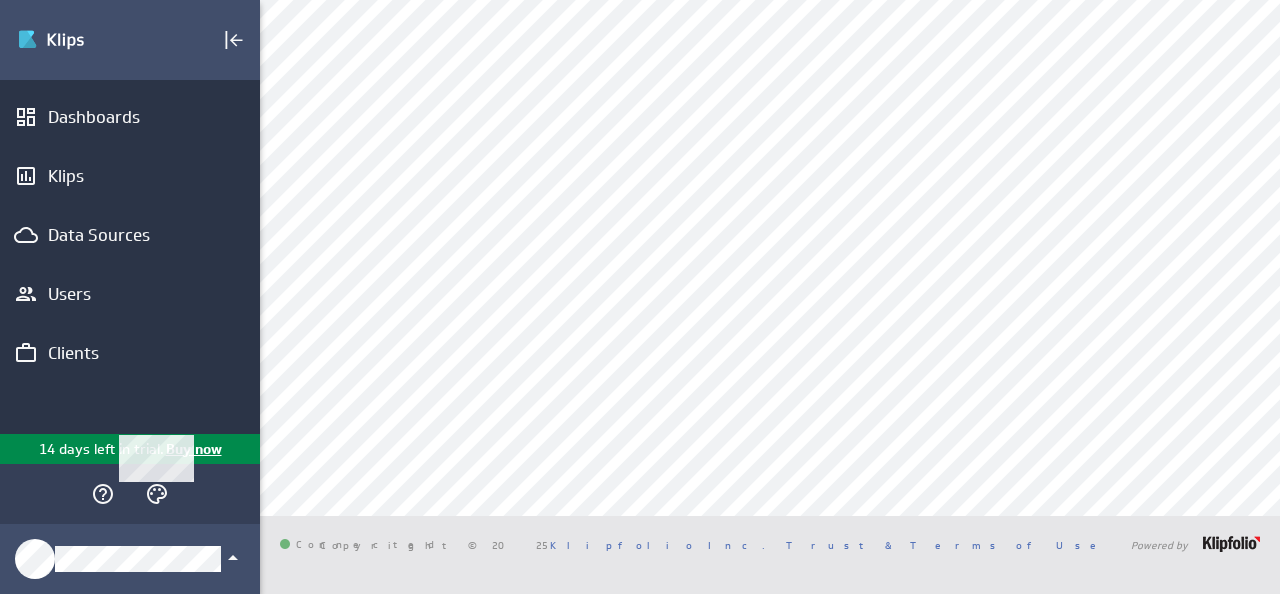 click 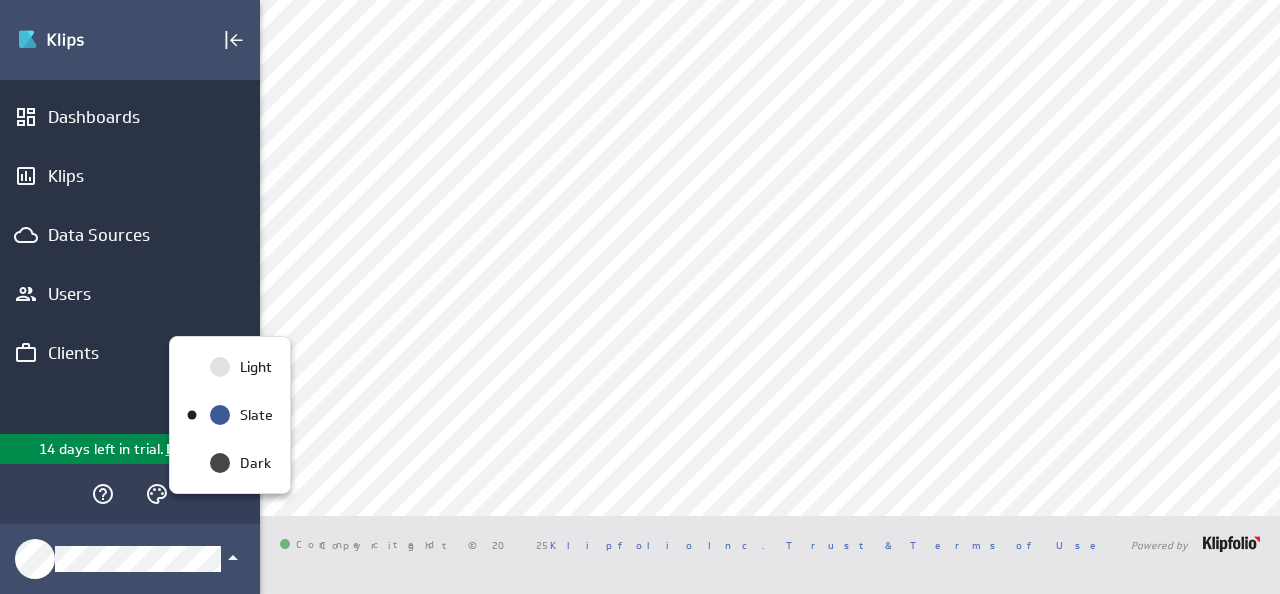 click at bounding box center [640, 297] 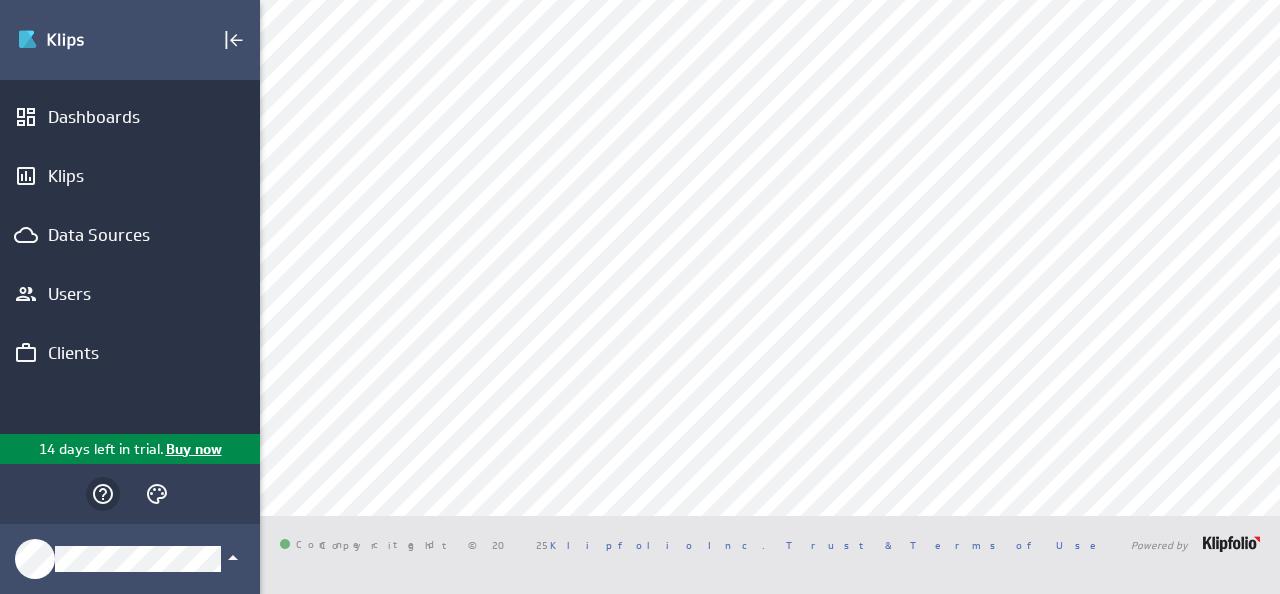 click 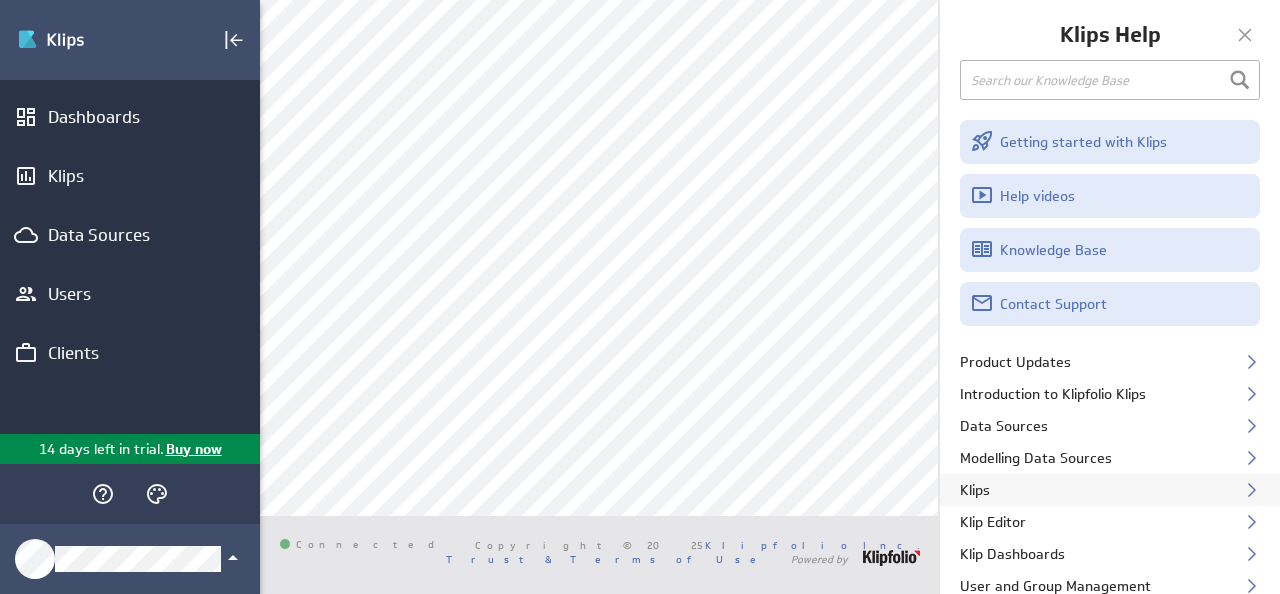 click on "Klips" at bounding box center (1110, 490) 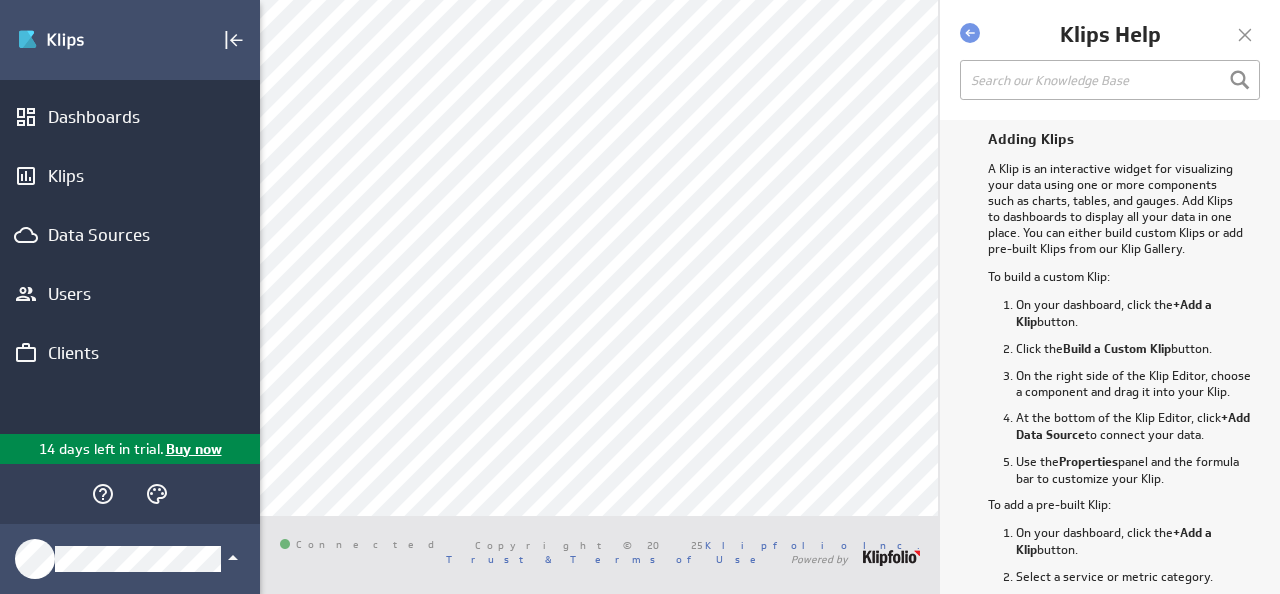 scroll, scrollTop: 57, scrollLeft: 0, axis: vertical 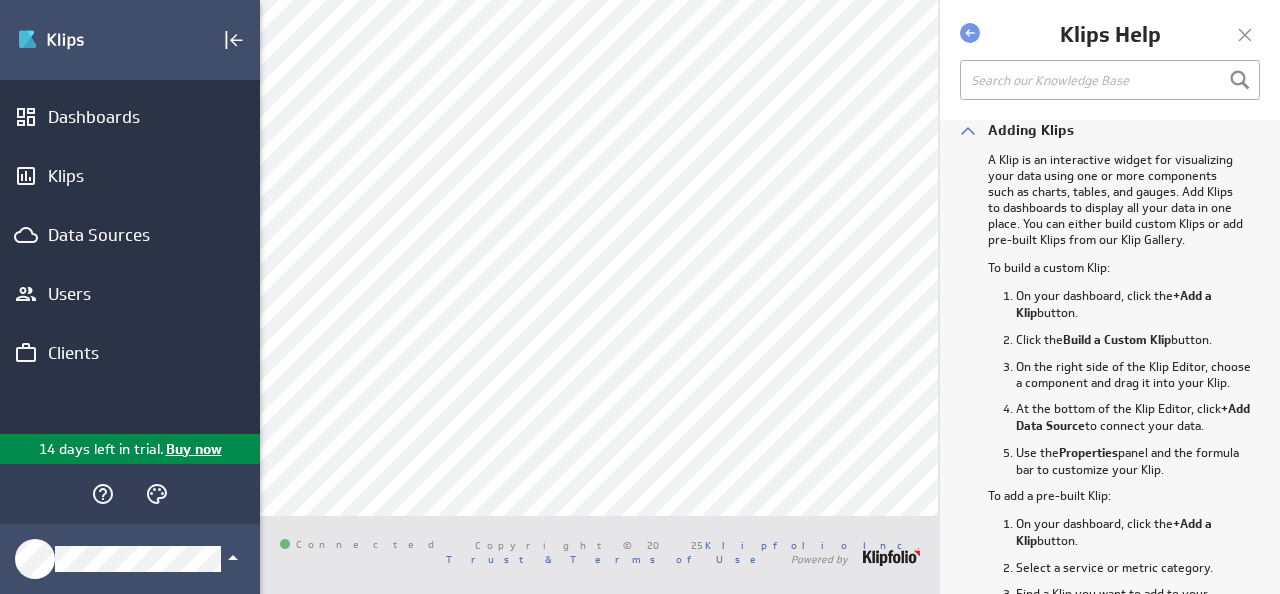 click on "Adding Klips" at bounding box center (1110, 129) 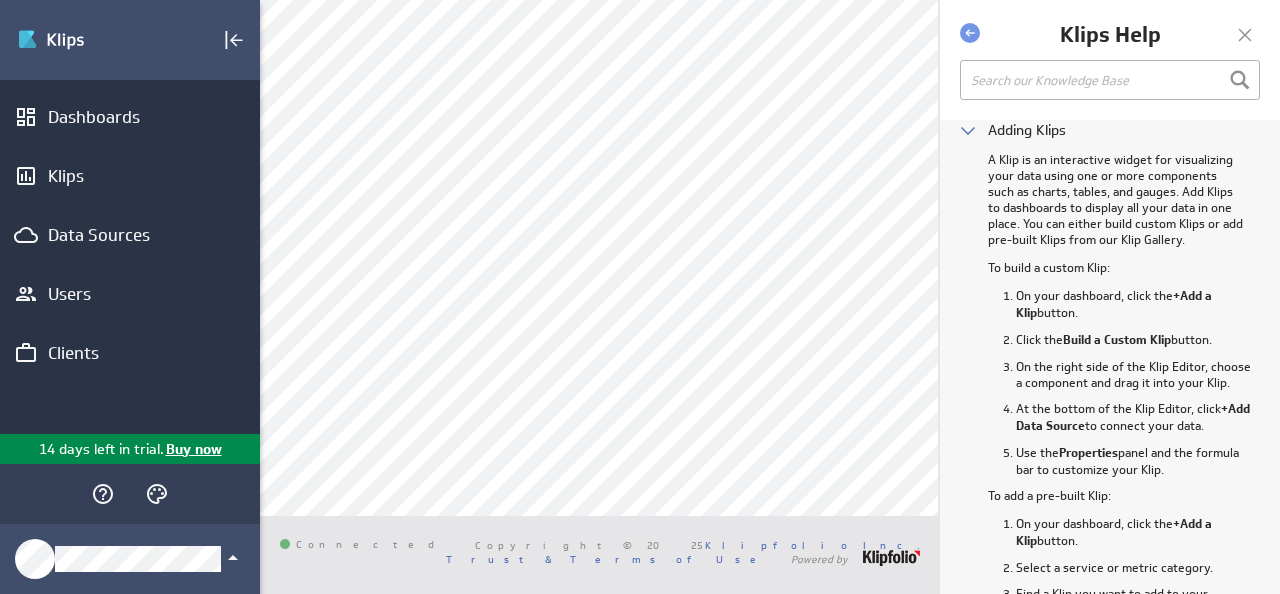 scroll, scrollTop: 0, scrollLeft: 0, axis: both 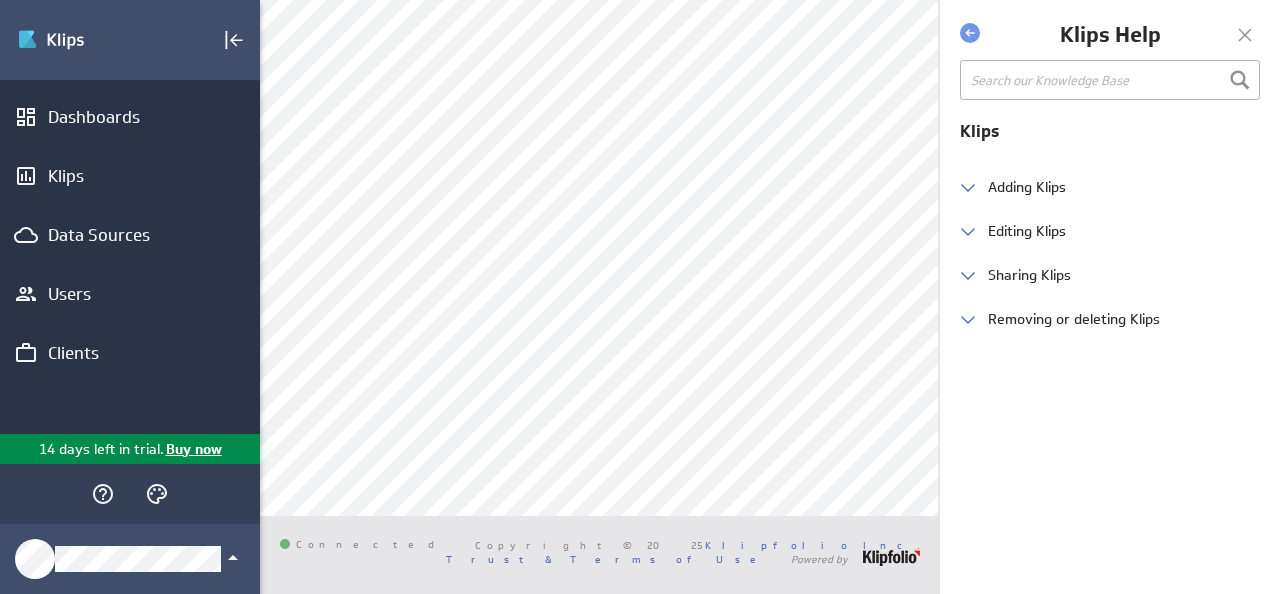 click on "Klips  Help" at bounding box center (1110, 60) 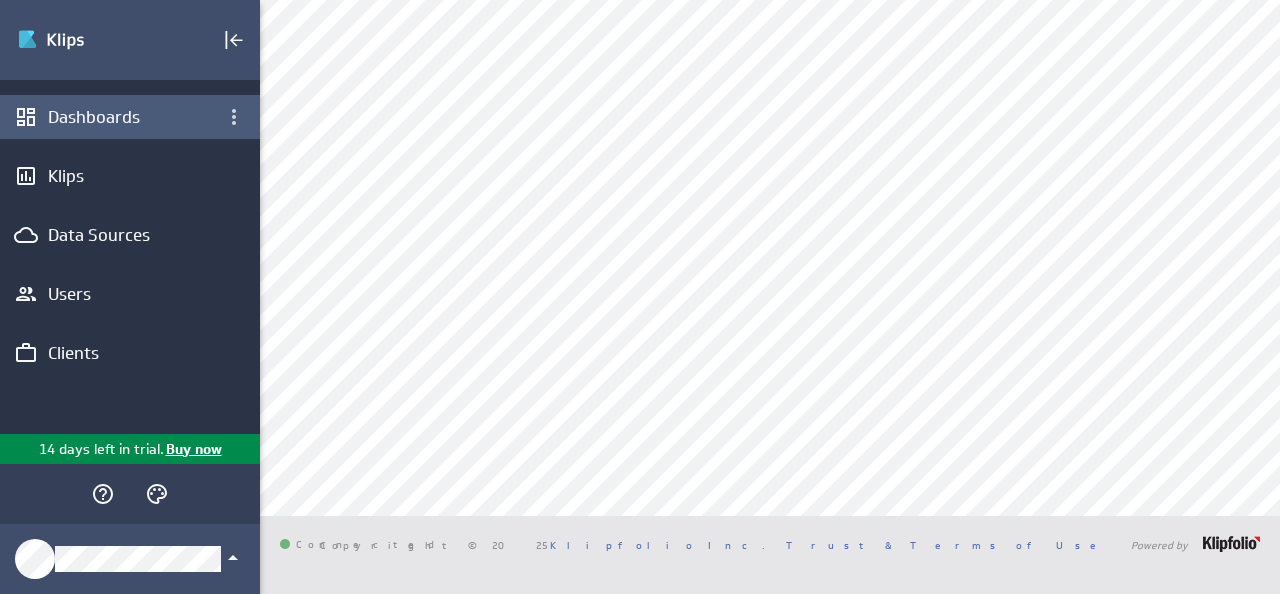 click on "Dashboards" at bounding box center (130, 117) 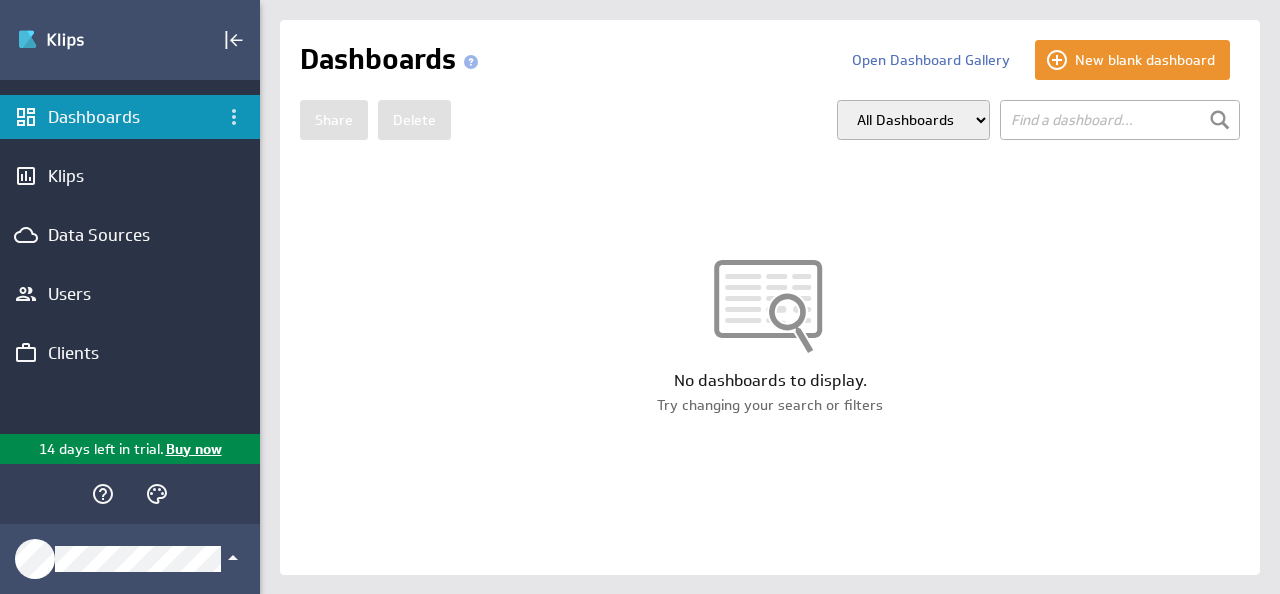 scroll, scrollTop: 0, scrollLeft: 0, axis: both 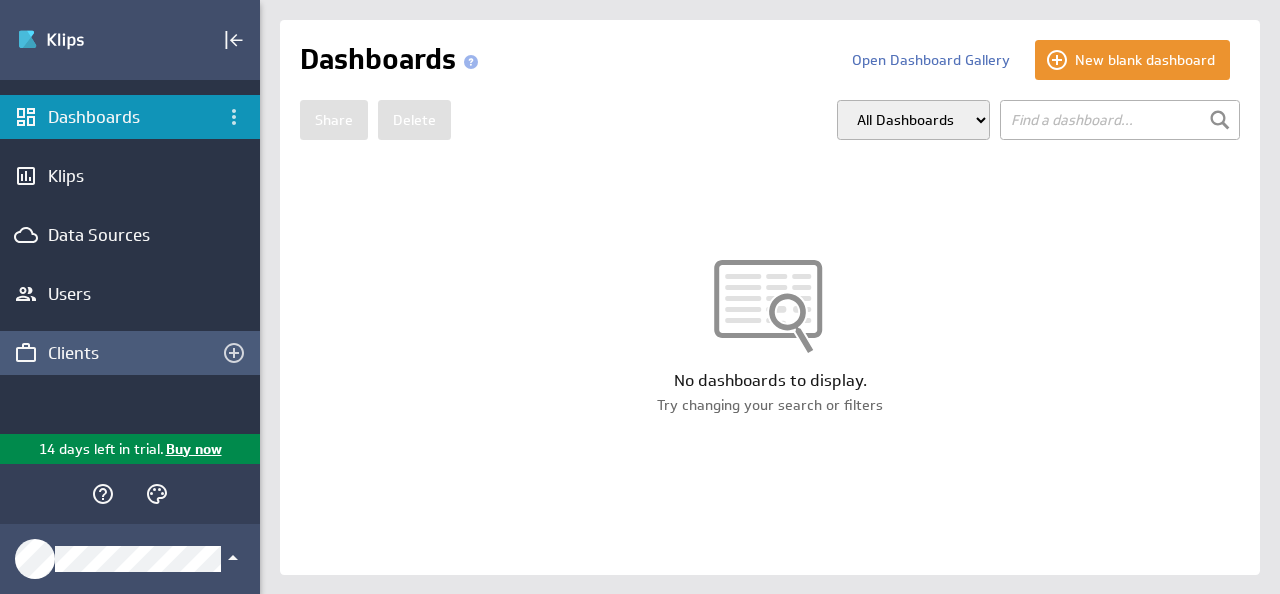 click on "Clients" at bounding box center (130, 353) 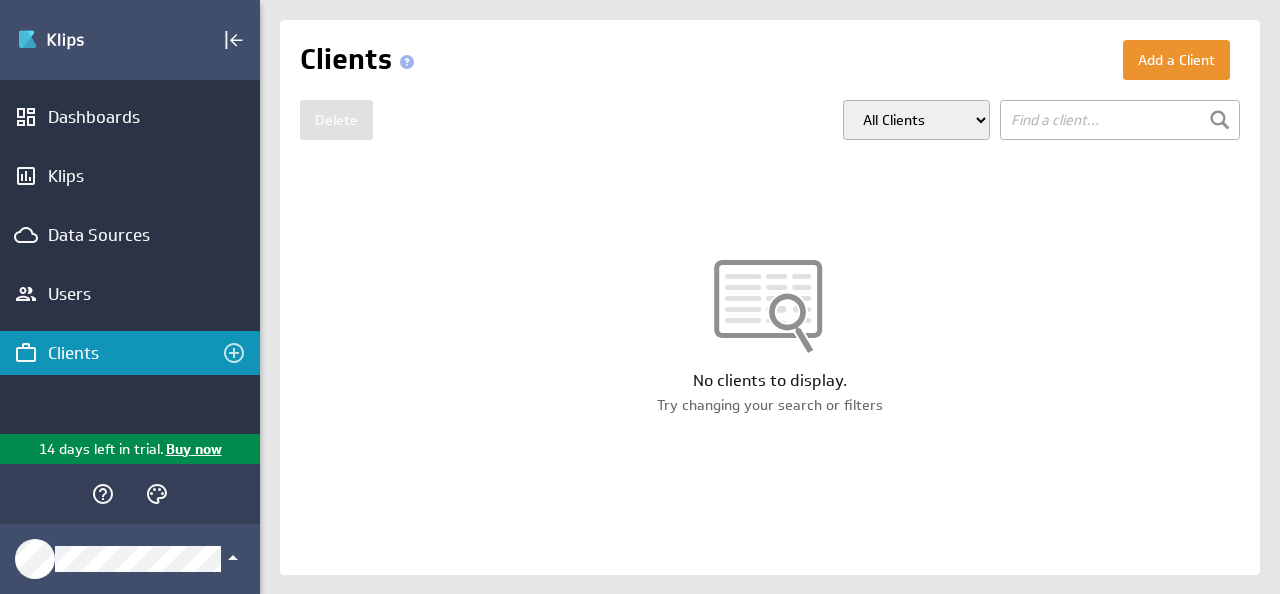 scroll, scrollTop: 0, scrollLeft: 0, axis: both 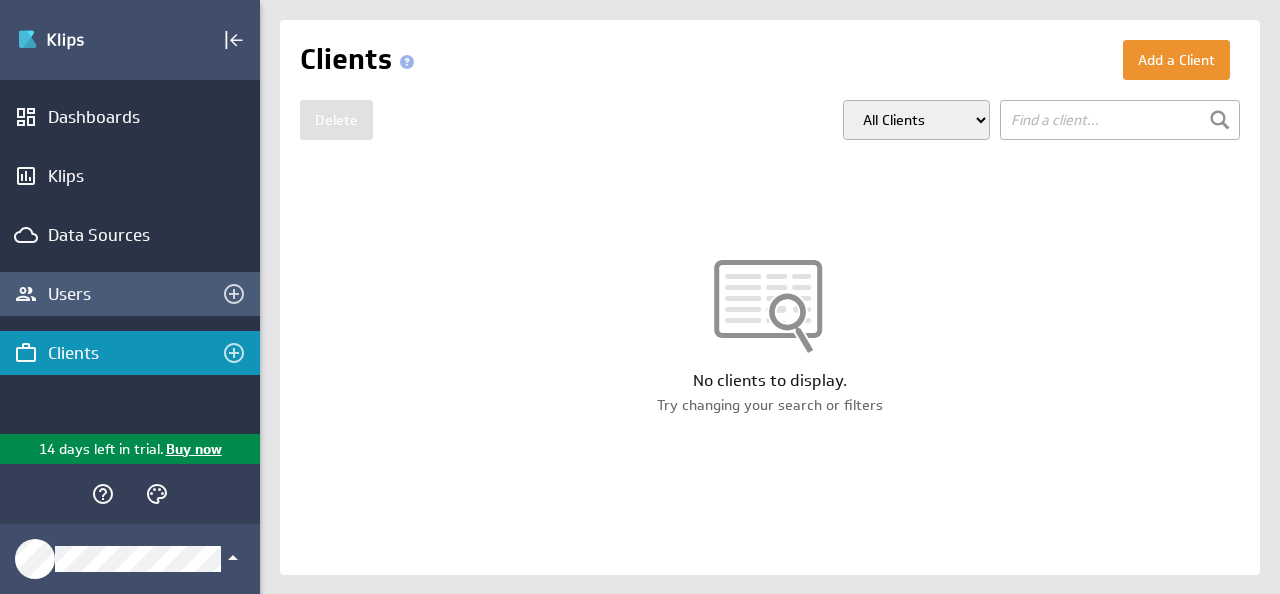 click on "Users" at bounding box center [130, 294] 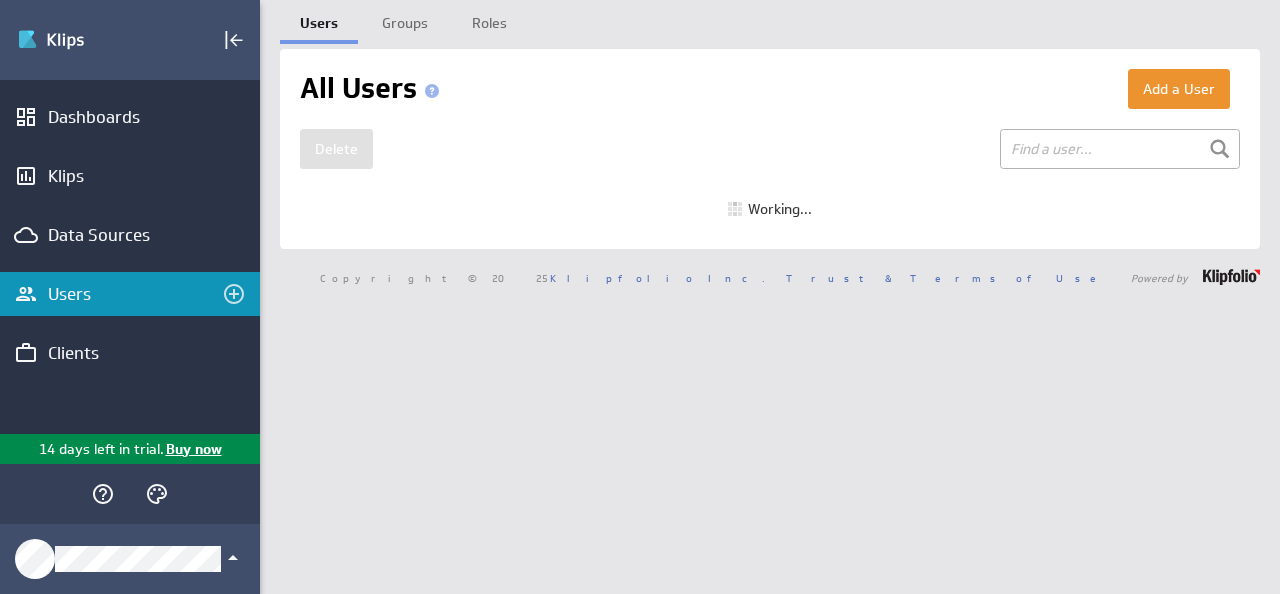 scroll, scrollTop: 0, scrollLeft: 0, axis: both 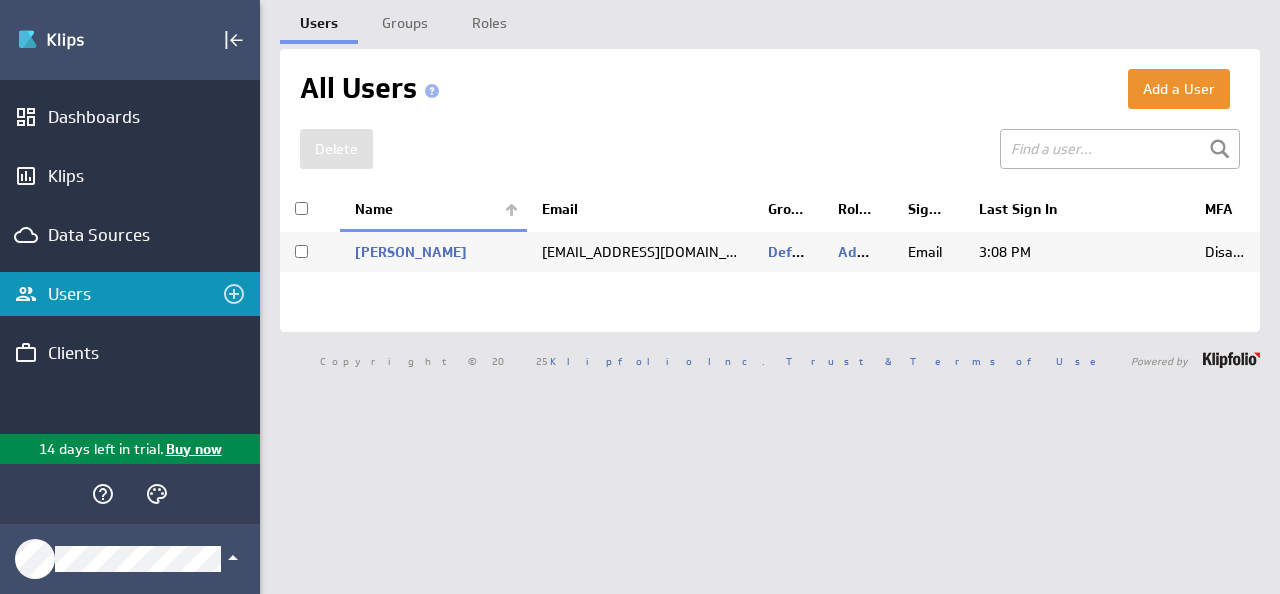 click on "[EMAIL_ADDRESS][DOMAIN_NAME]" at bounding box center (640, 252) 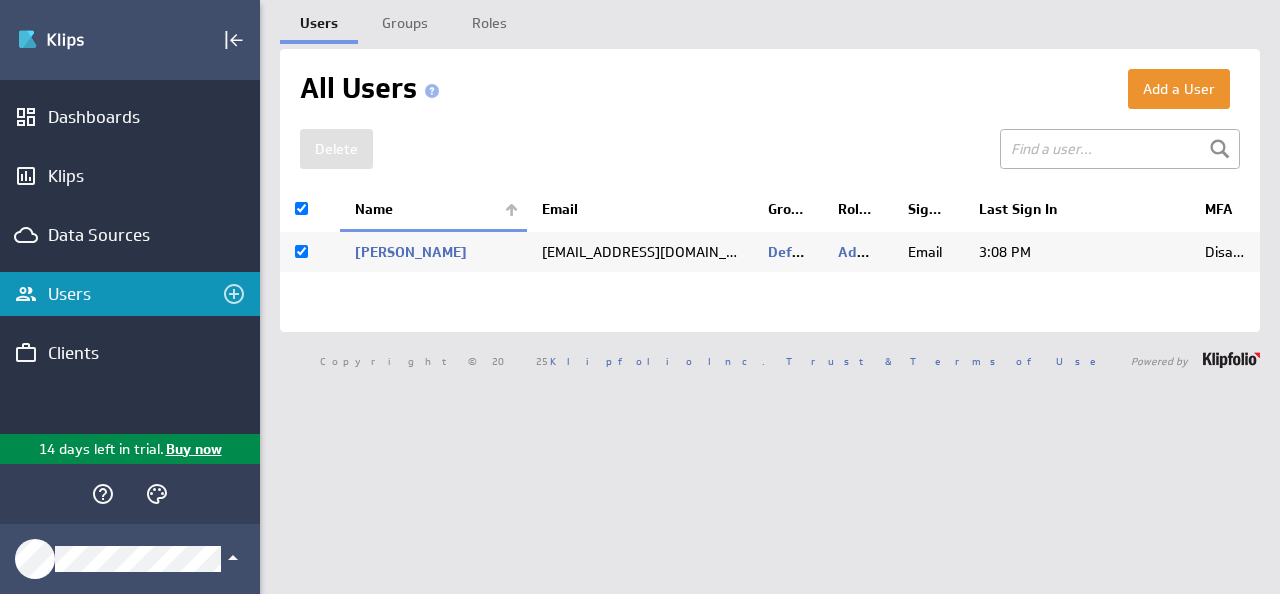 checkbox on "true" 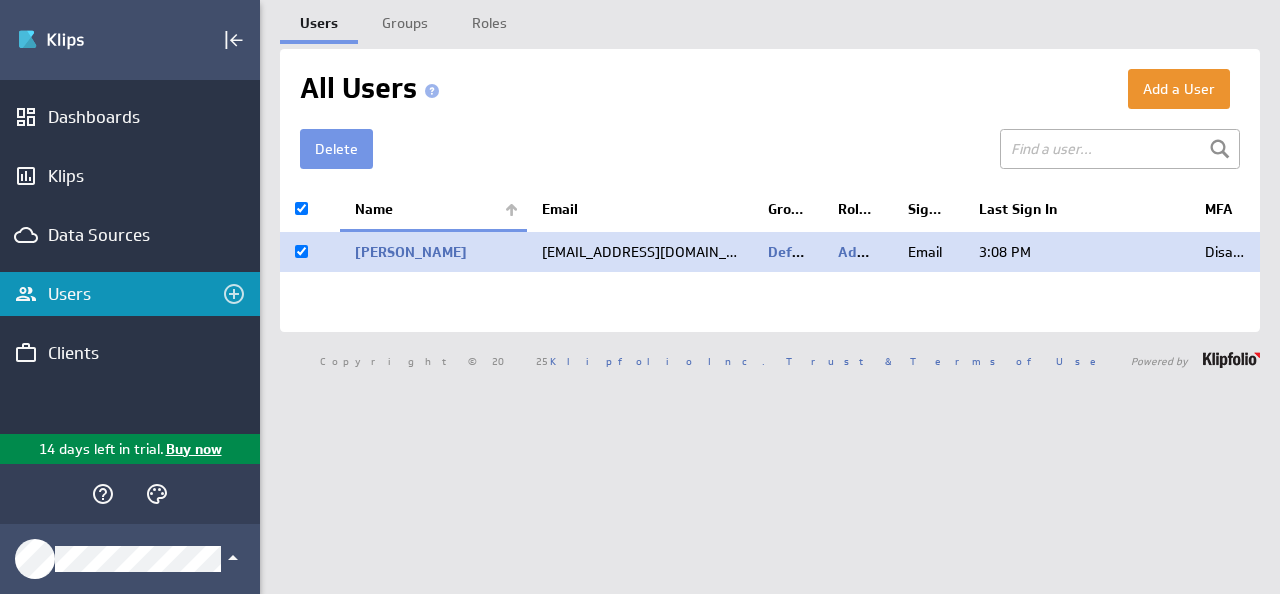 click on "[EMAIL_ADDRESS][DOMAIN_NAME]" at bounding box center [640, 252] 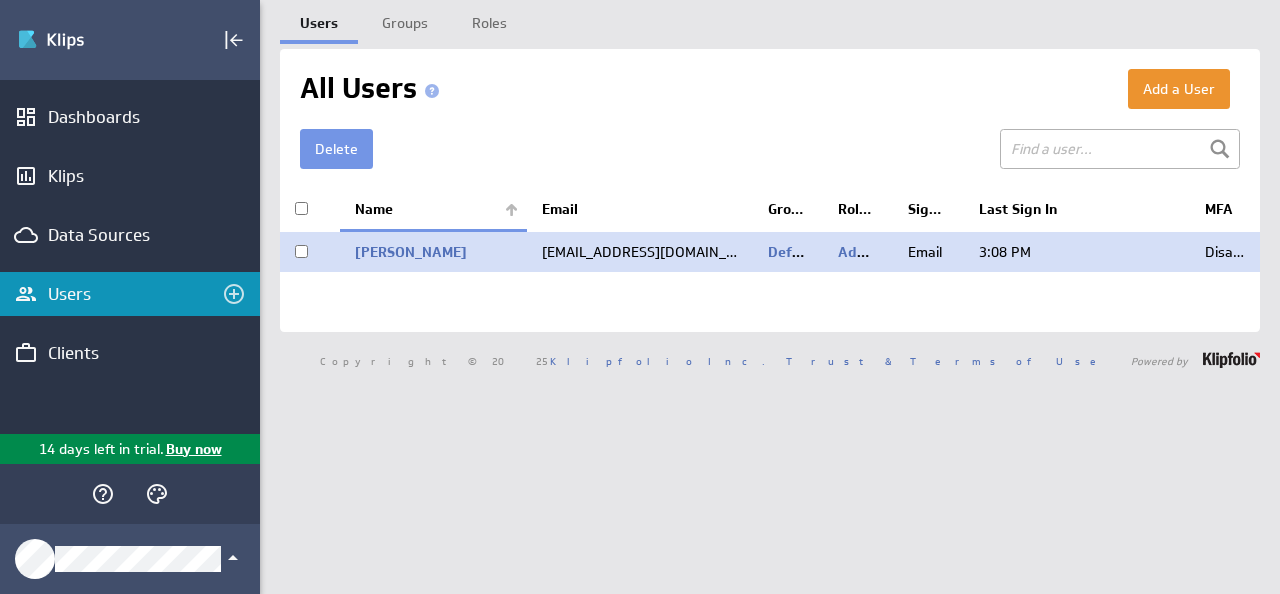 checkbox on "false" 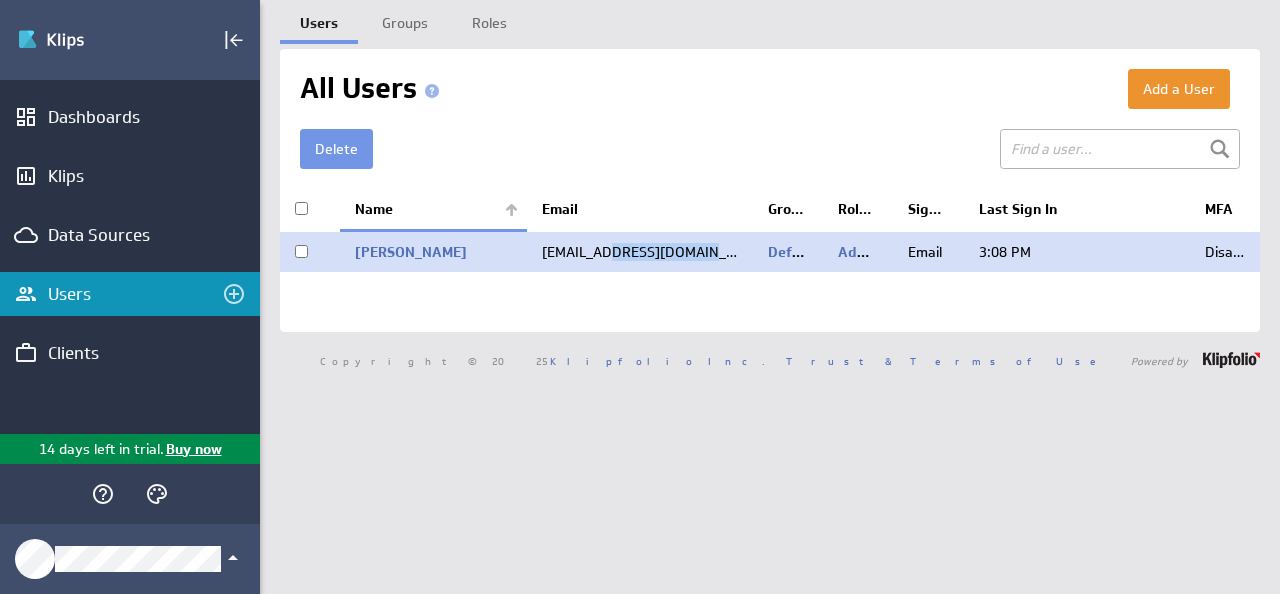 click on "diop0008@algonquinlive.com" at bounding box center (640, 252) 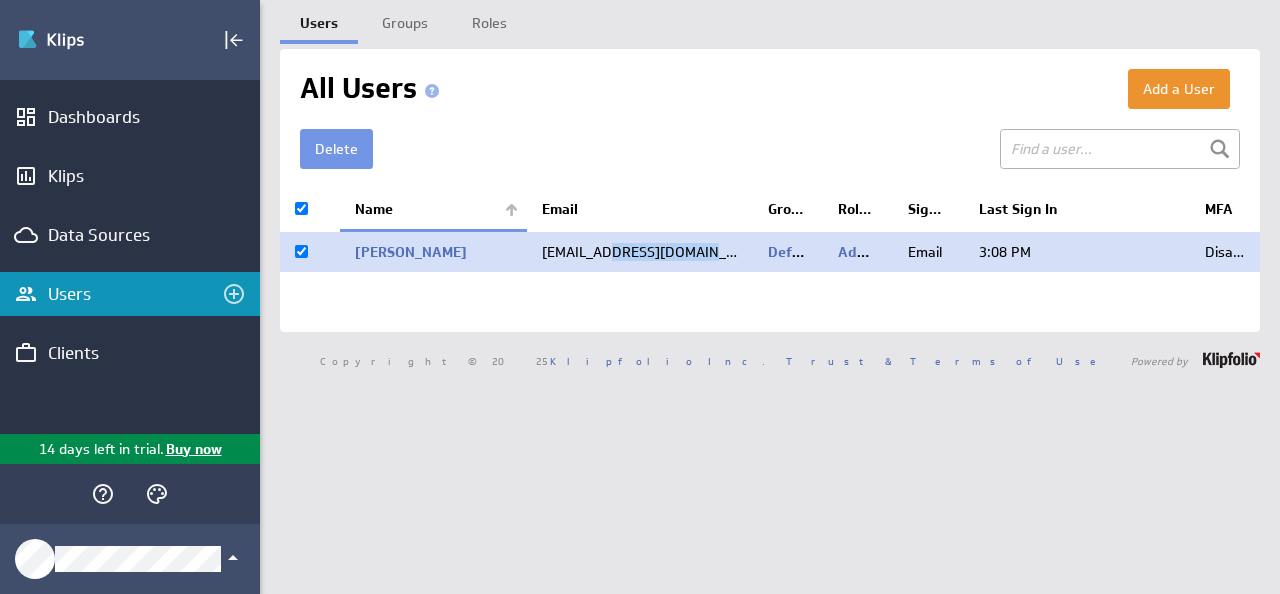 checkbox on "true" 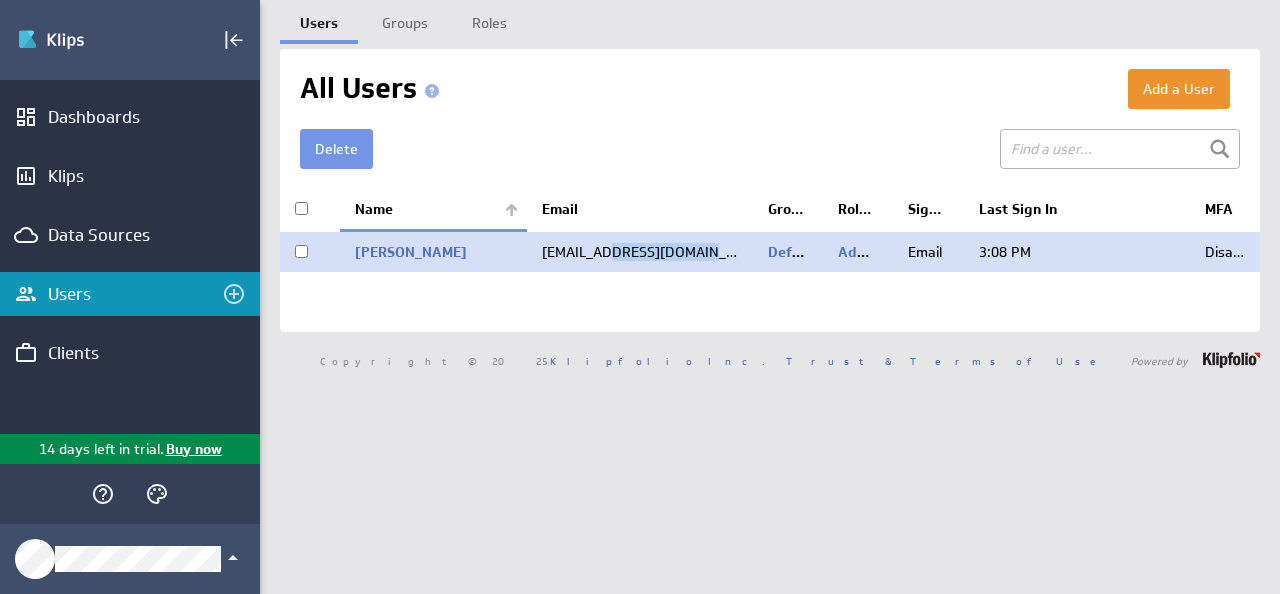 checkbox on "false" 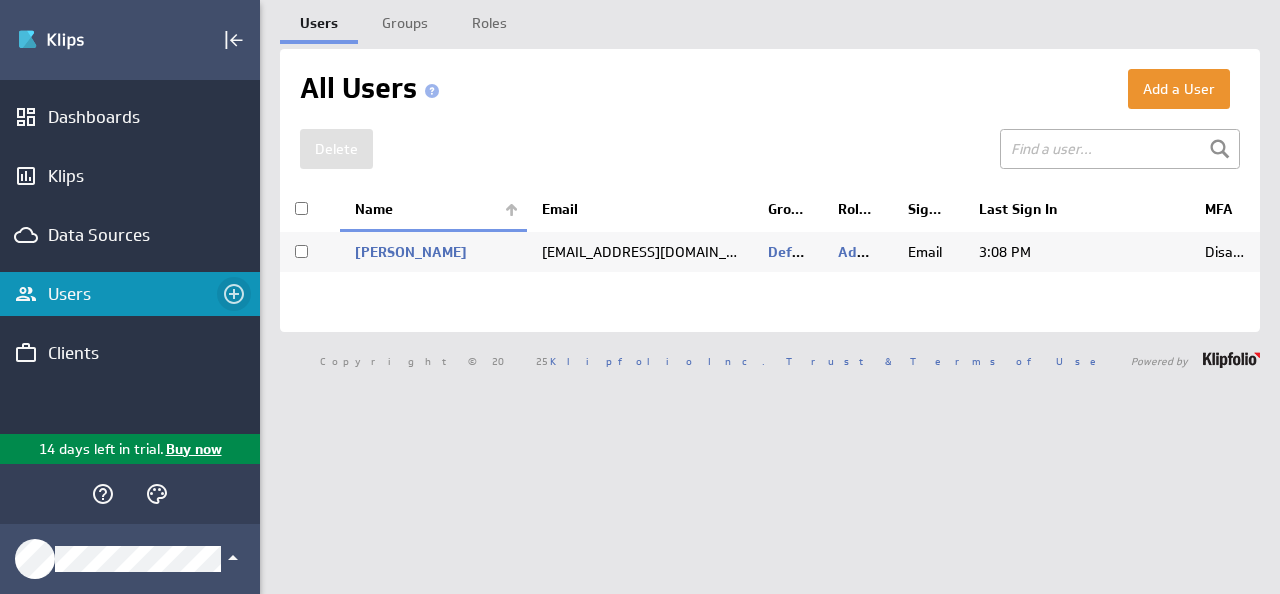 click 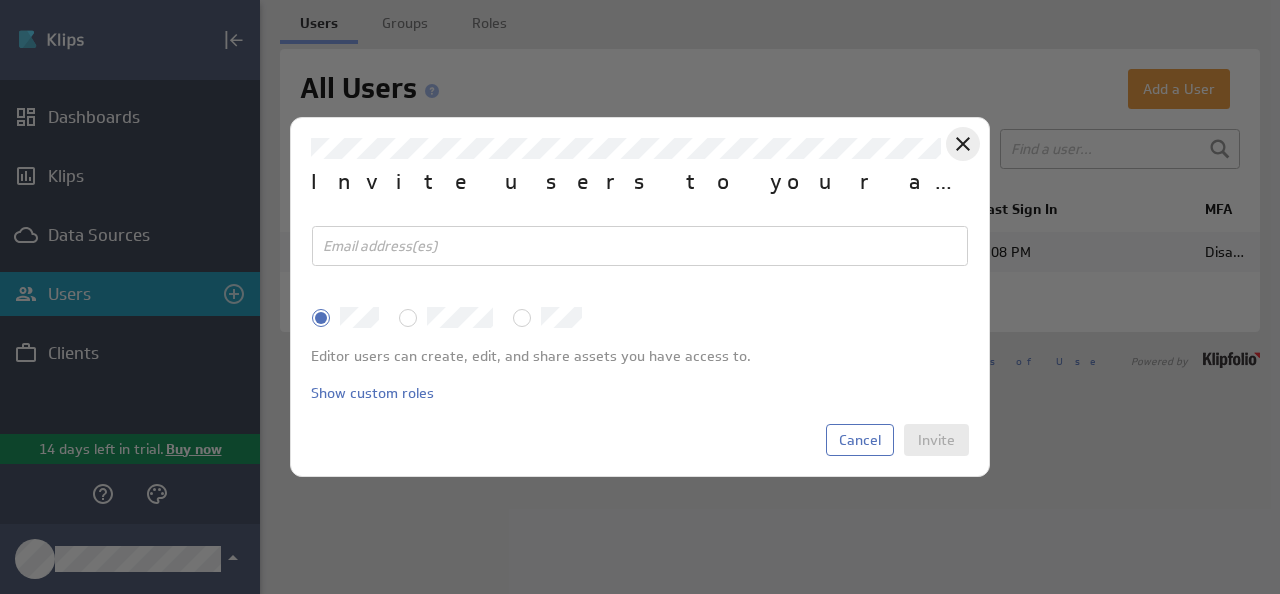 click at bounding box center (963, 144) 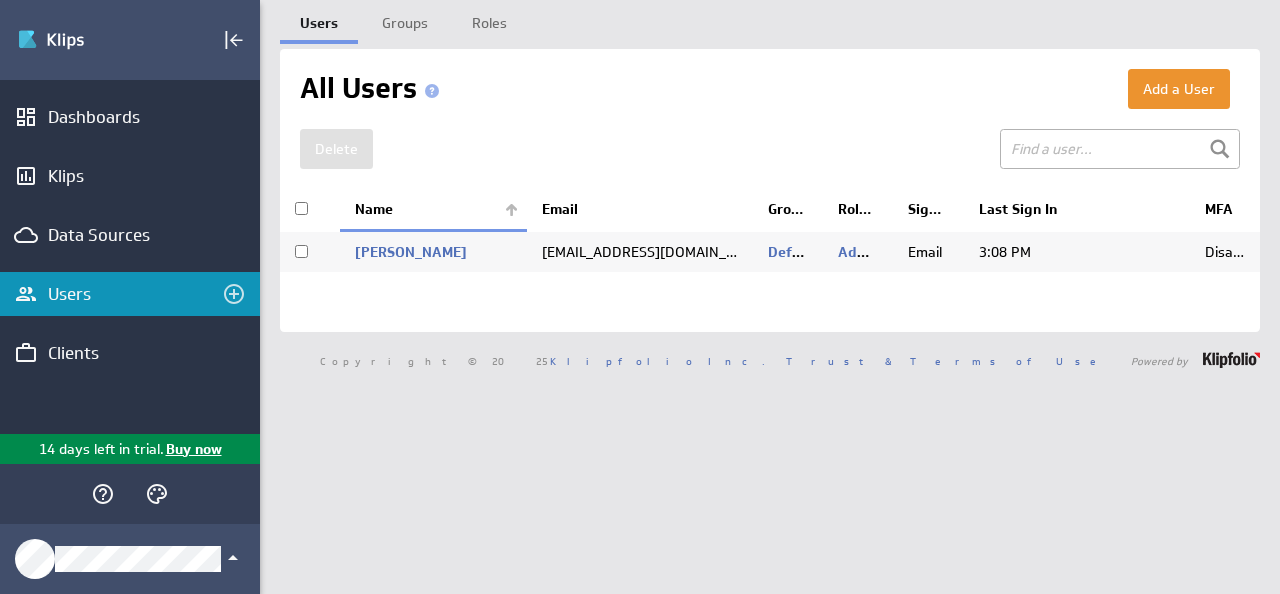 click on "Dashboards Klips Data Sources Users Clients" at bounding box center (130, 257) 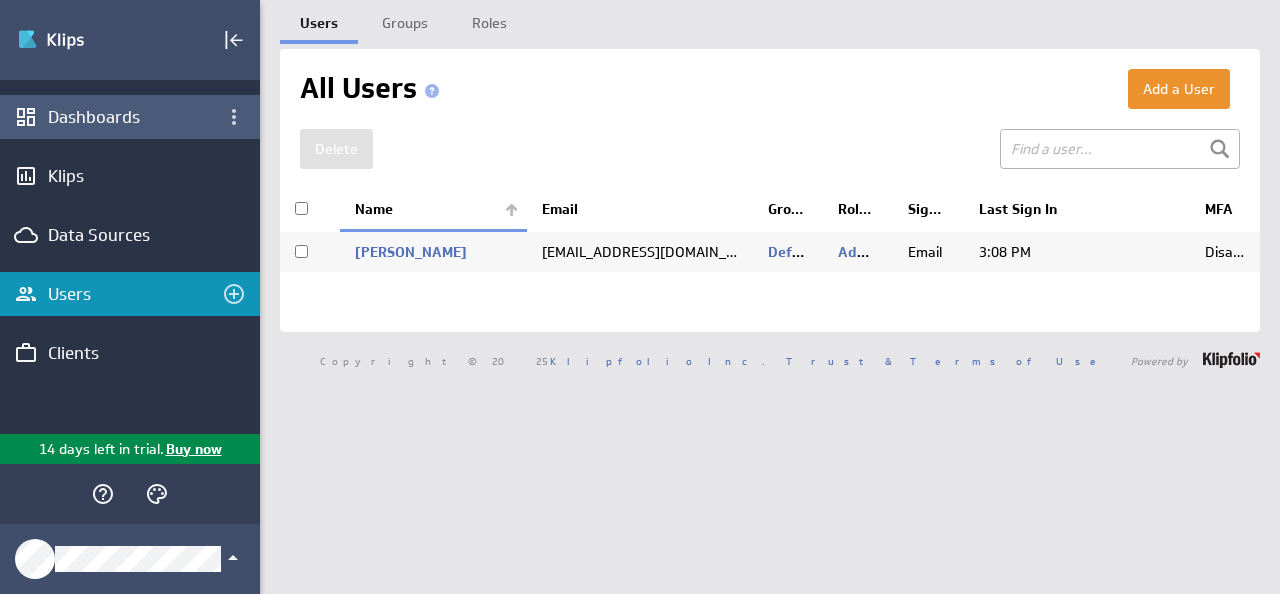 click on "Dashboards" at bounding box center [130, 117] 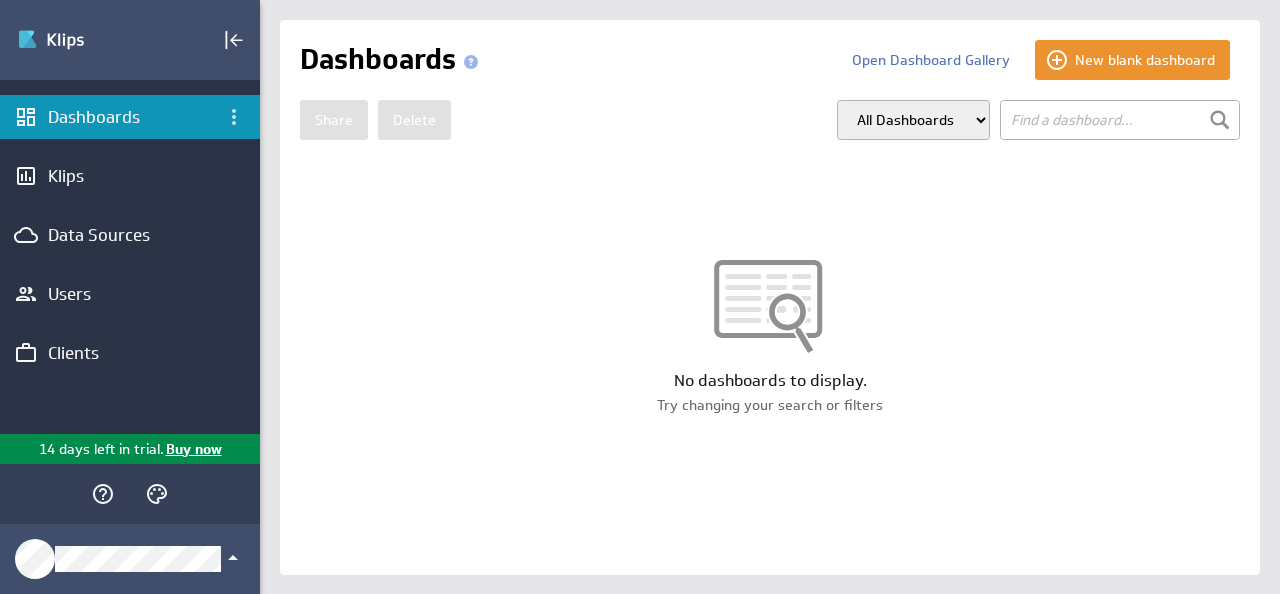 scroll, scrollTop: 0, scrollLeft: 0, axis: both 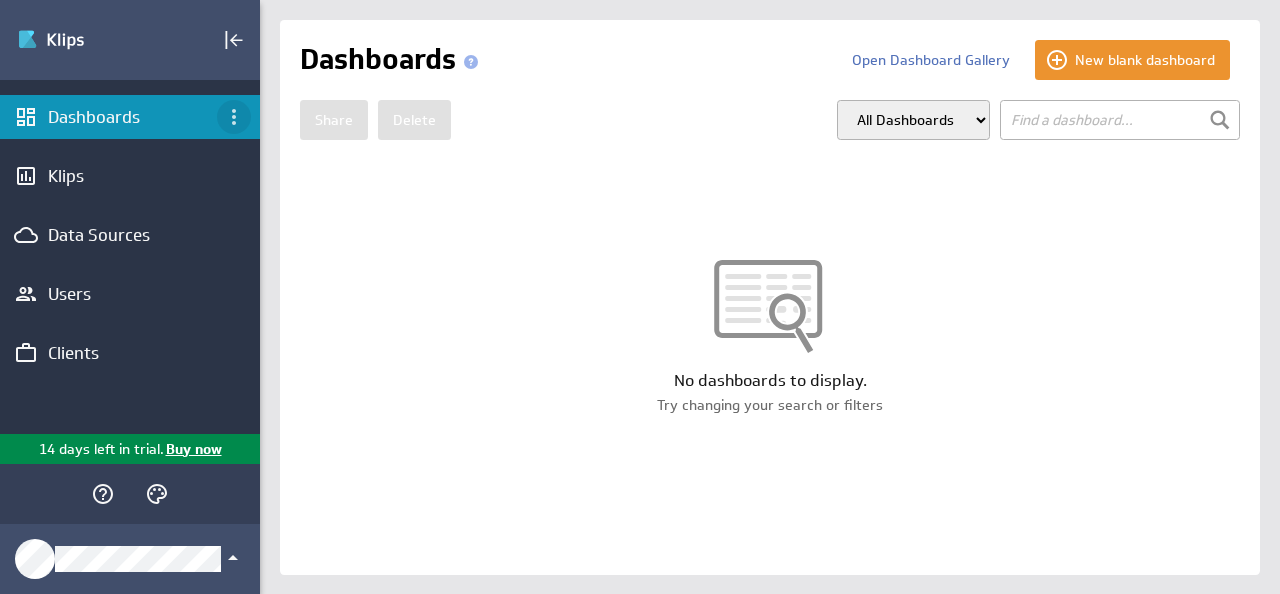 click 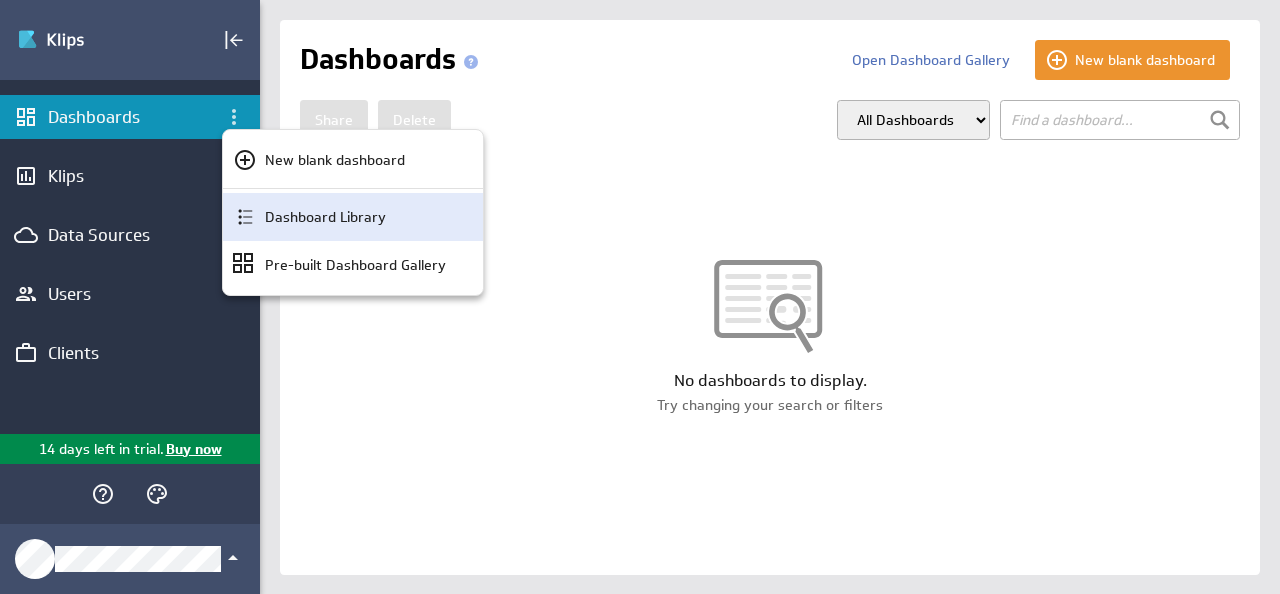 click 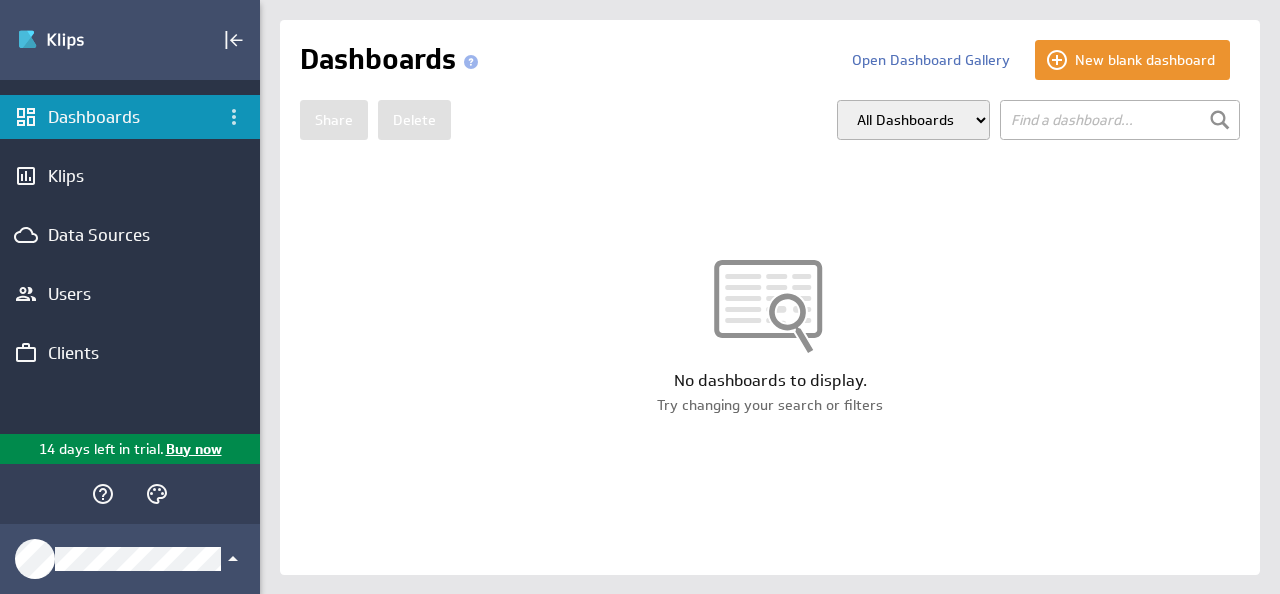 scroll, scrollTop: 0, scrollLeft: 0, axis: both 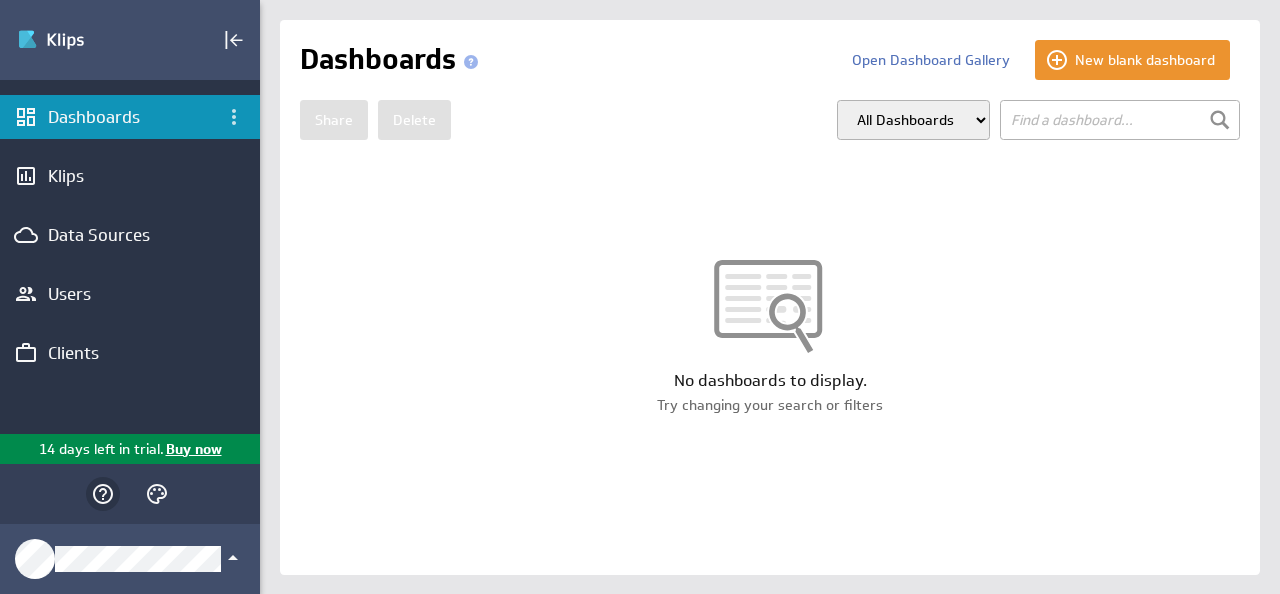 click 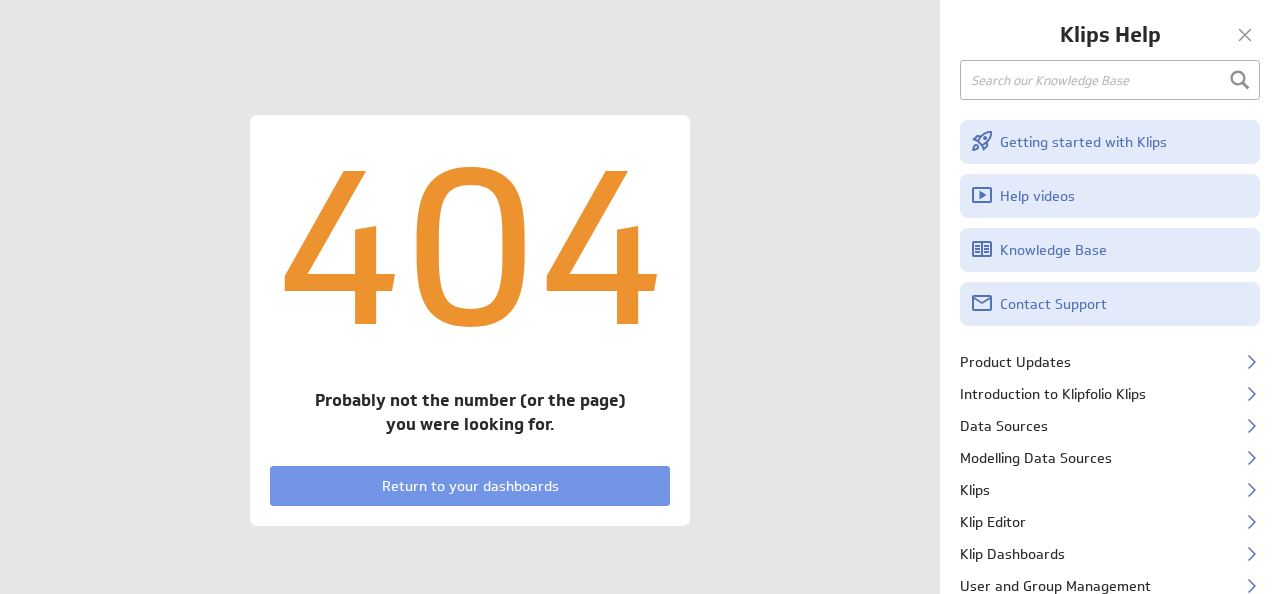 scroll, scrollTop: 0, scrollLeft: 0, axis: both 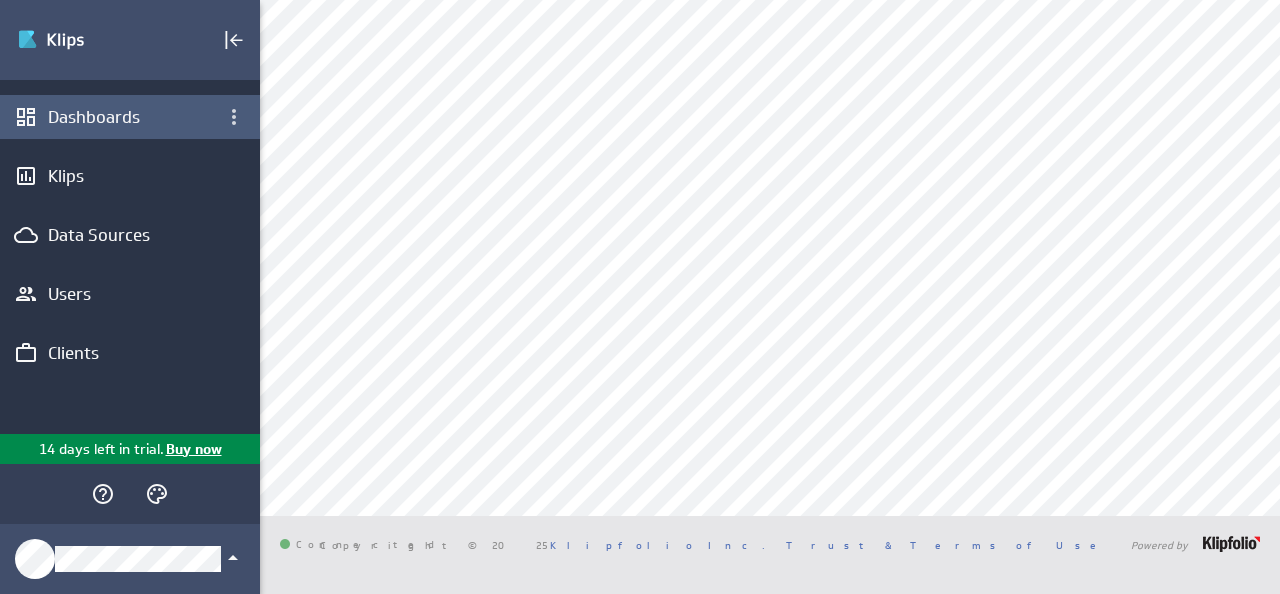click on "Dashboards" at bounding box center [130, 117] 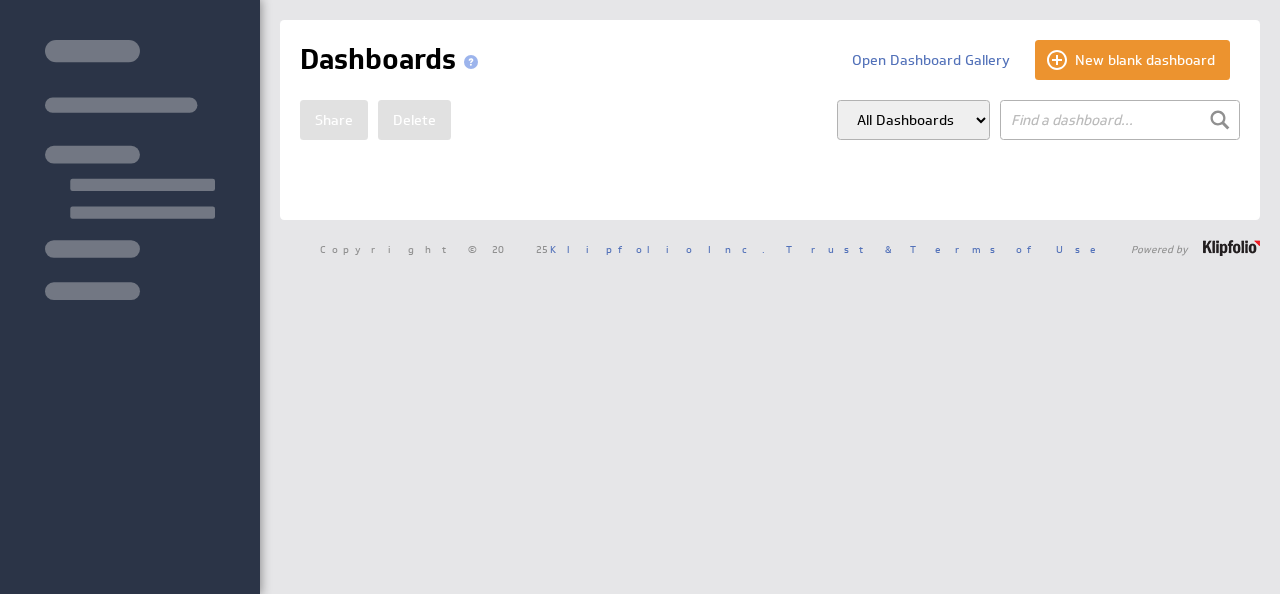 scroll, scrollTop: 0, scrollLeft: 0, axis: both 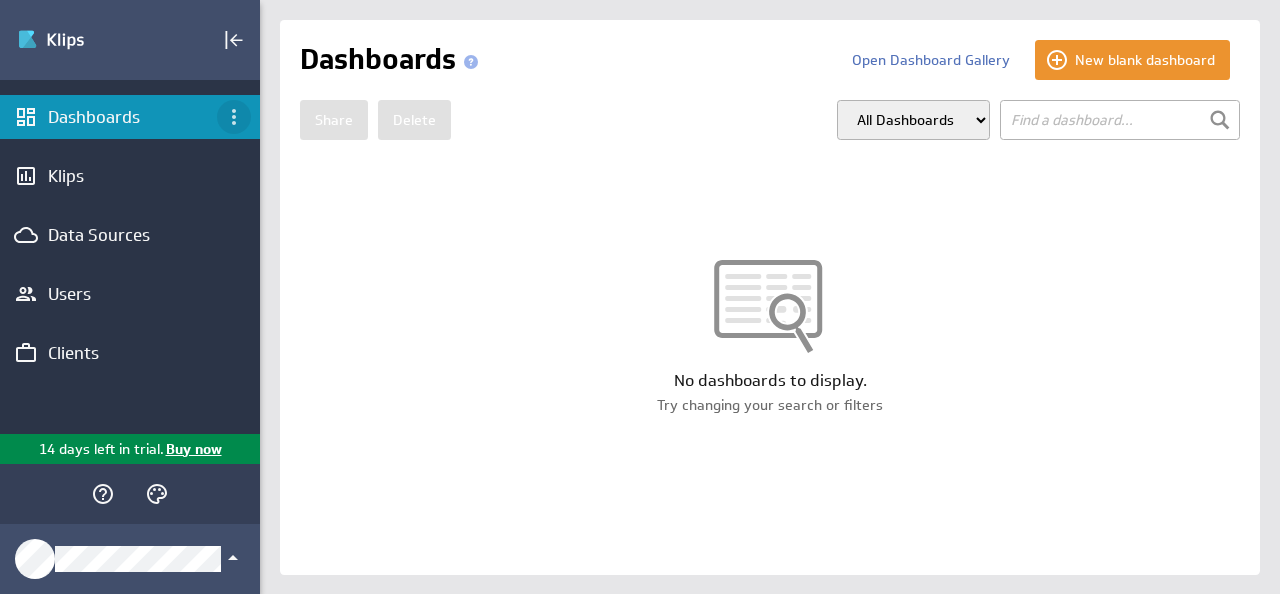 click 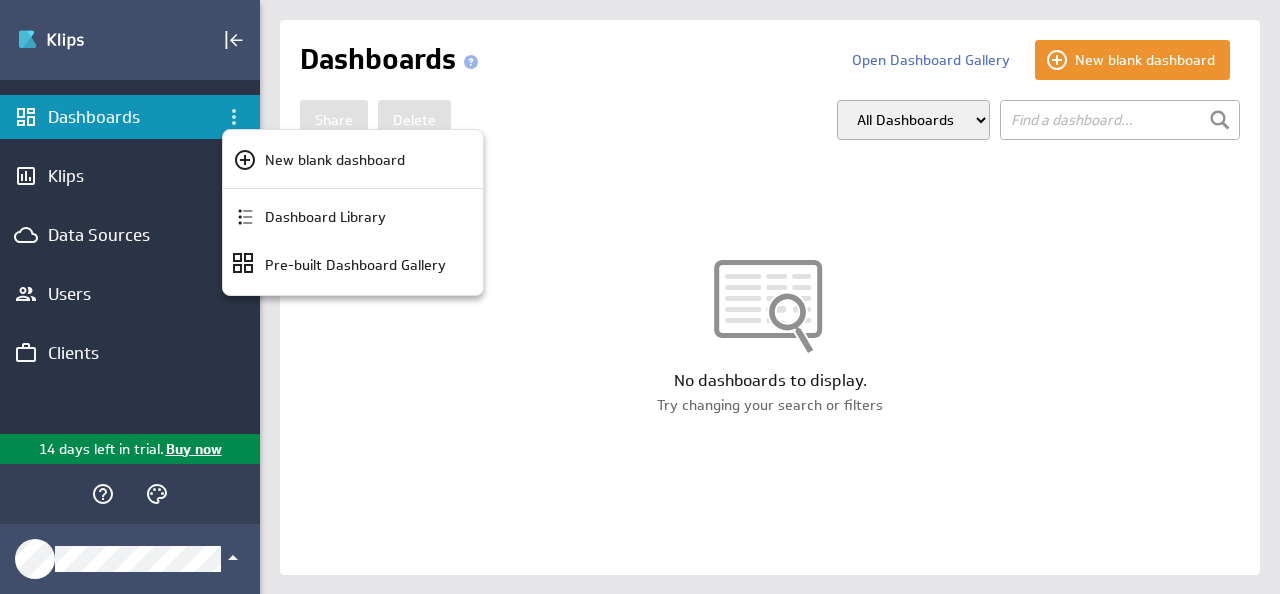 click at bounding box center (640, 297) 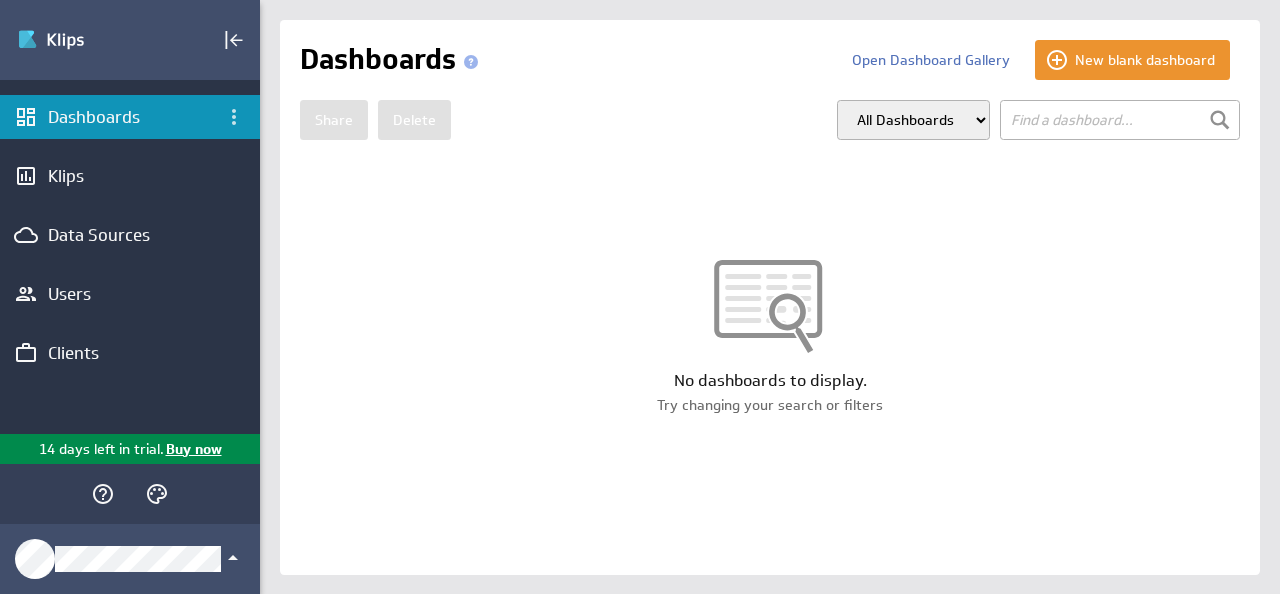 click at bounding box center (130, 494) 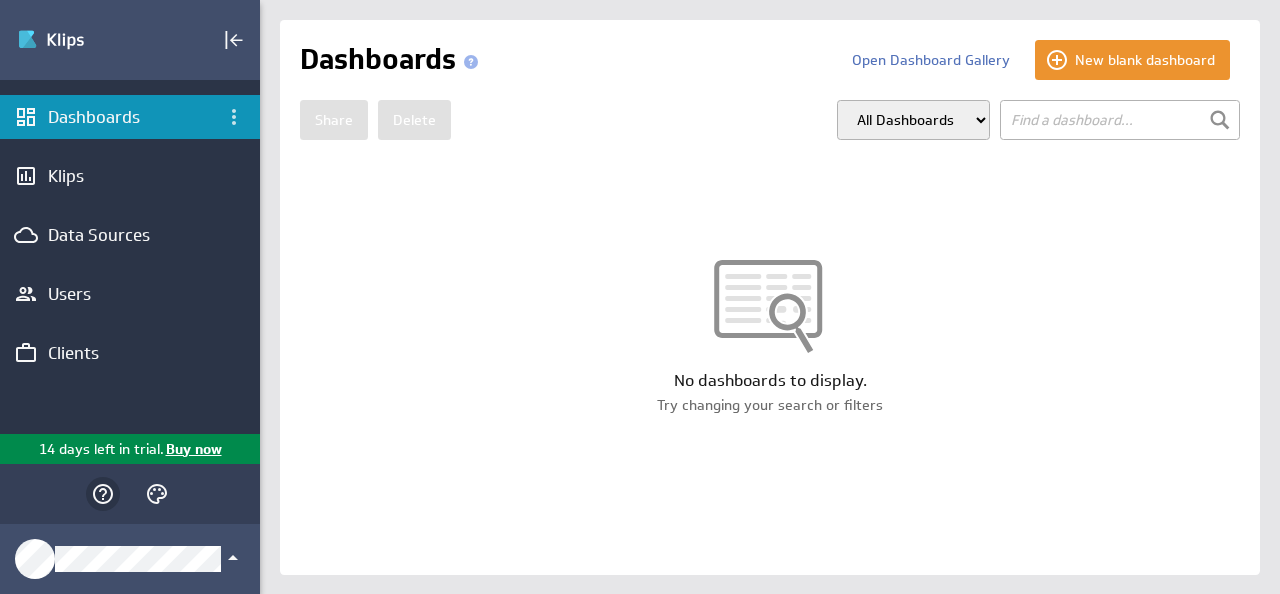 click 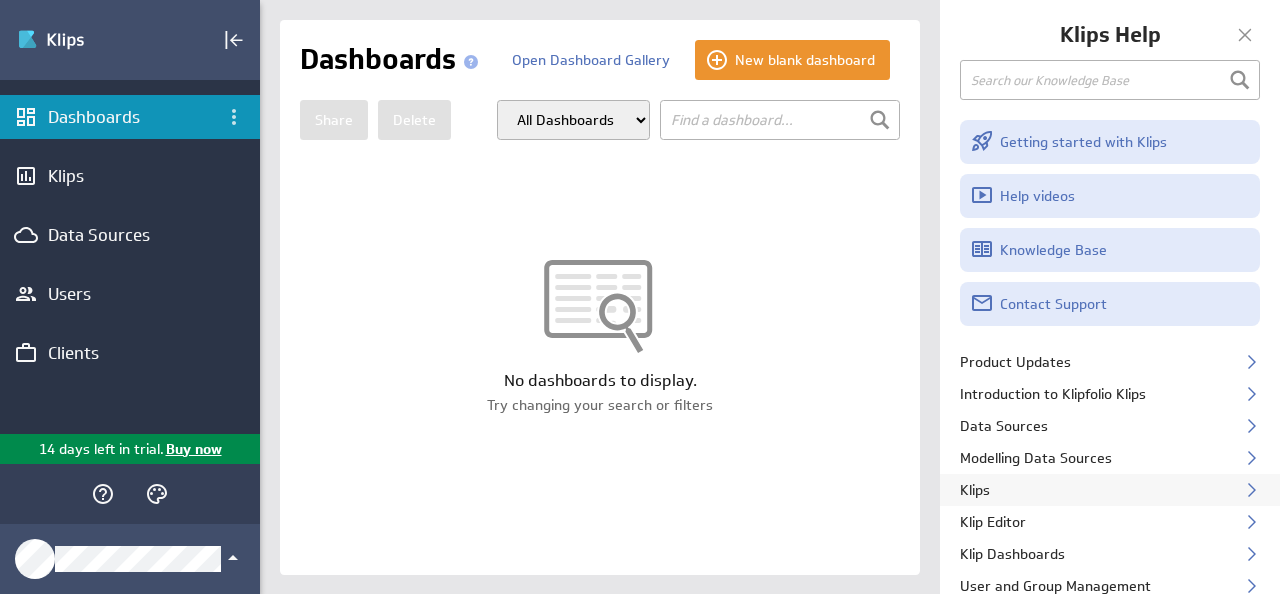 click on "Klips" at bounding box center [1110, 490] 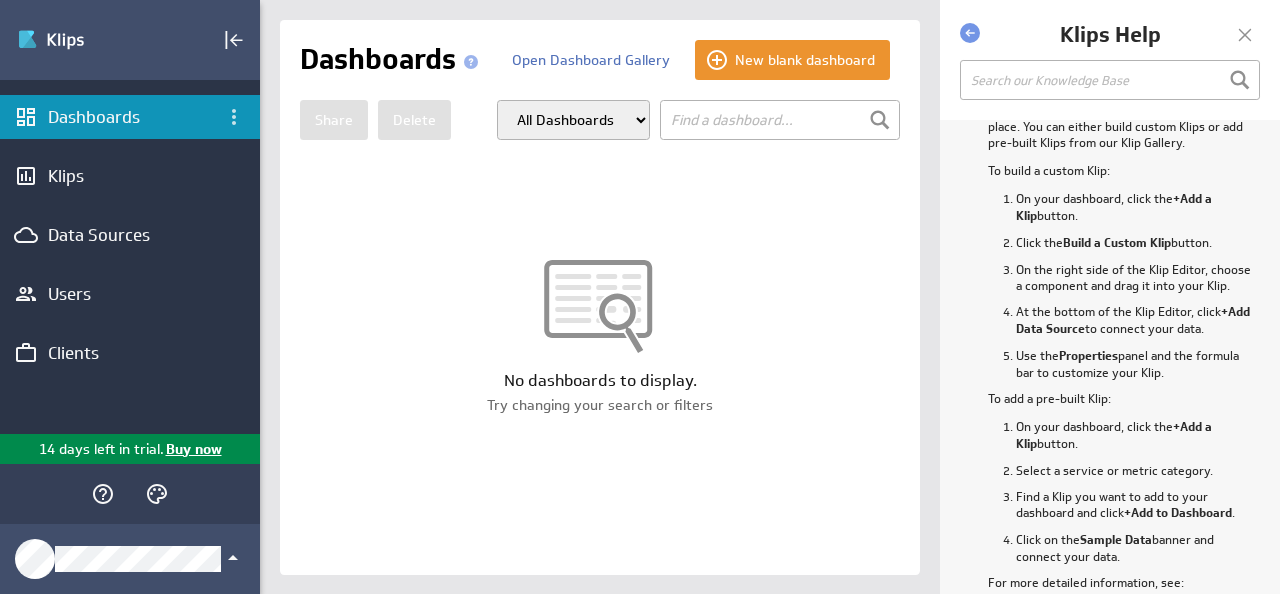 scroll, scrollTop: 0, scrollLeft: 0, axis: both 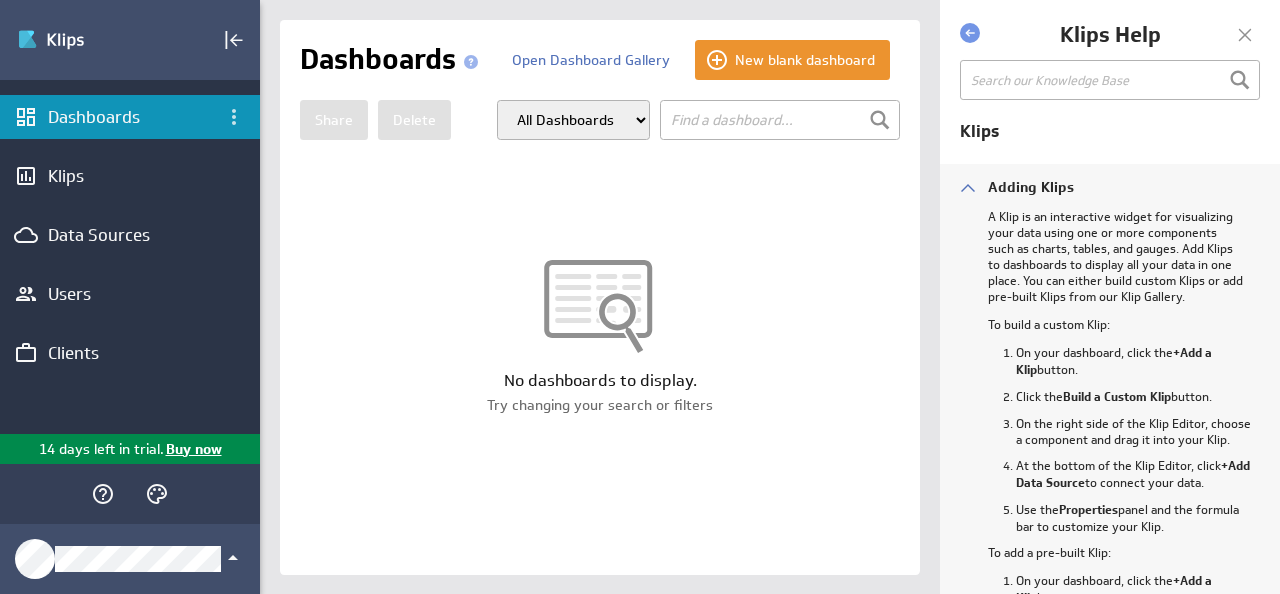 click on "Adding Klips" at bounding box center [1110, 186] 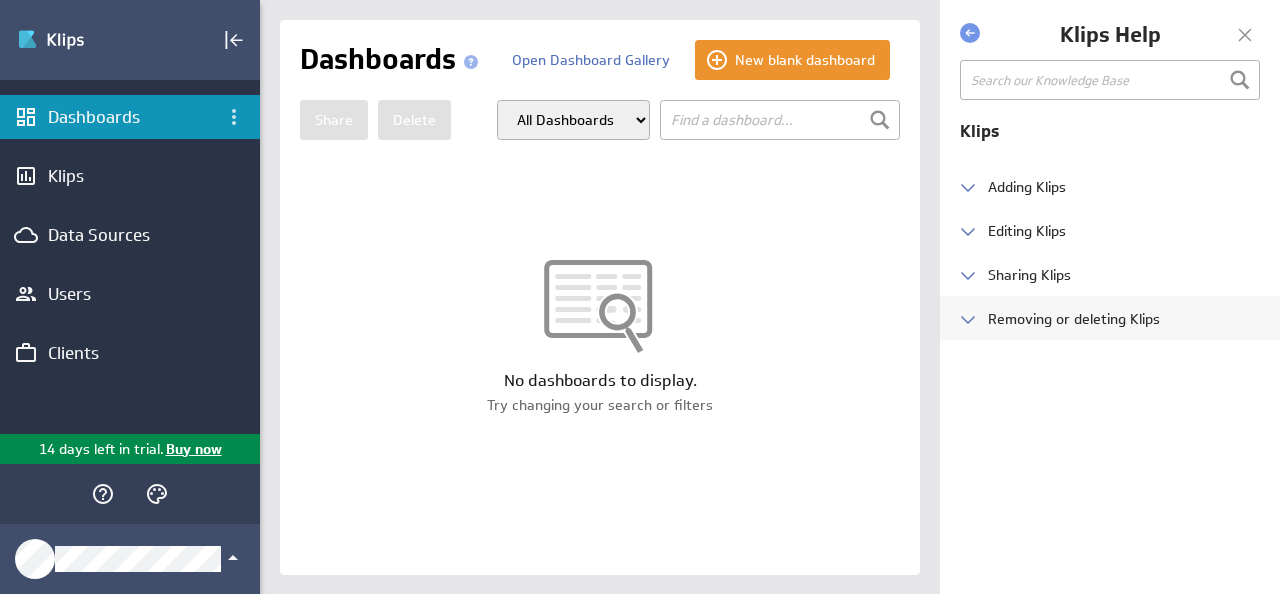 click on "Removing or deleting Klips" at bounding box center [1110, 318] 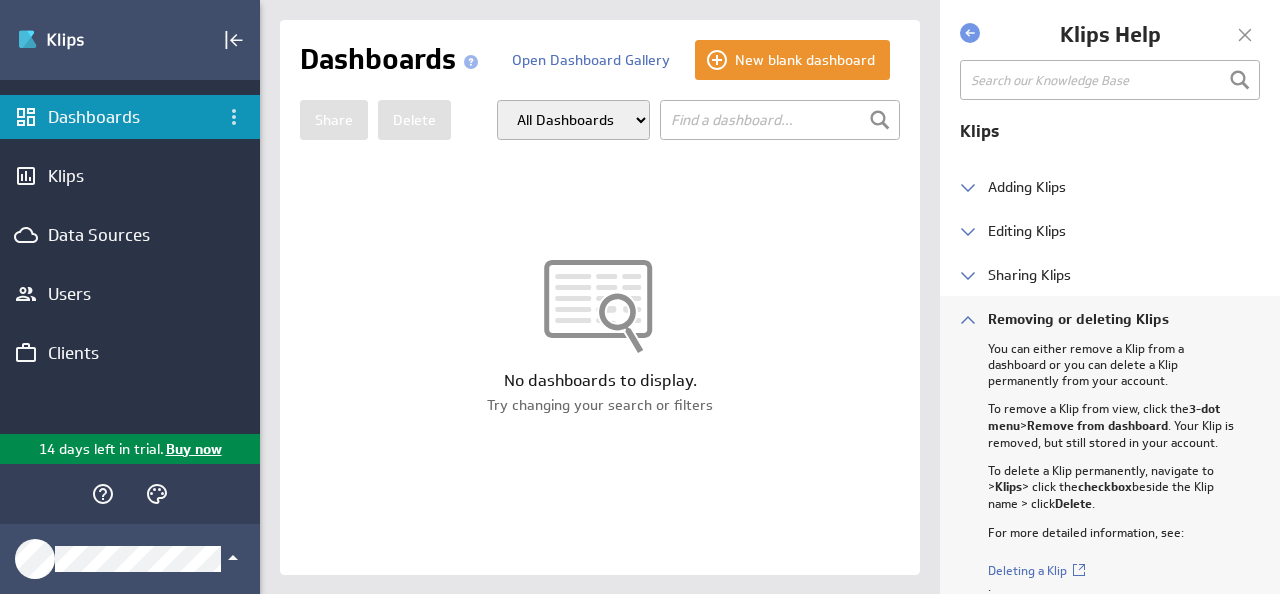 click on "Removing or deleting Klips" at bounding box center [1110, 318] 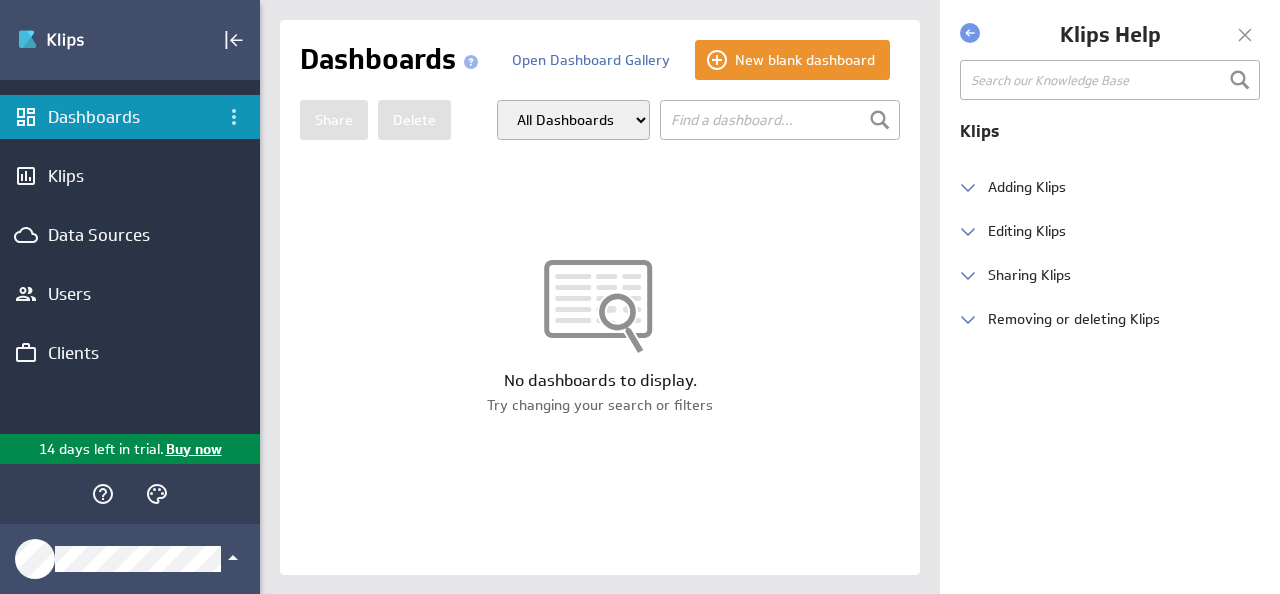 click at bounding box center (1245, 35) 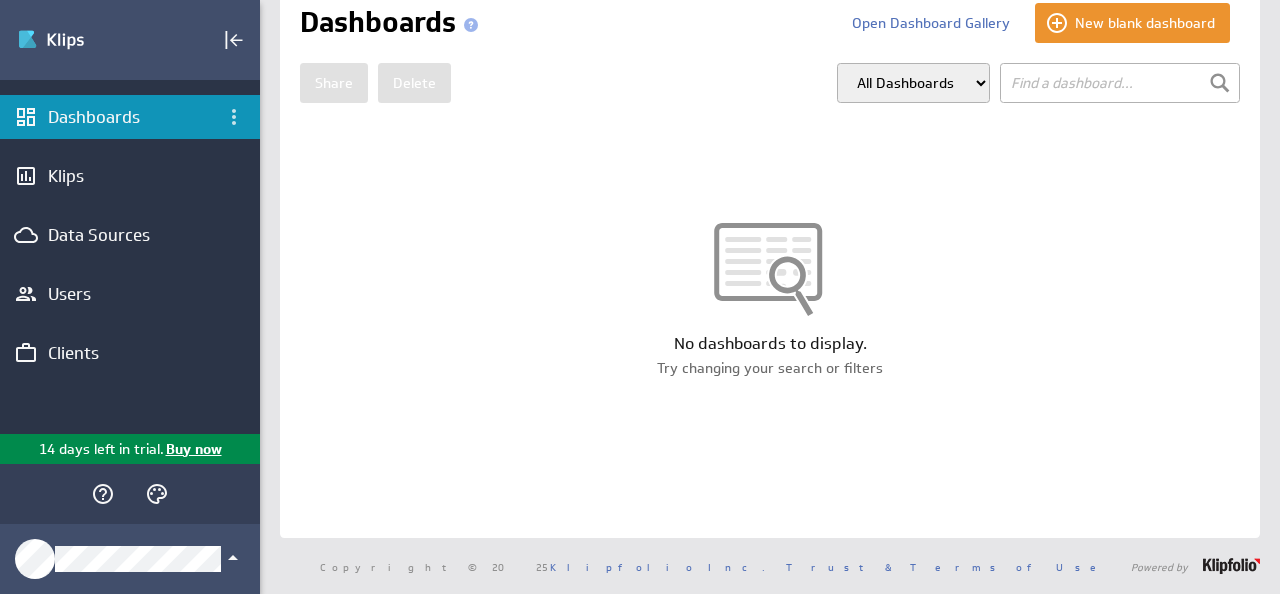 scroll, scrollTop: 0, scrollLeft: 0, axis: both 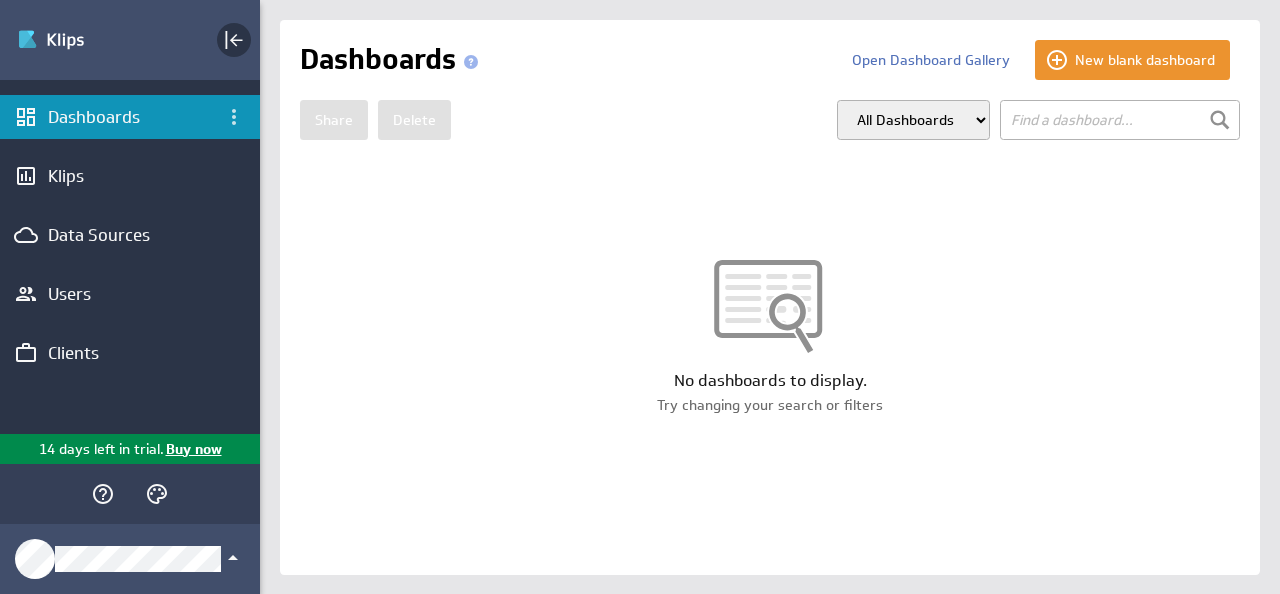 click 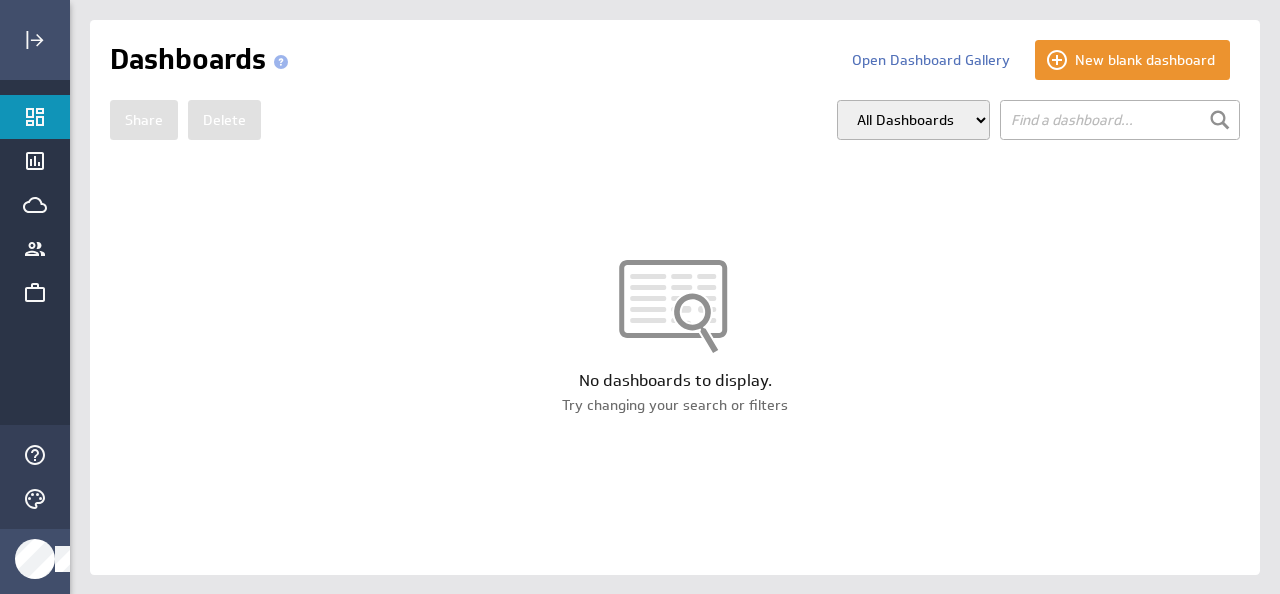 click at bounding box center (281, 62) 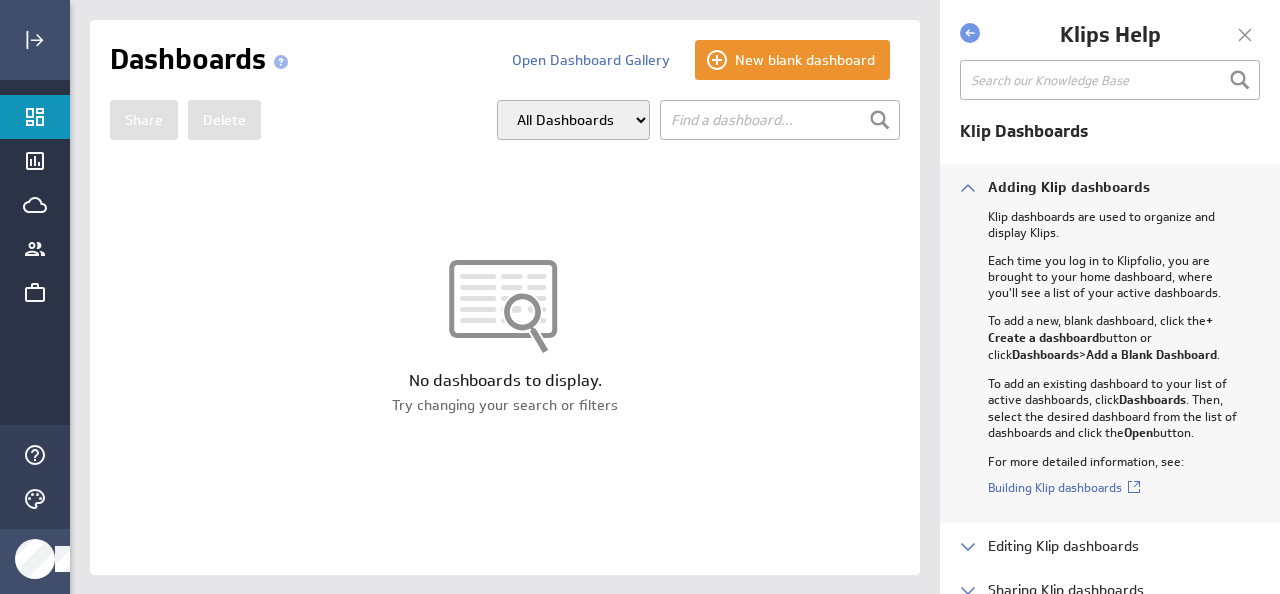 click at bounding box center (281, 62) 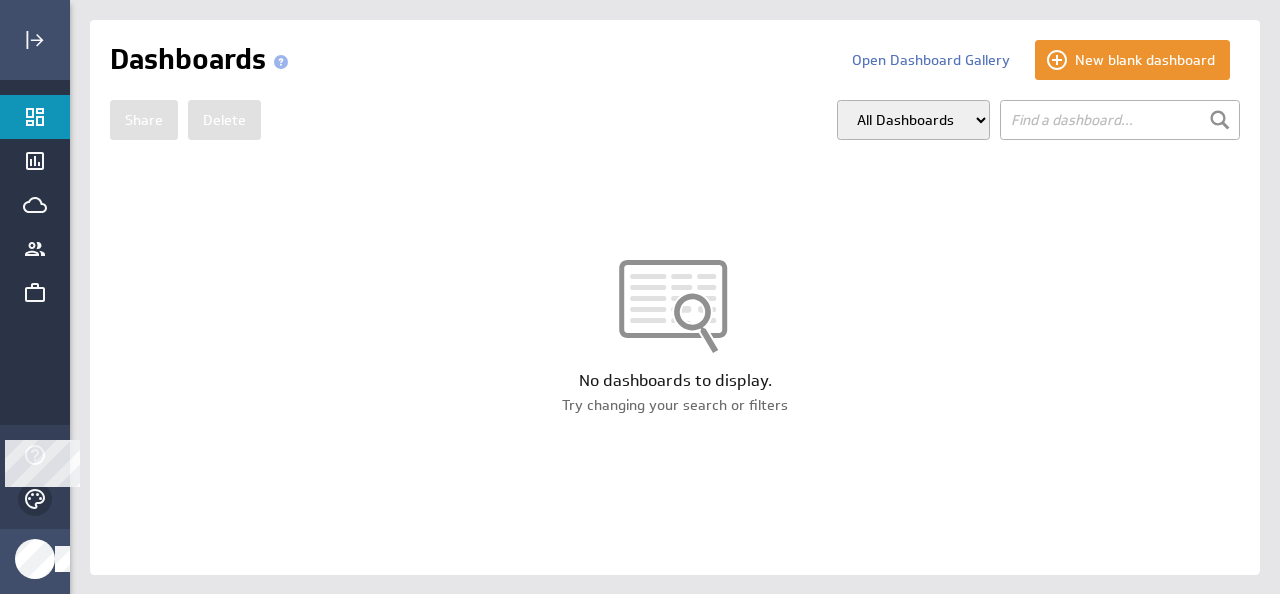 click 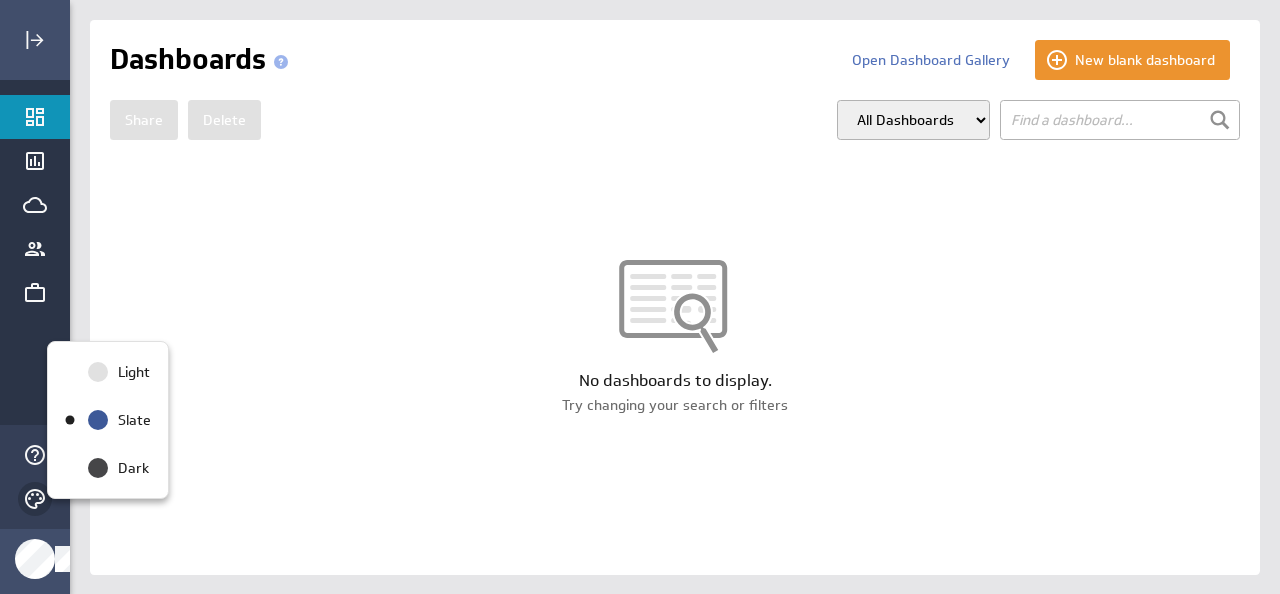 click at bounding box center [640, 297] 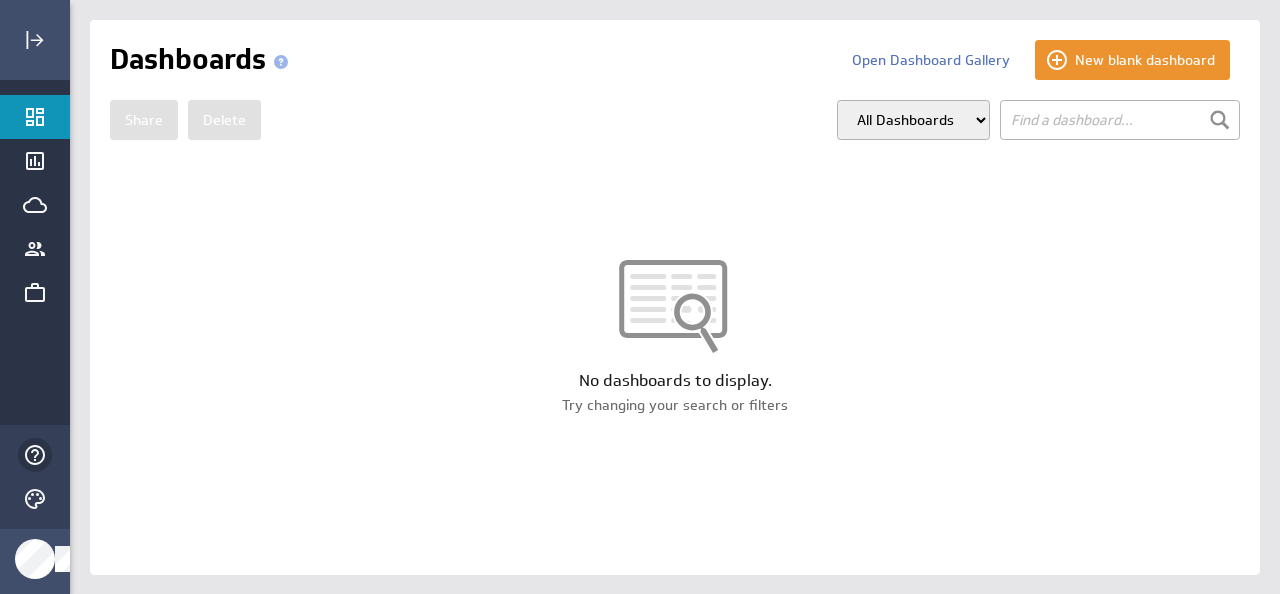 click at bounding box center (35, 455) 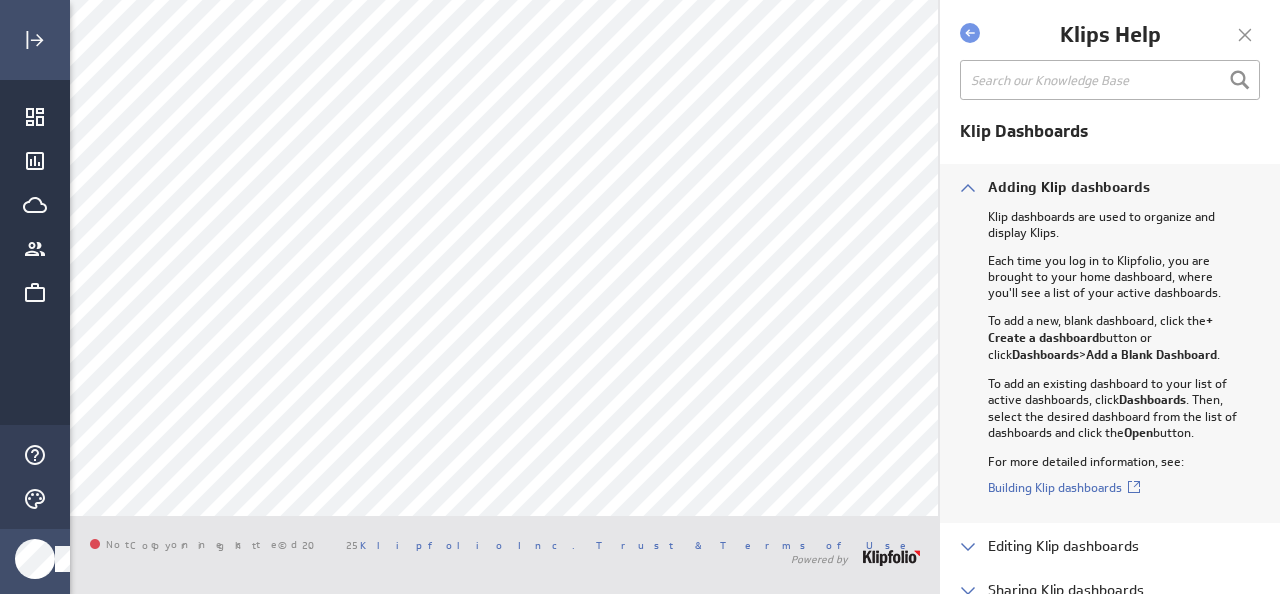 scroll, scrollTop: 0, scrollLeft: 0, axis: both 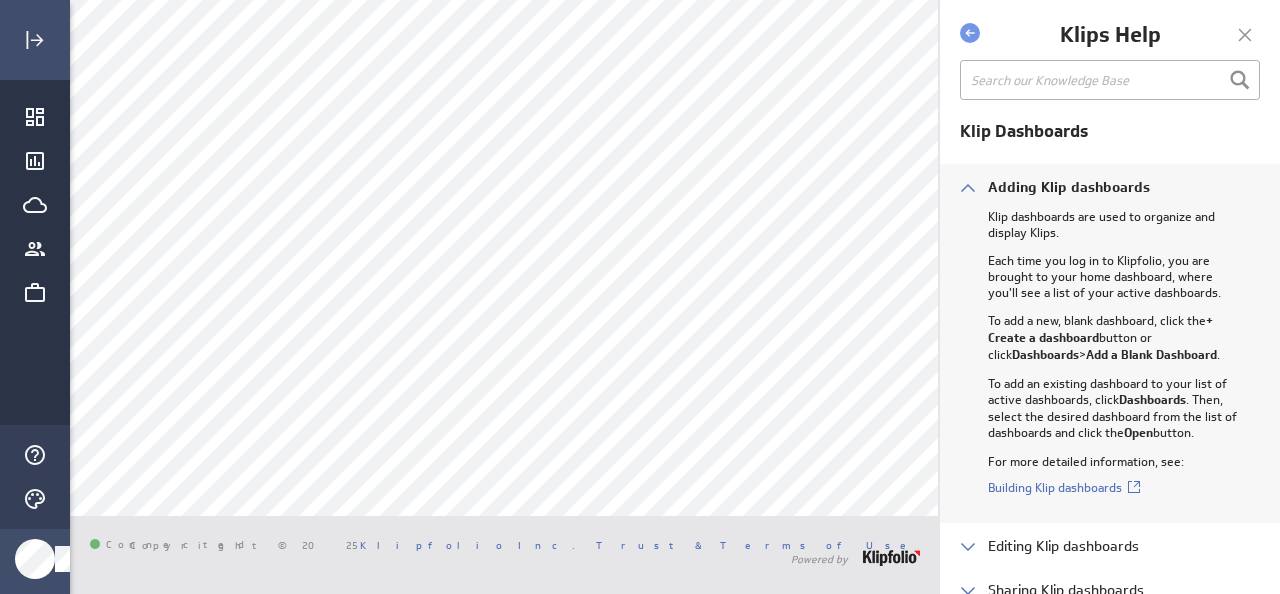click at bounding box center (1245, 35) 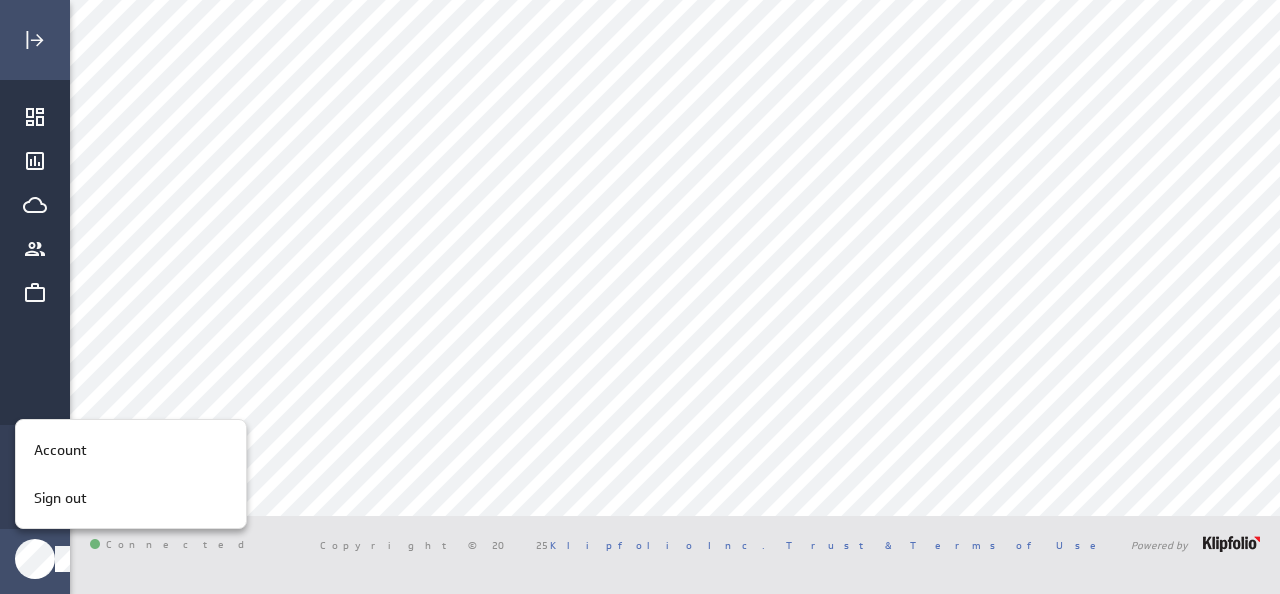 click at bounding box center [640, 297] 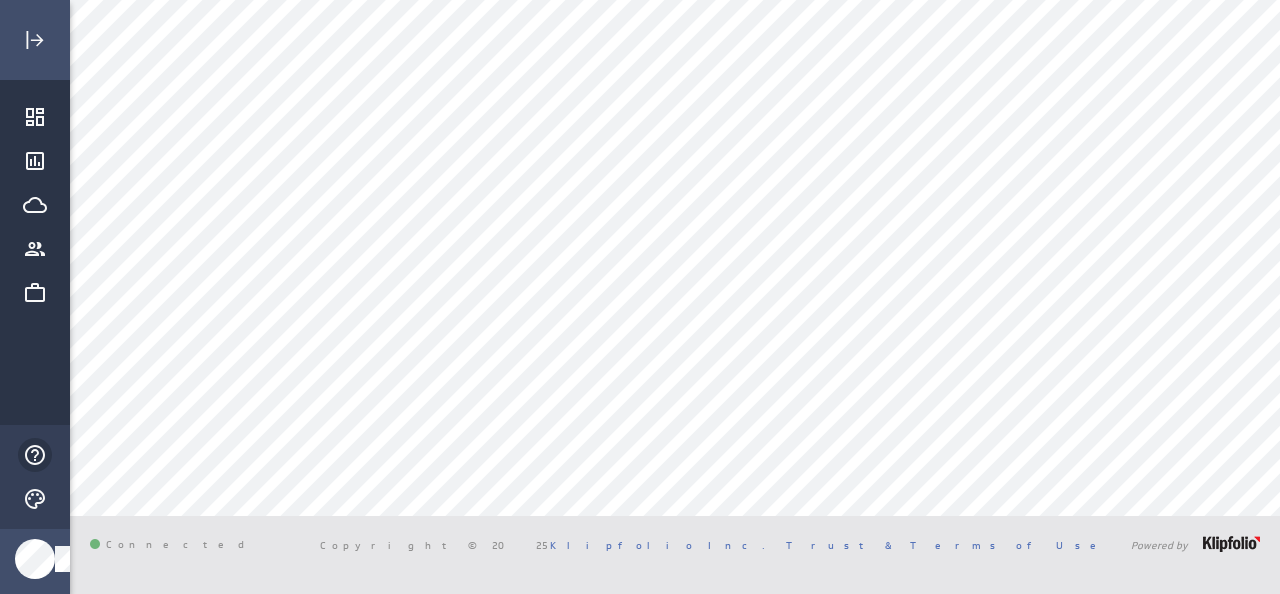 click 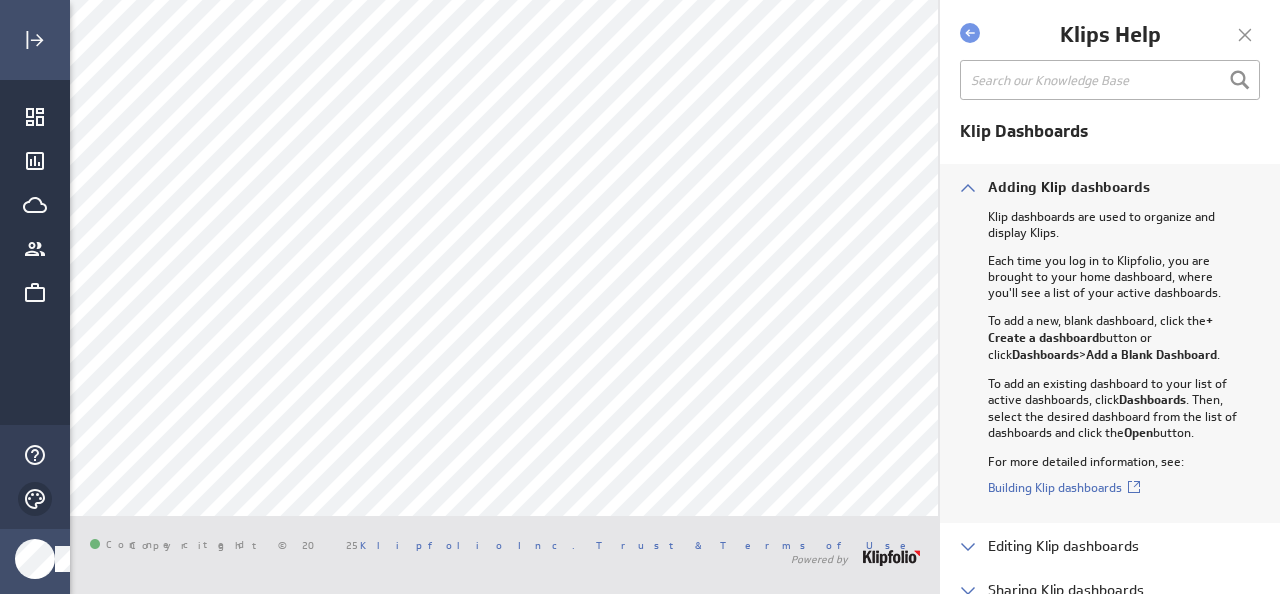 click at bounding box center (35, 499) 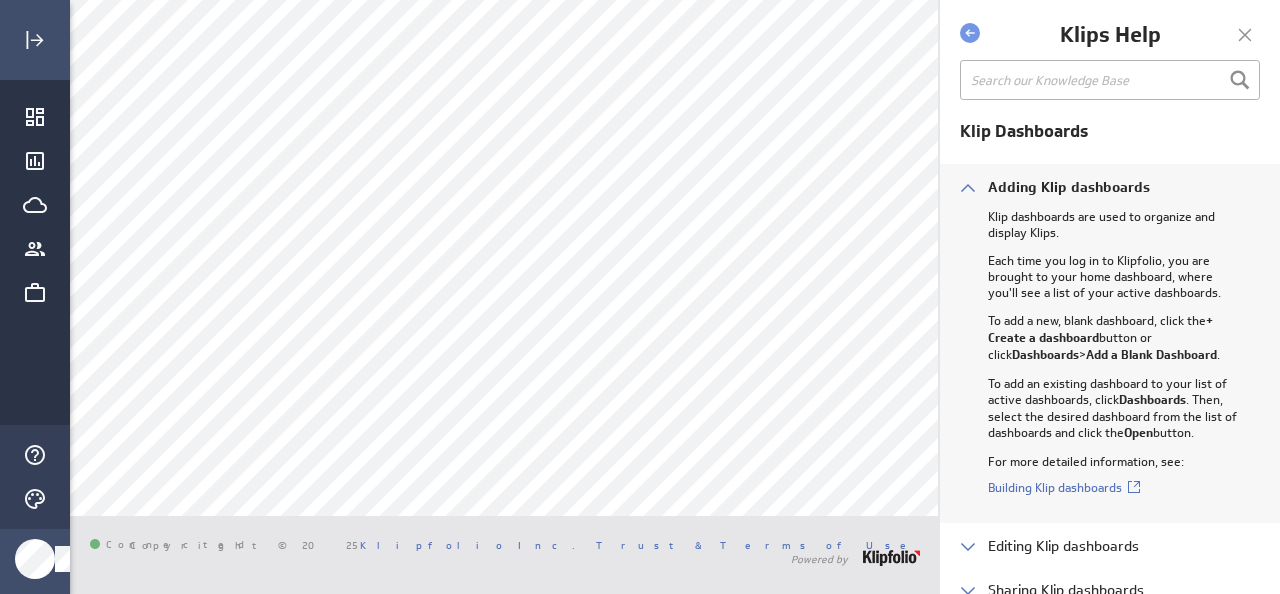 click at bounding box center (1245, 35) 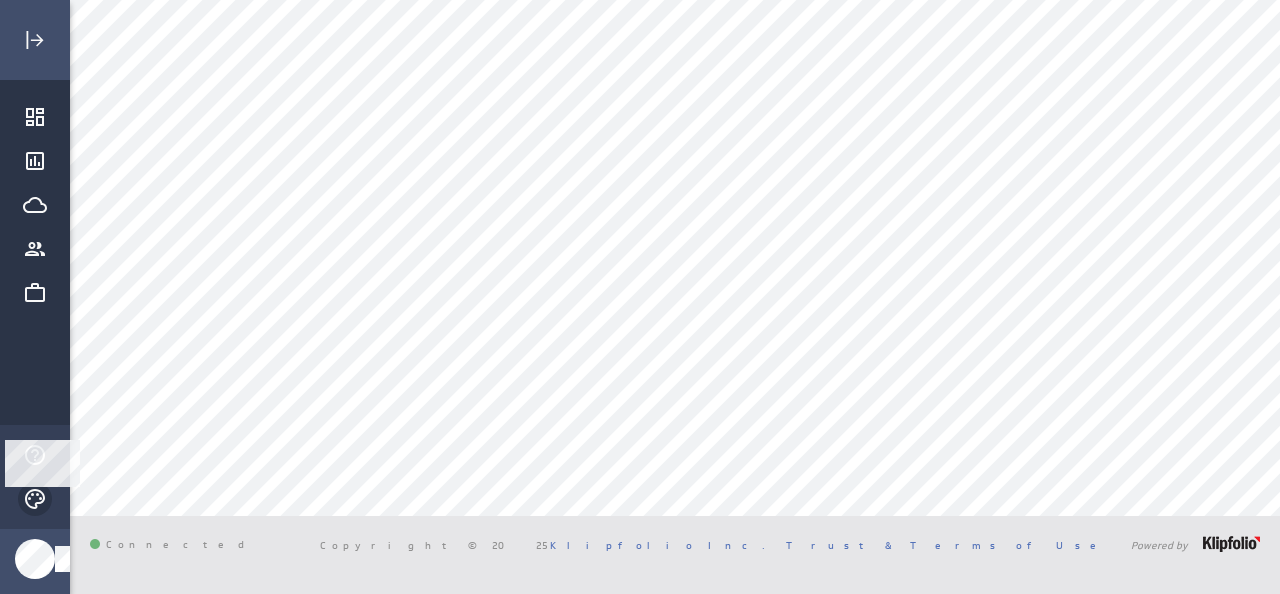 click 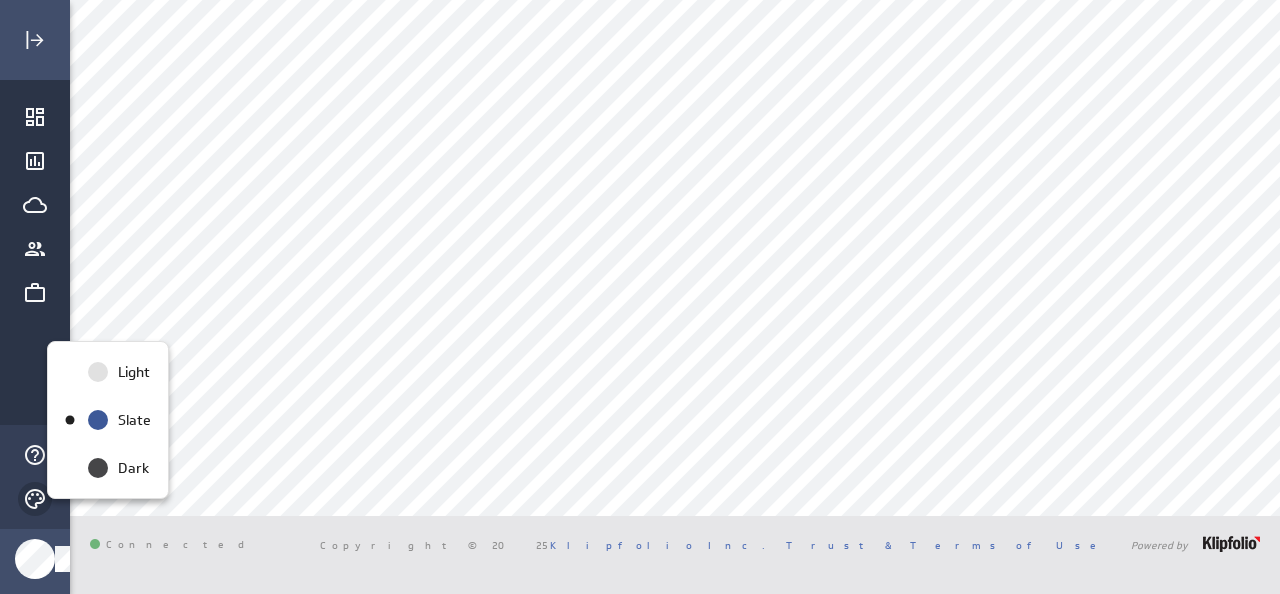 click at bounding box center (640, 297) 